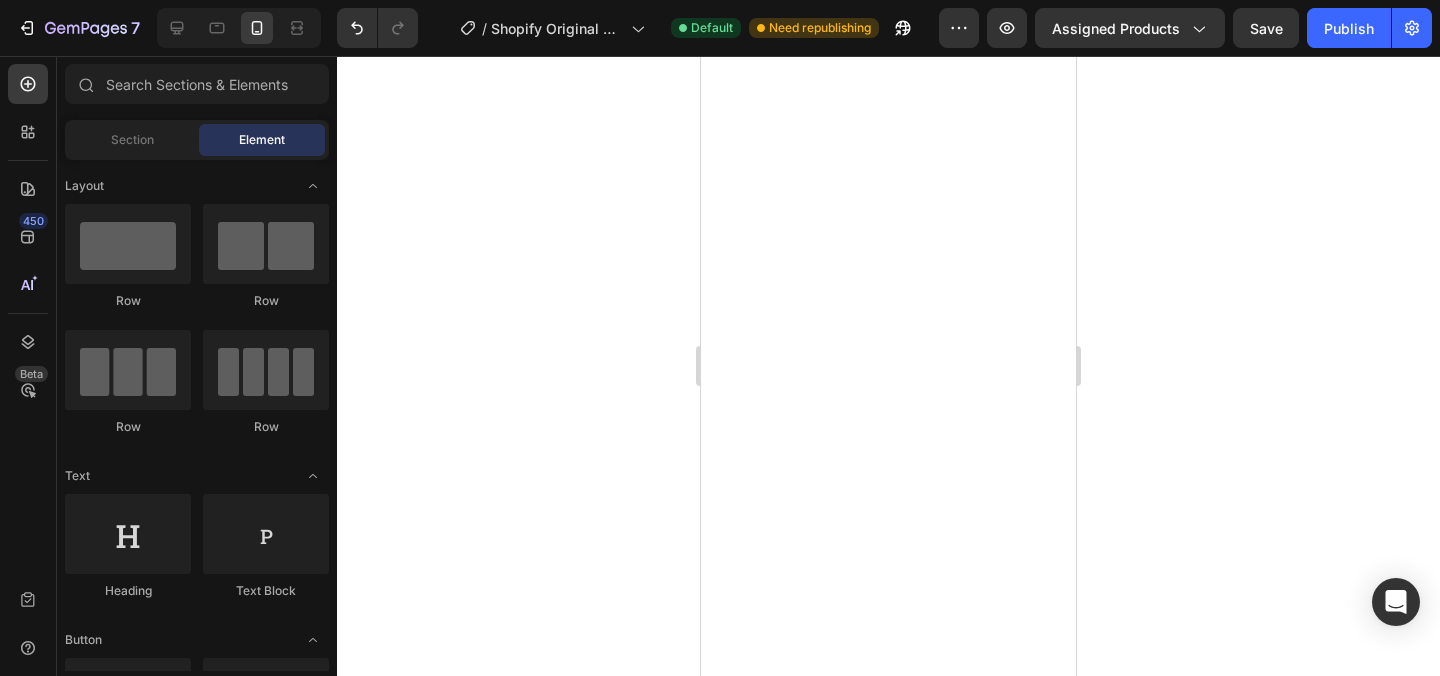 scroll, scrollTop: 0, scrollLeft: 0, axis: both 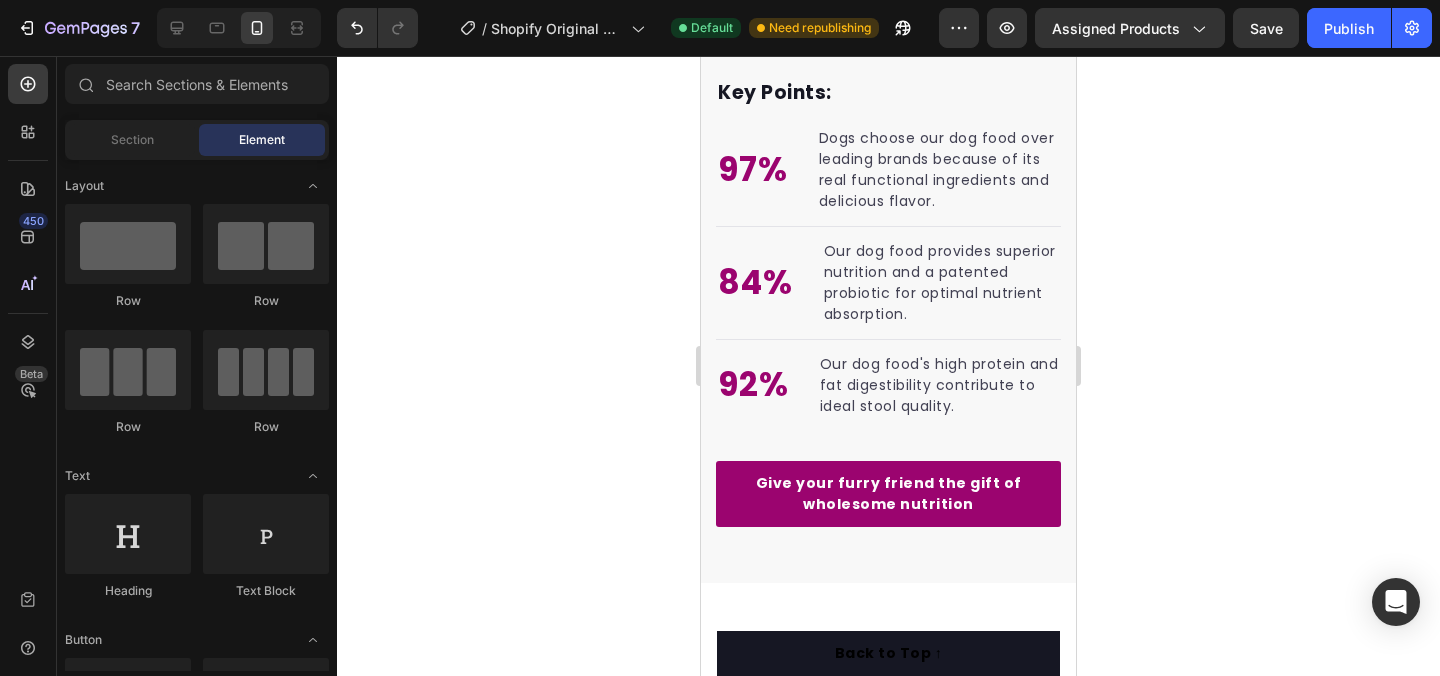 click 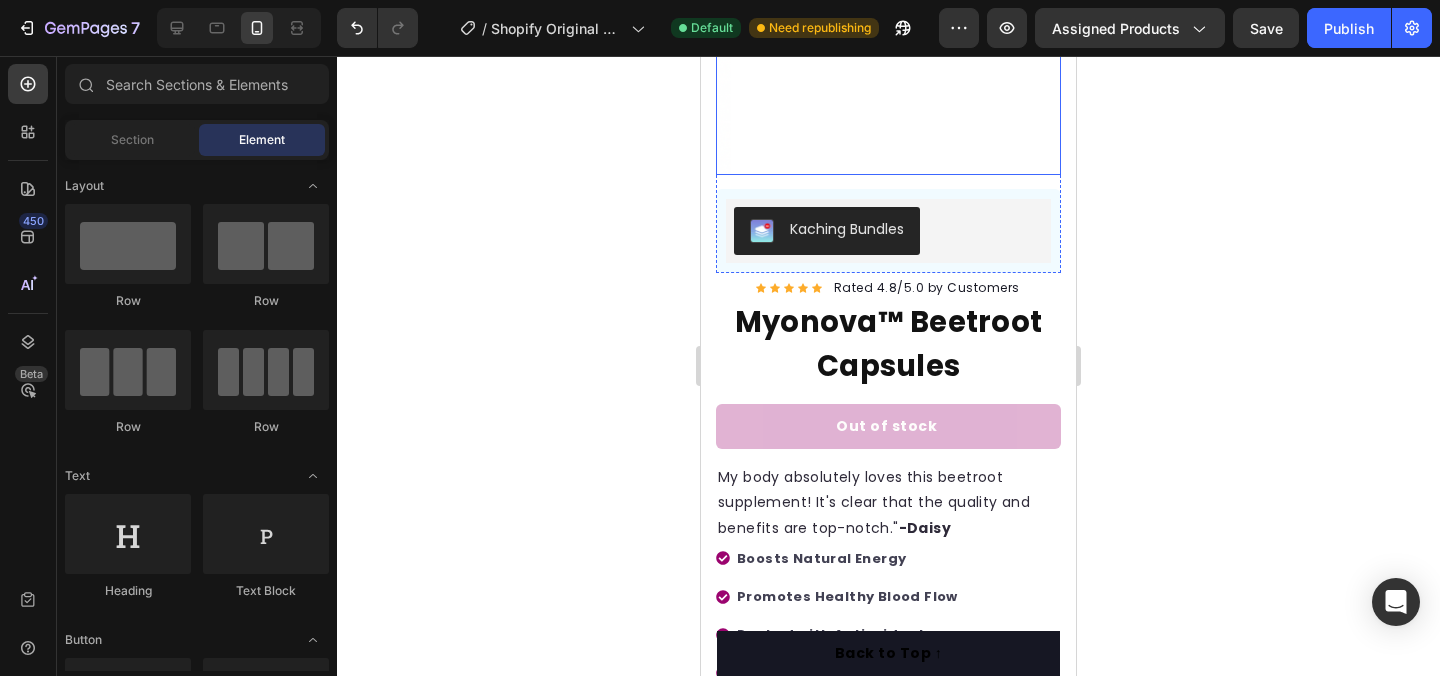 scroll, scrollTop: 329, scrollLeft: 0, axis: vertical 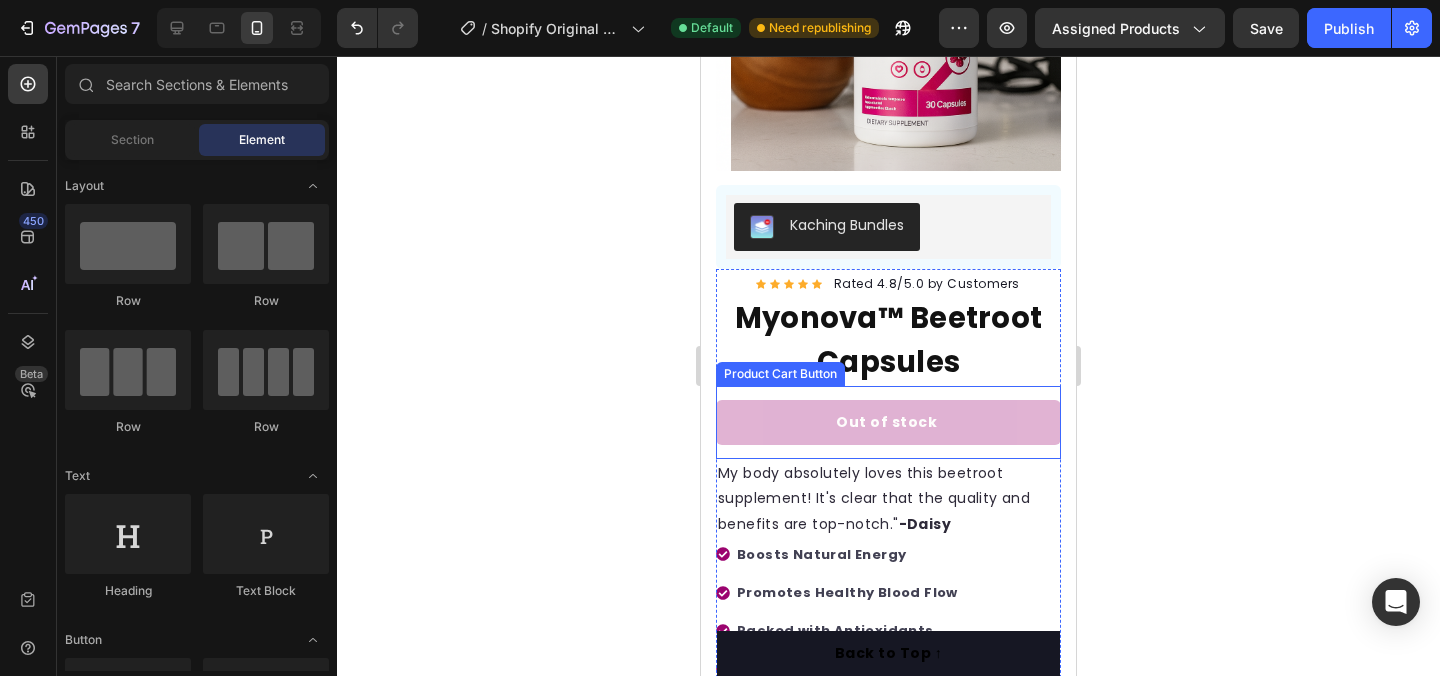 click on "Out of stock" at bounding box center (888, 422) 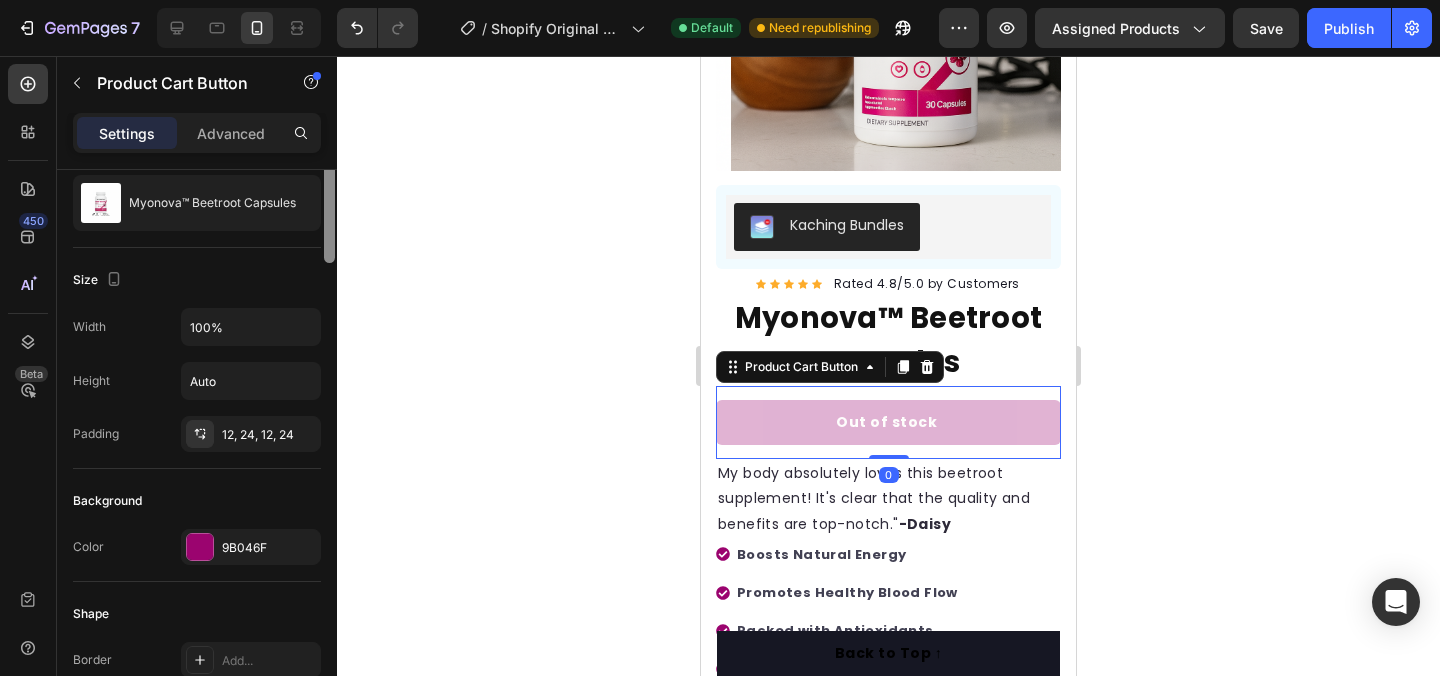 scroll, scrollTop: 317, scrollLeft: 0, axis: vertical 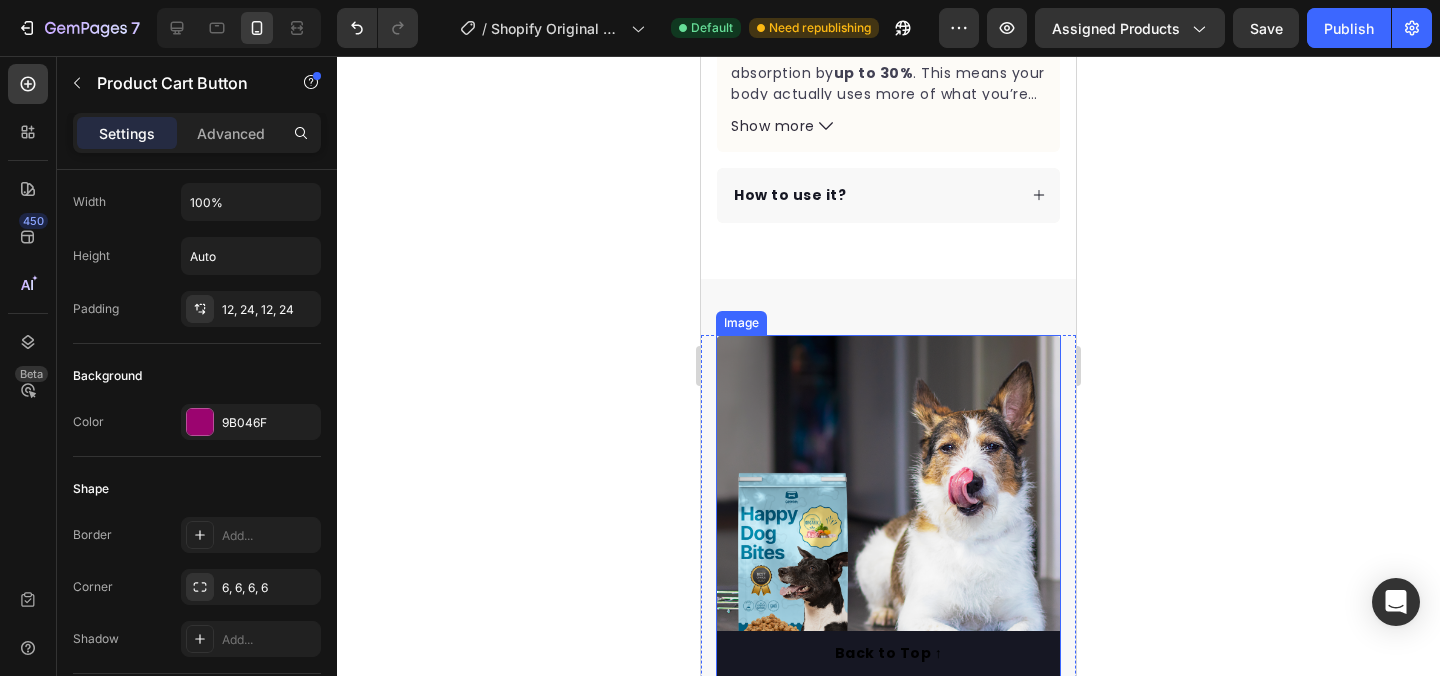 click at bounding box center [888, 507] 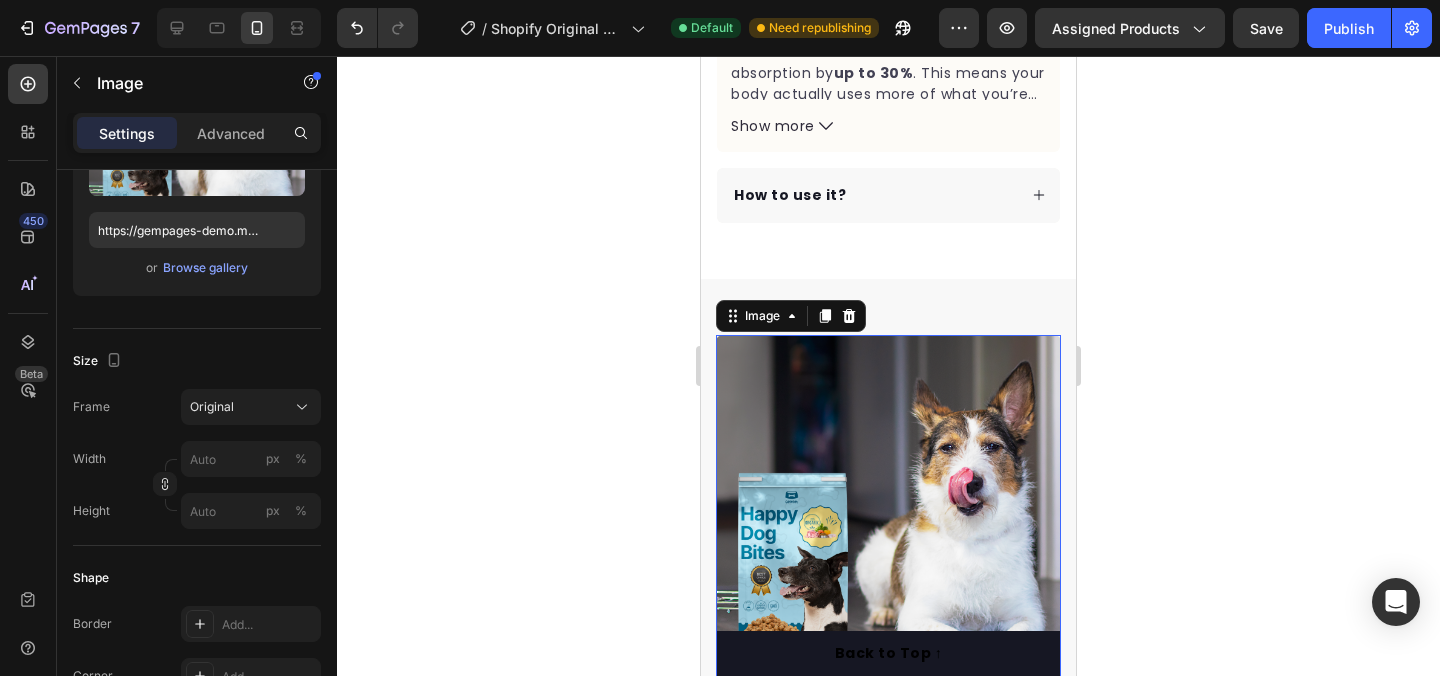 scroll, scrollTop: 0, scrollLeft: 0, axis: both 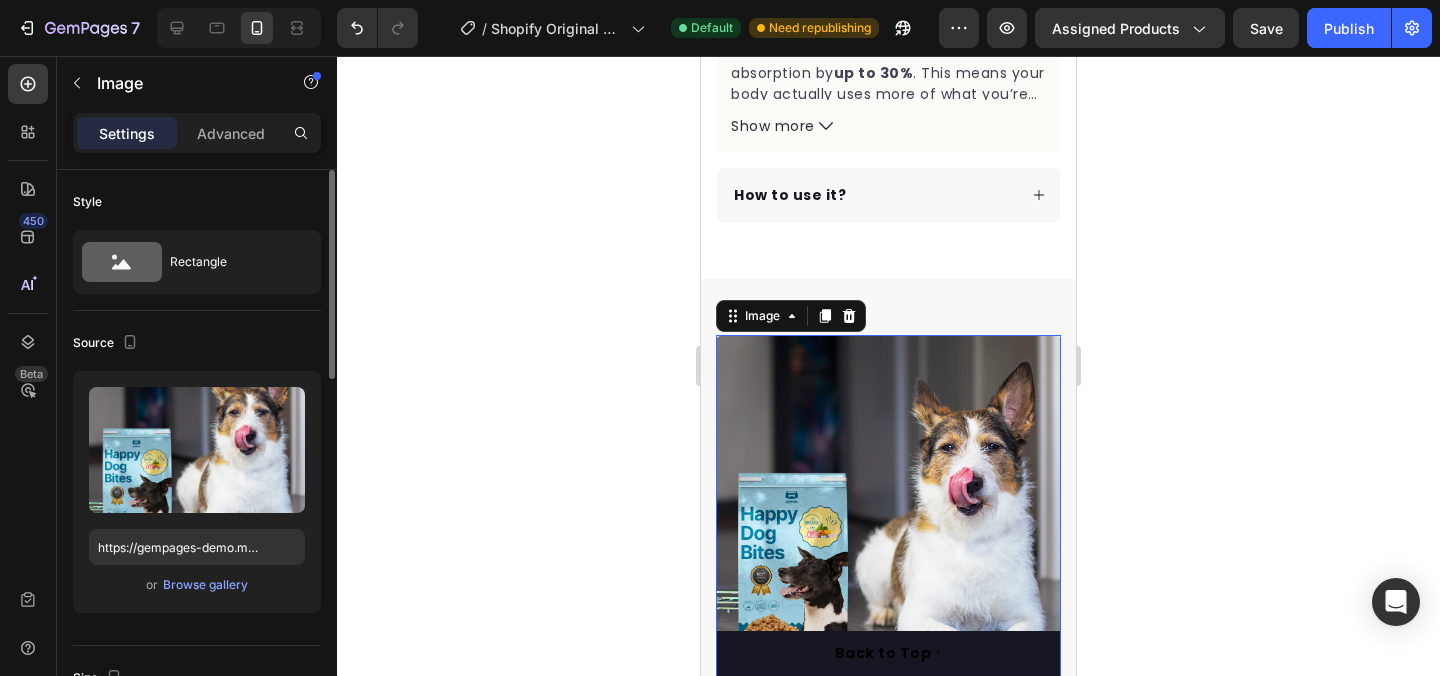 click 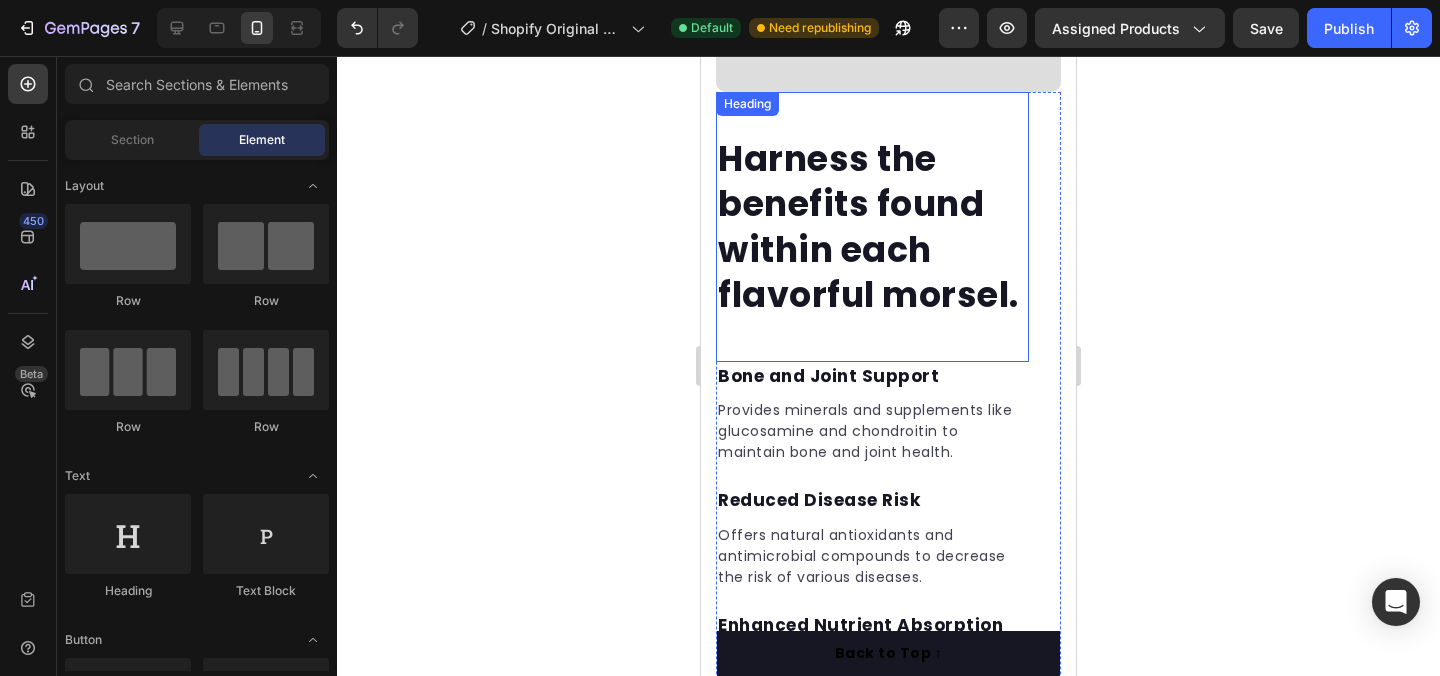 scroll, scrollTop: 3272, scrollLeft: 0, axis: vertical 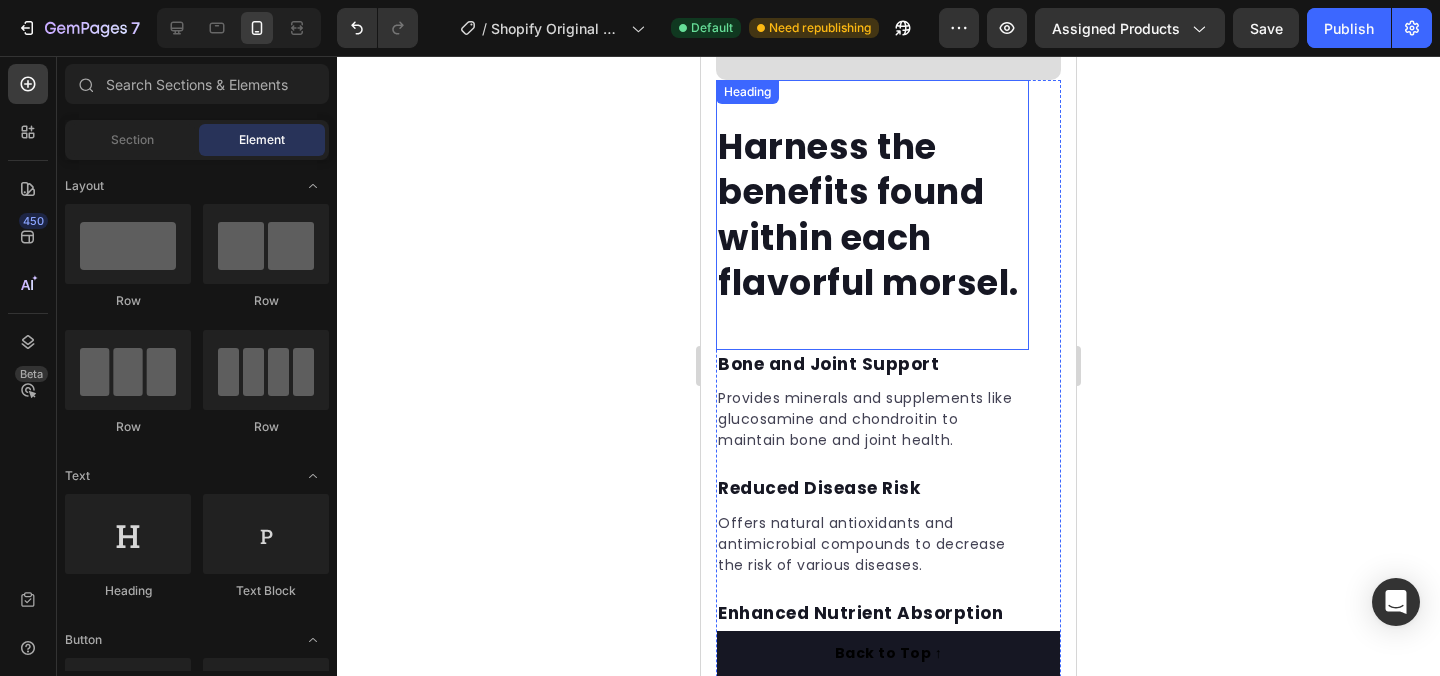 click on "Harness the benefits found within each flavorful morsel." at bounding box center (872, 215) 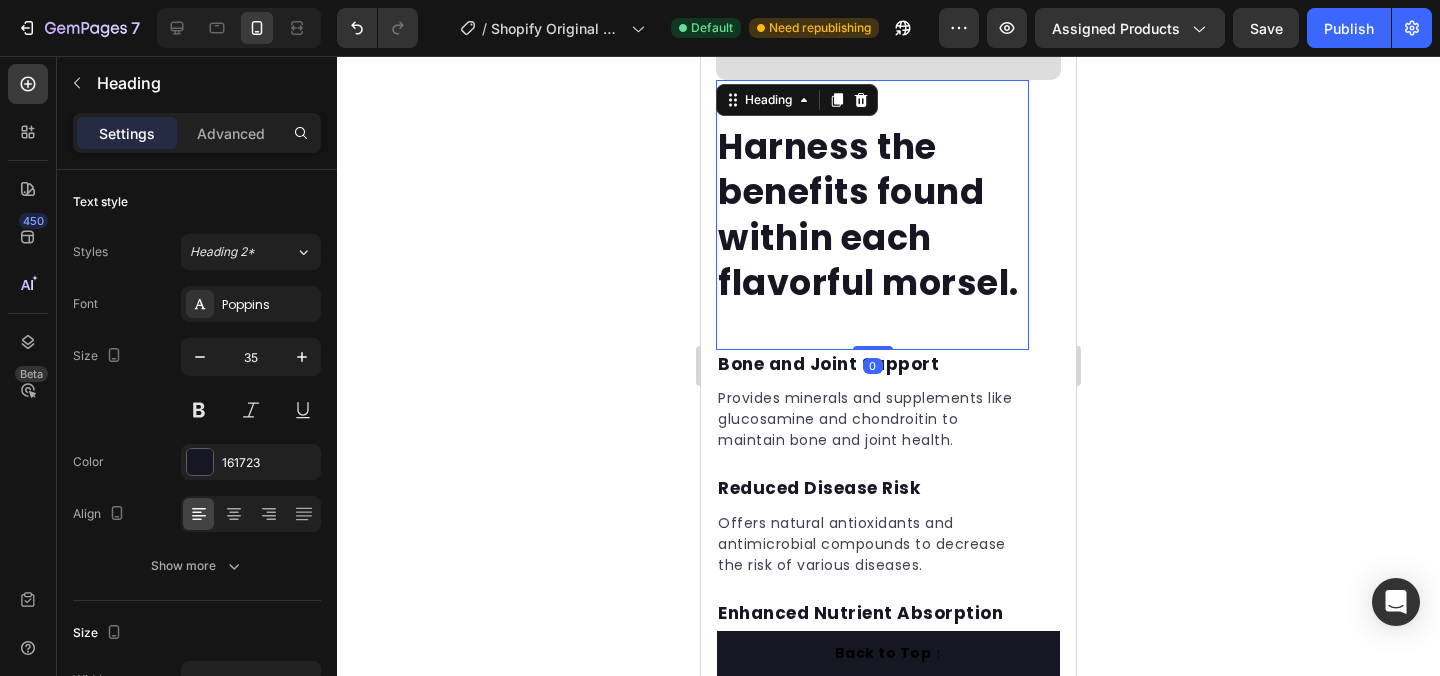 click on "Harness the benefits found within each flavorful morsel." at bounding box center [872, 215] 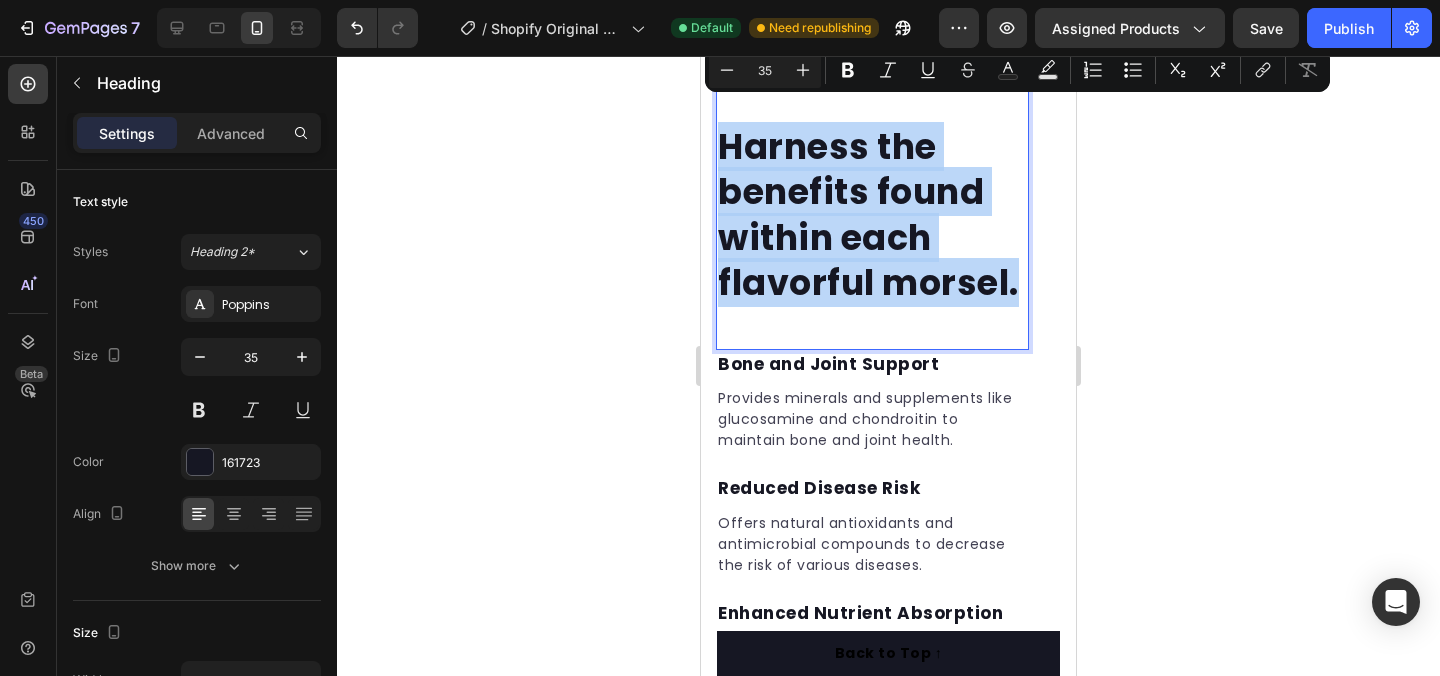 drag, startPoint x: 859, startPoint y: 311, endPoint x: 727, endPoint y: 132, distance: 222.40729 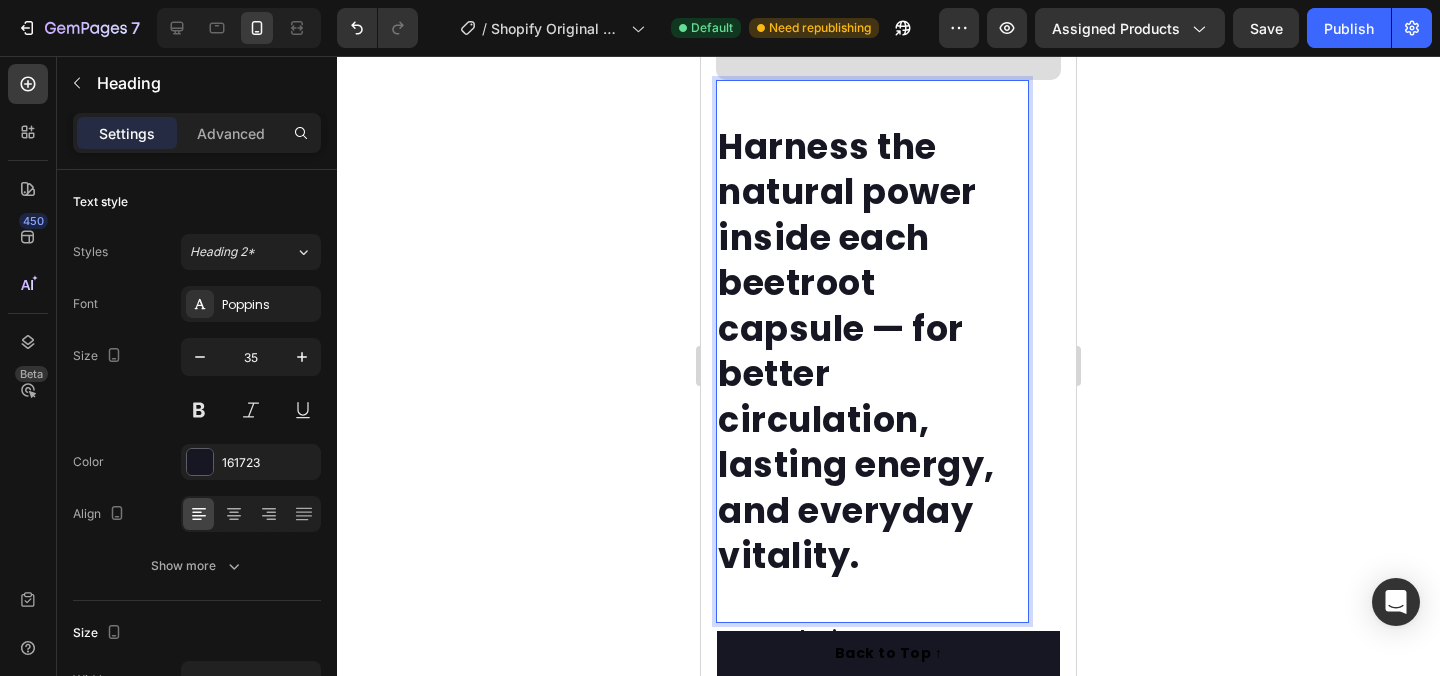 click on "Harness the natural power inside each beetroot capsule — for better circulation, lasting energy, and everyday vitality." at bounding box center (872, 351) 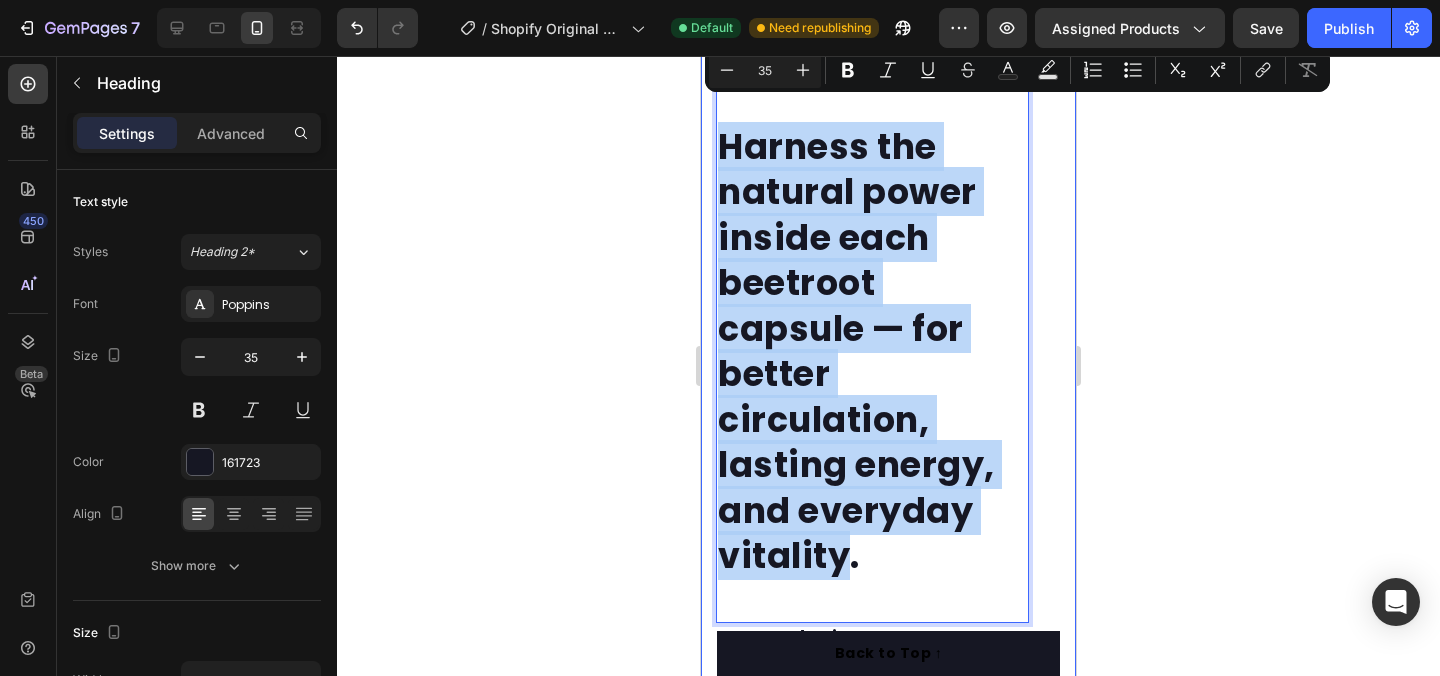 drag, startPoint x: 851, startPoint y: 538, endPoint x: 713, endPoint y: 113, distance: 446.84338 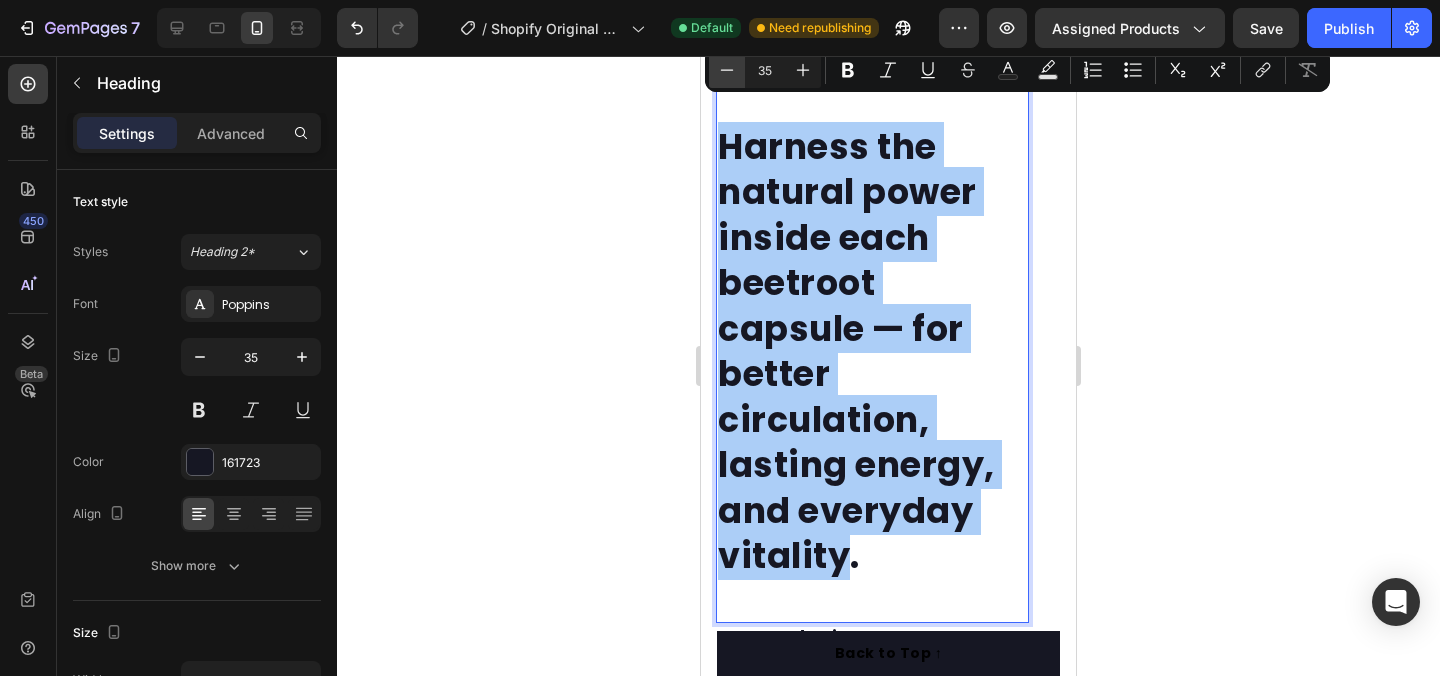 click 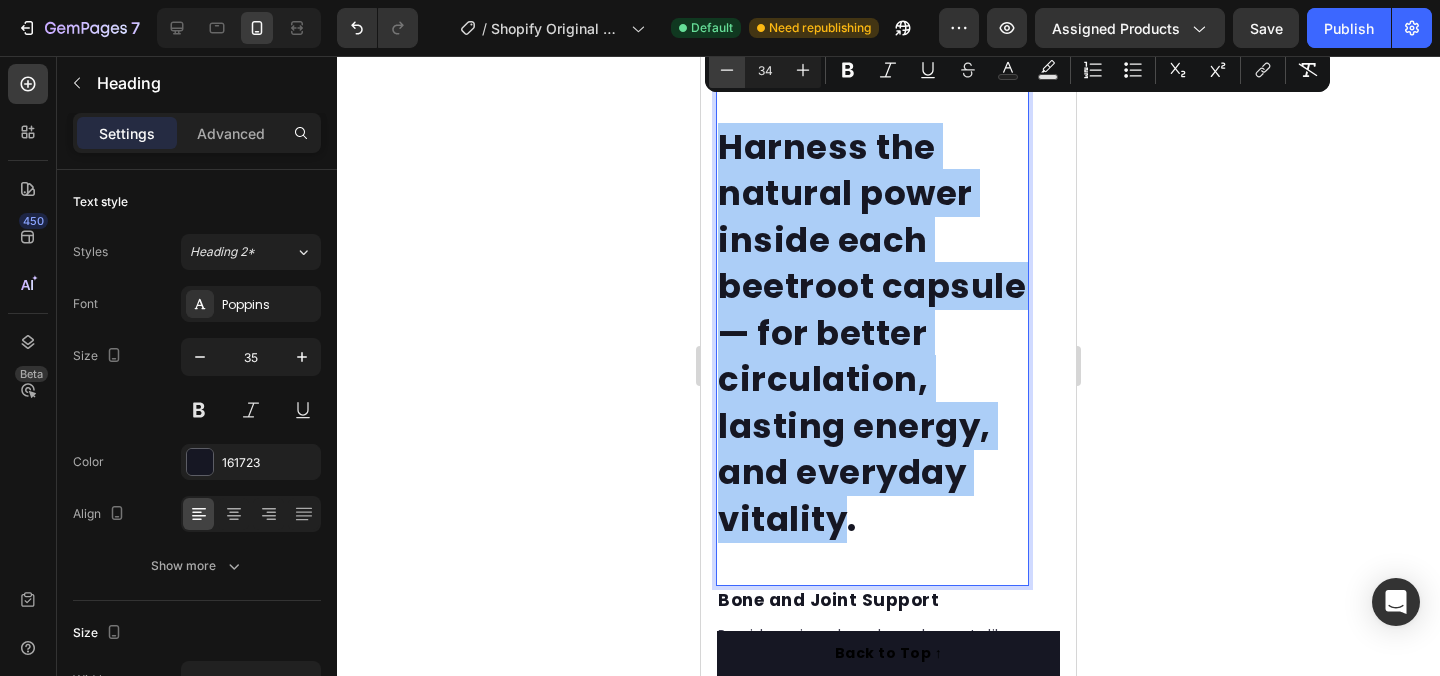 click 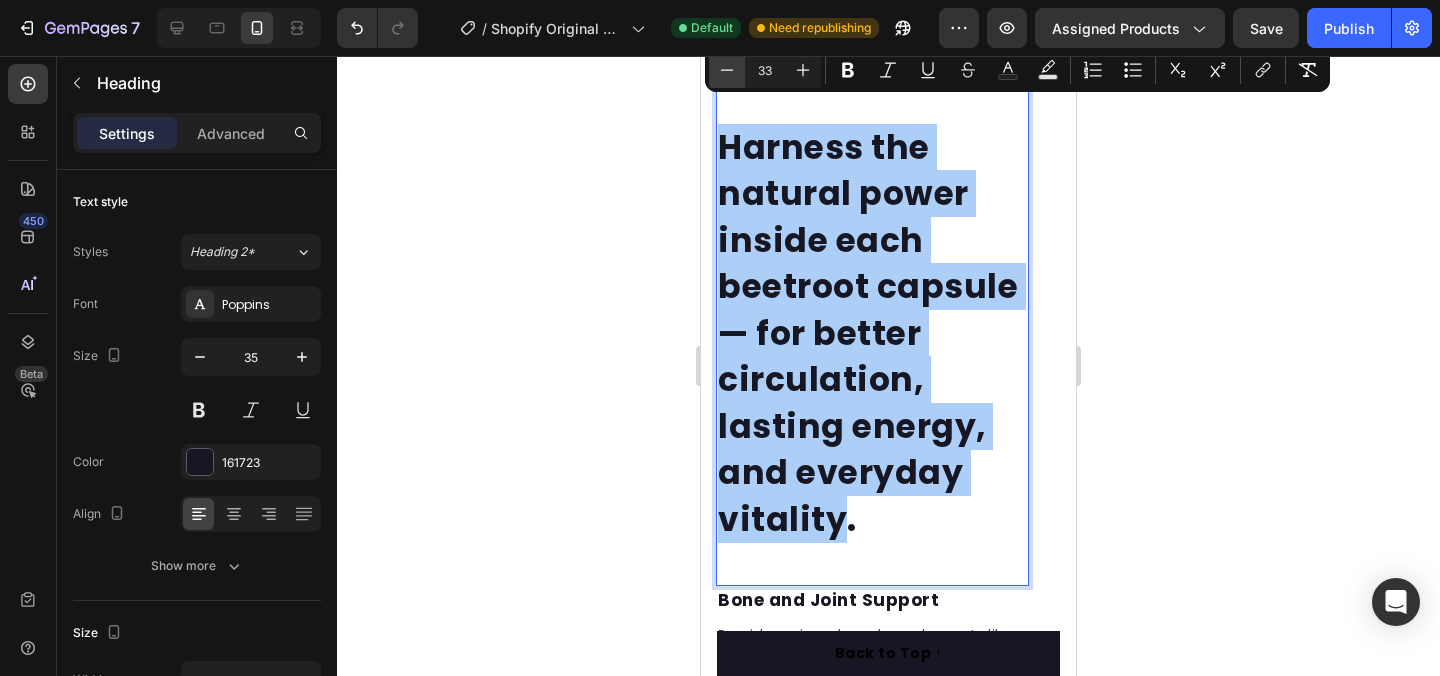 click 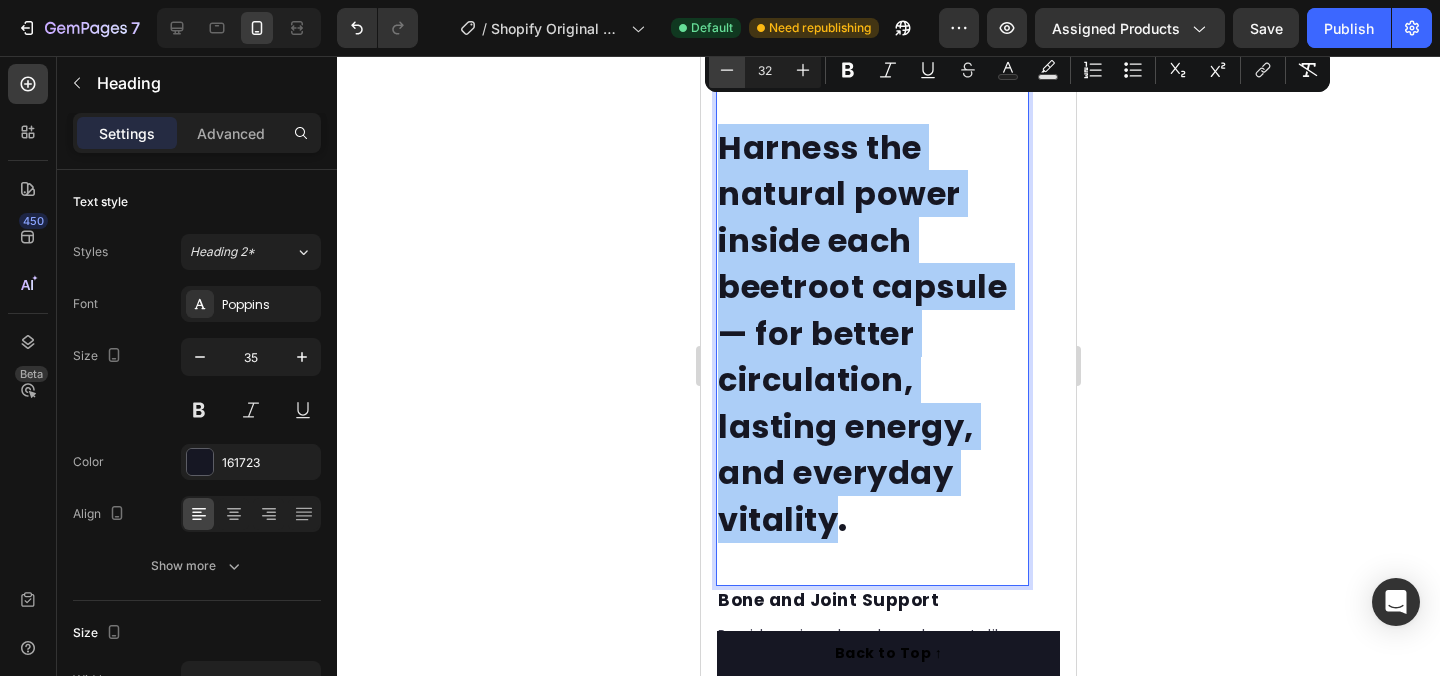 click 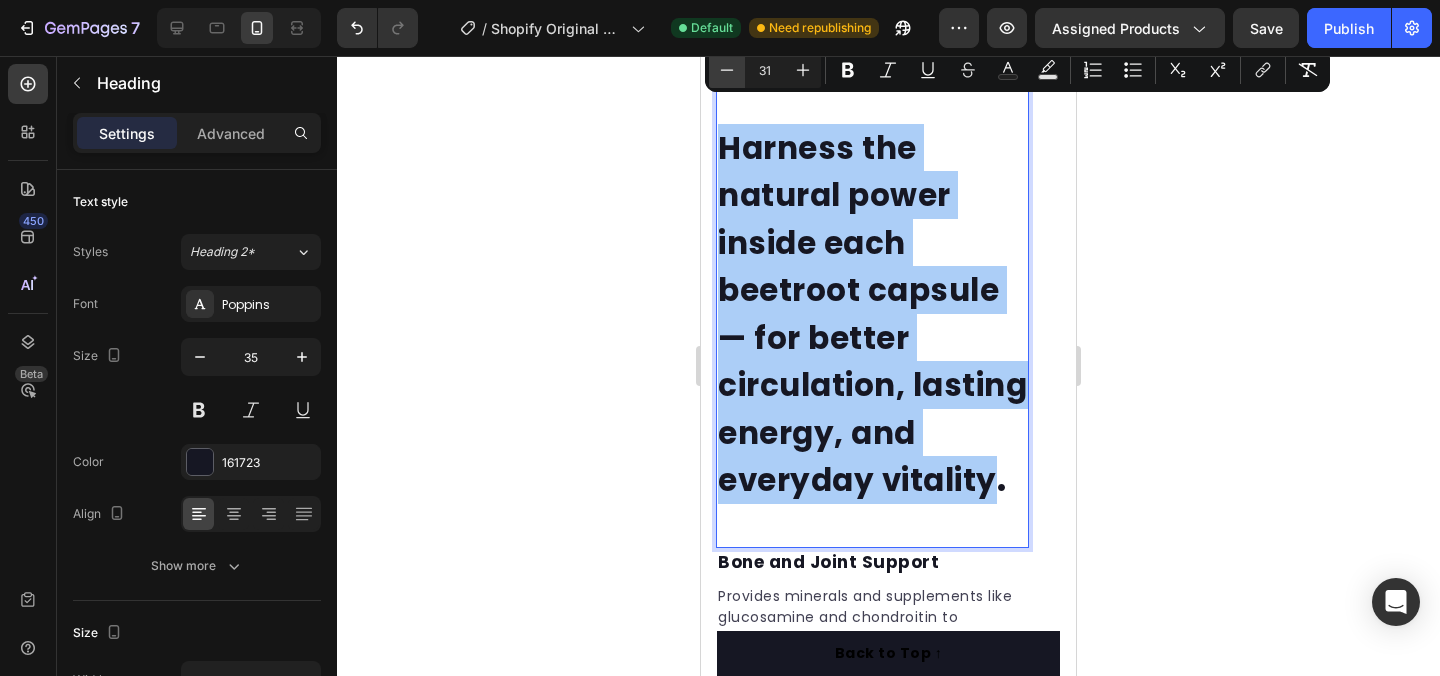 click 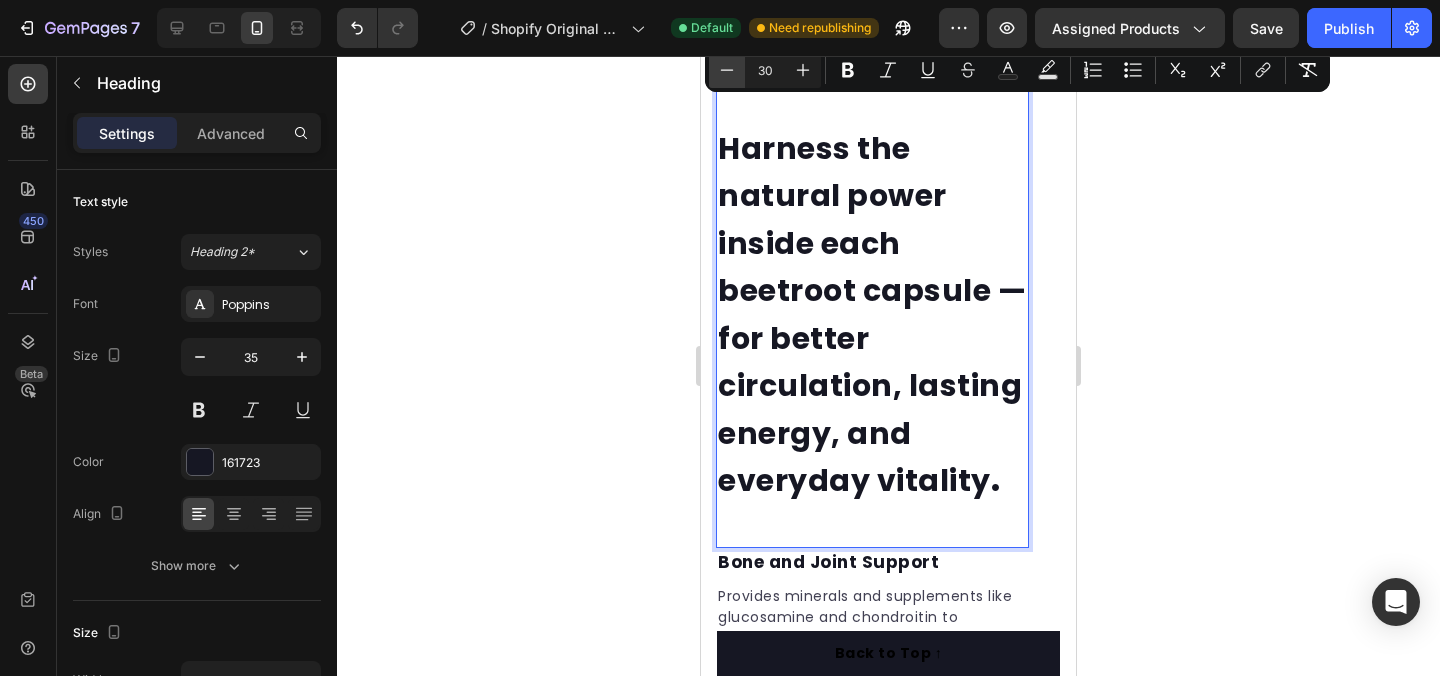 click 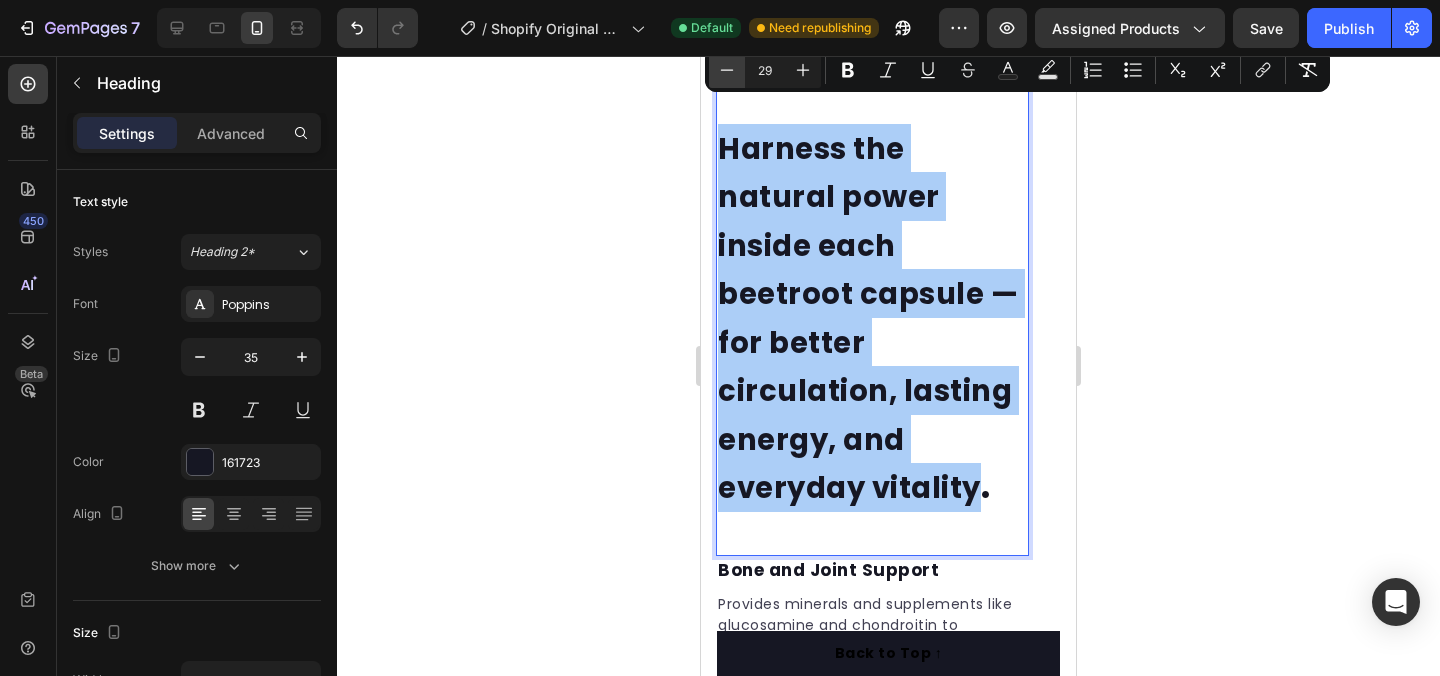 click 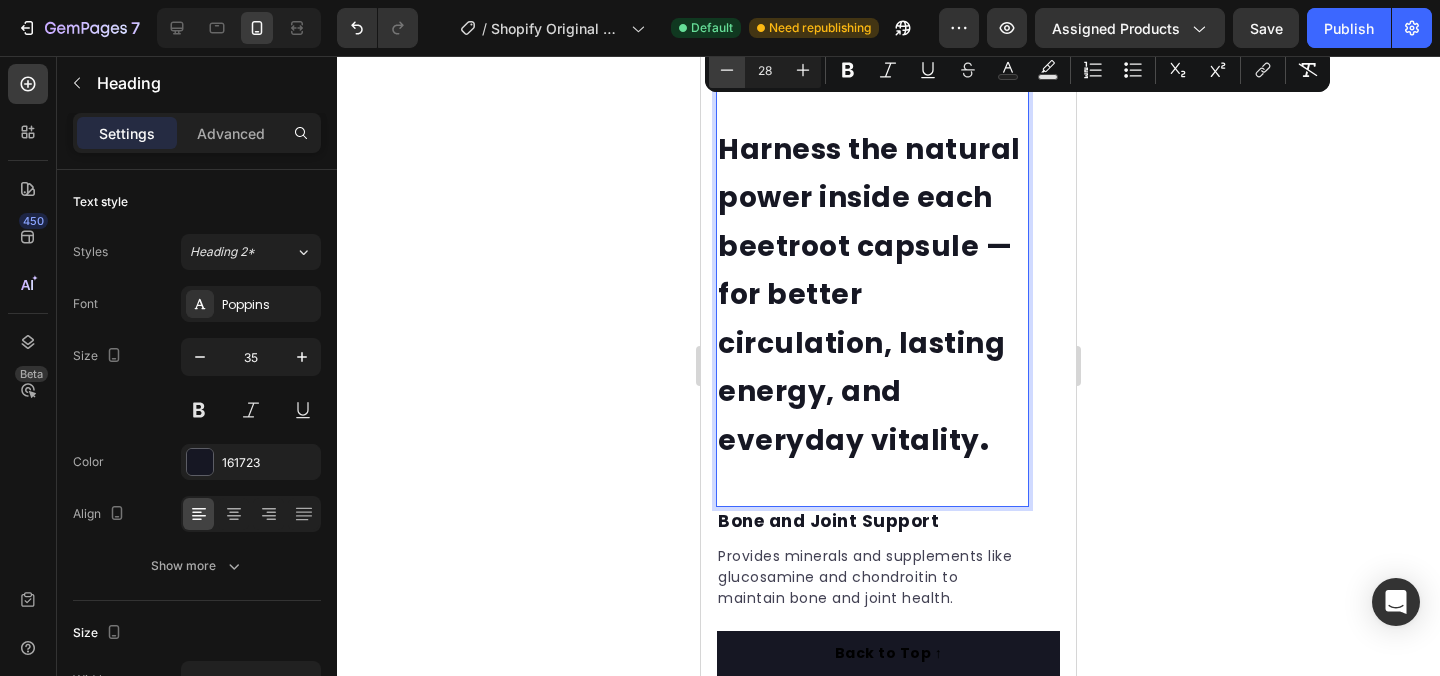 click 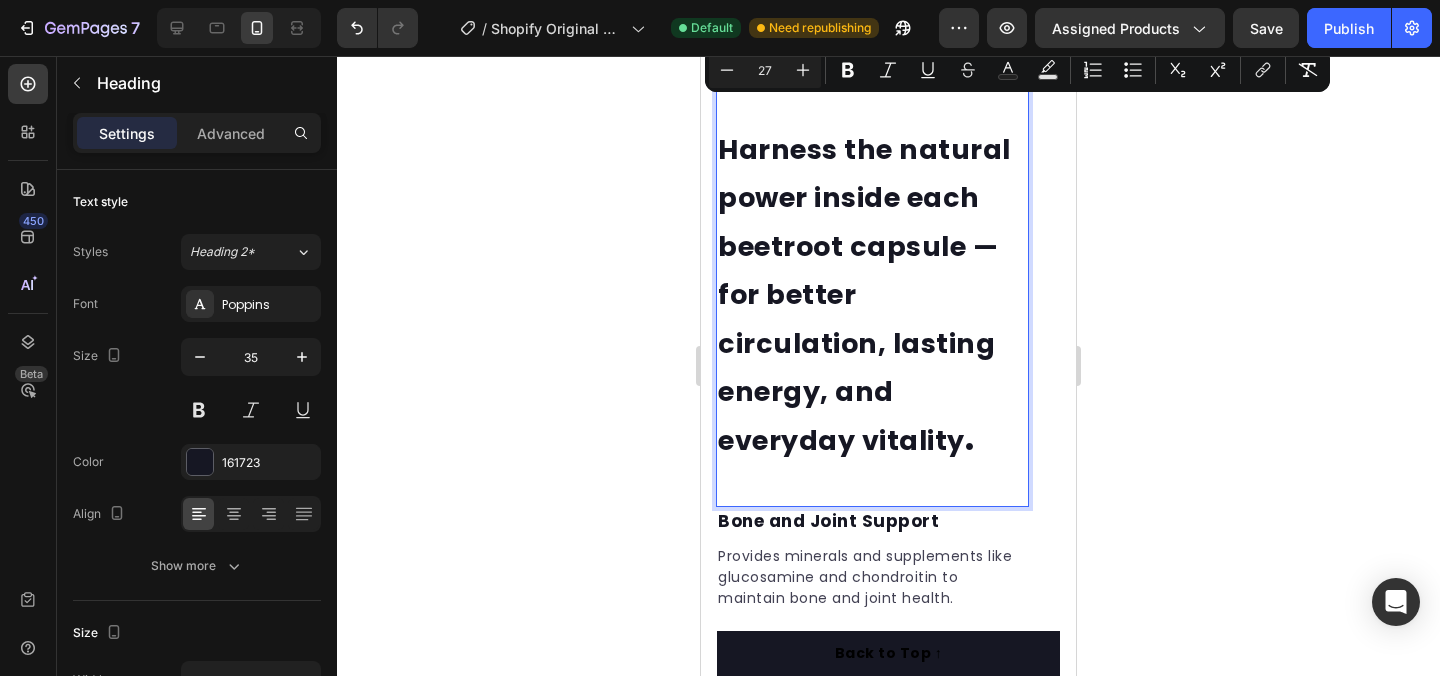 click 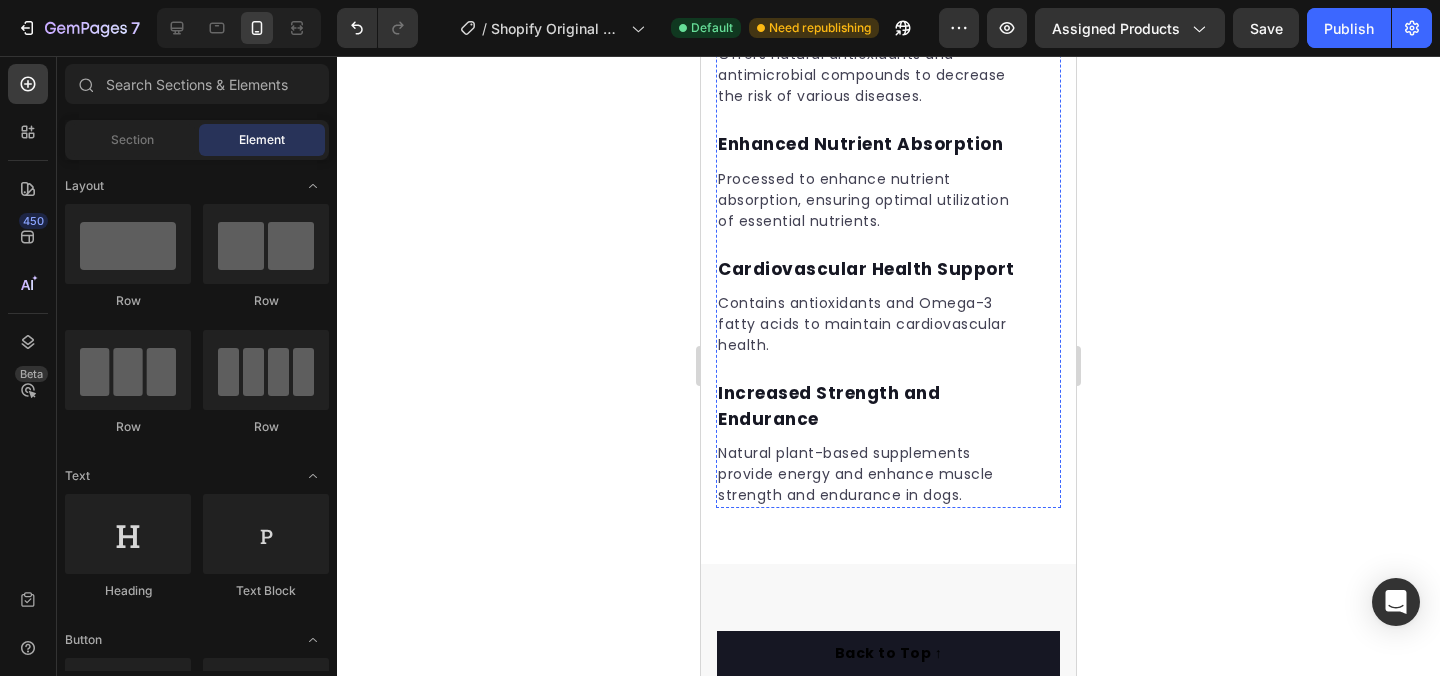 scroll, scrollTop: 3895, scrollLeft: 0, axis: vertical 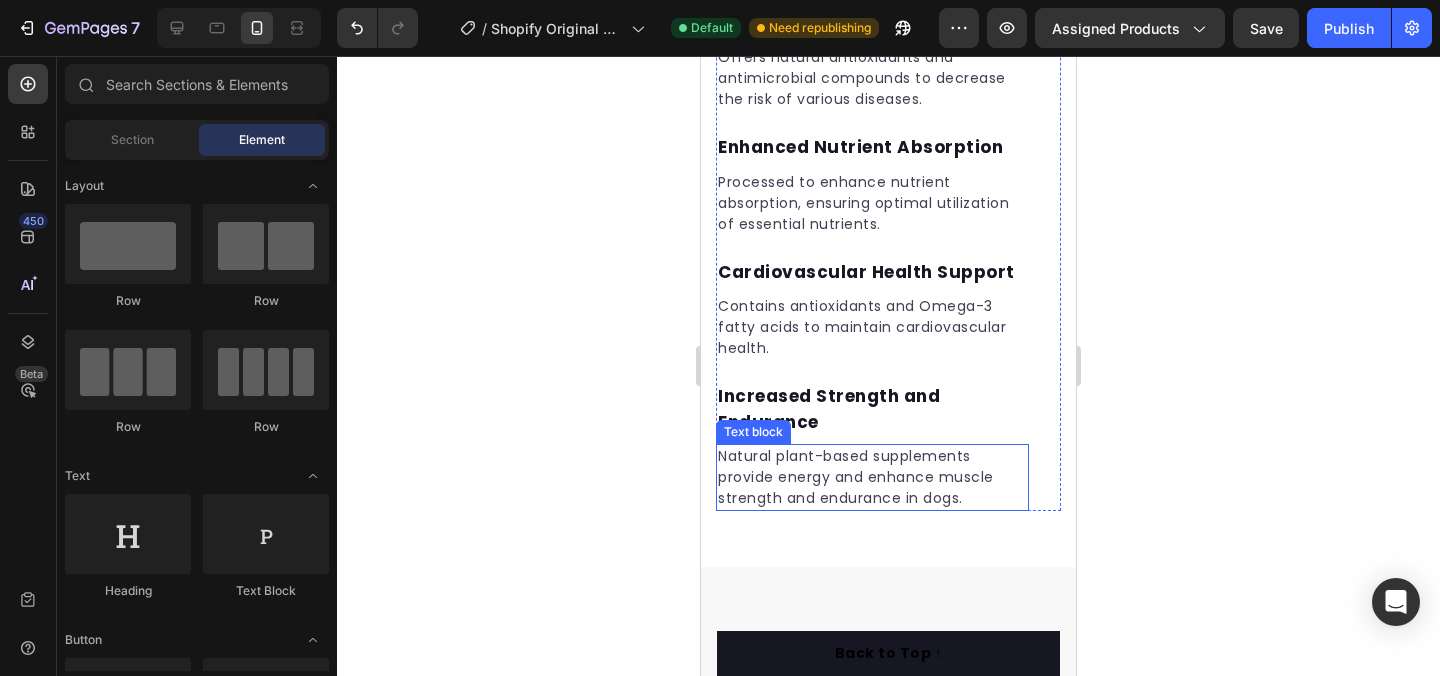 click on "Natural plant-based supplements provide energy and enhance muscle strength and endurance in dogs." at bounding box center (872, 477) 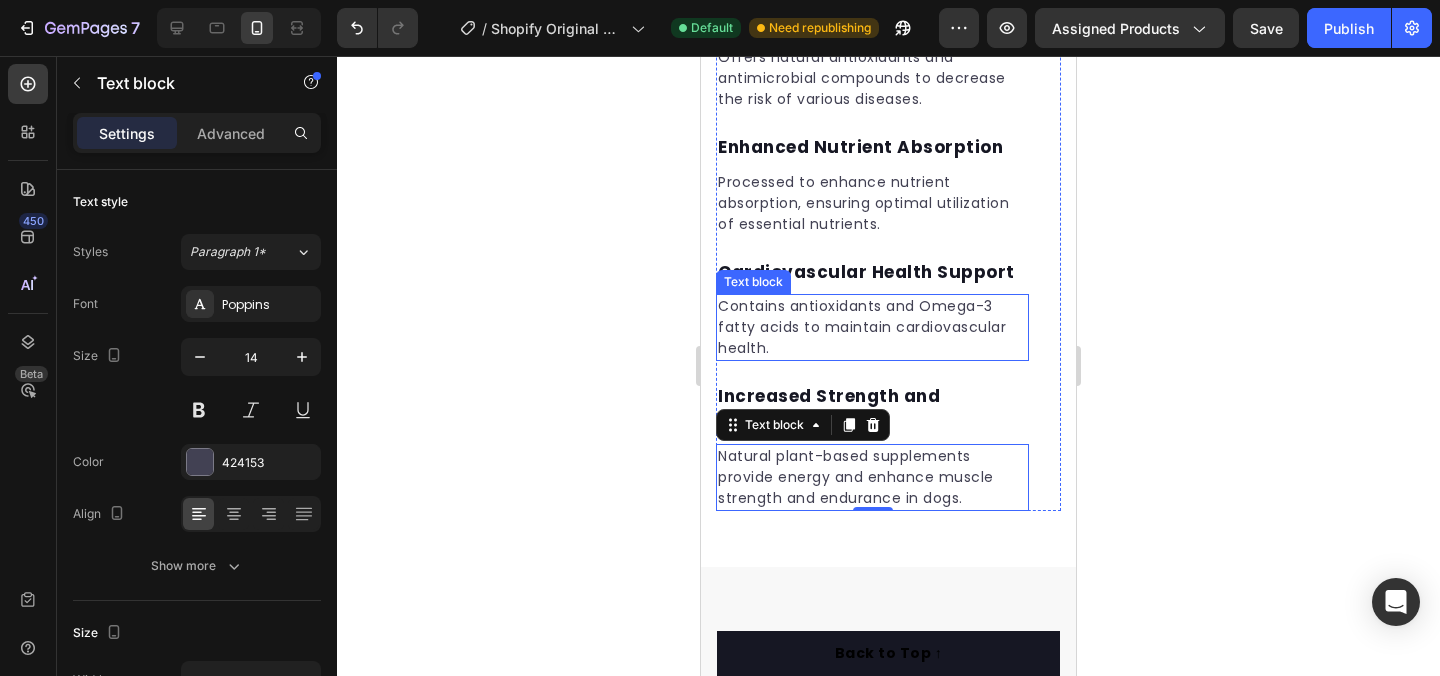 click on "Contains antioxidants and Omega-3 fatty acids to maintain cardiovascular health." at bounding box center [872, 327] 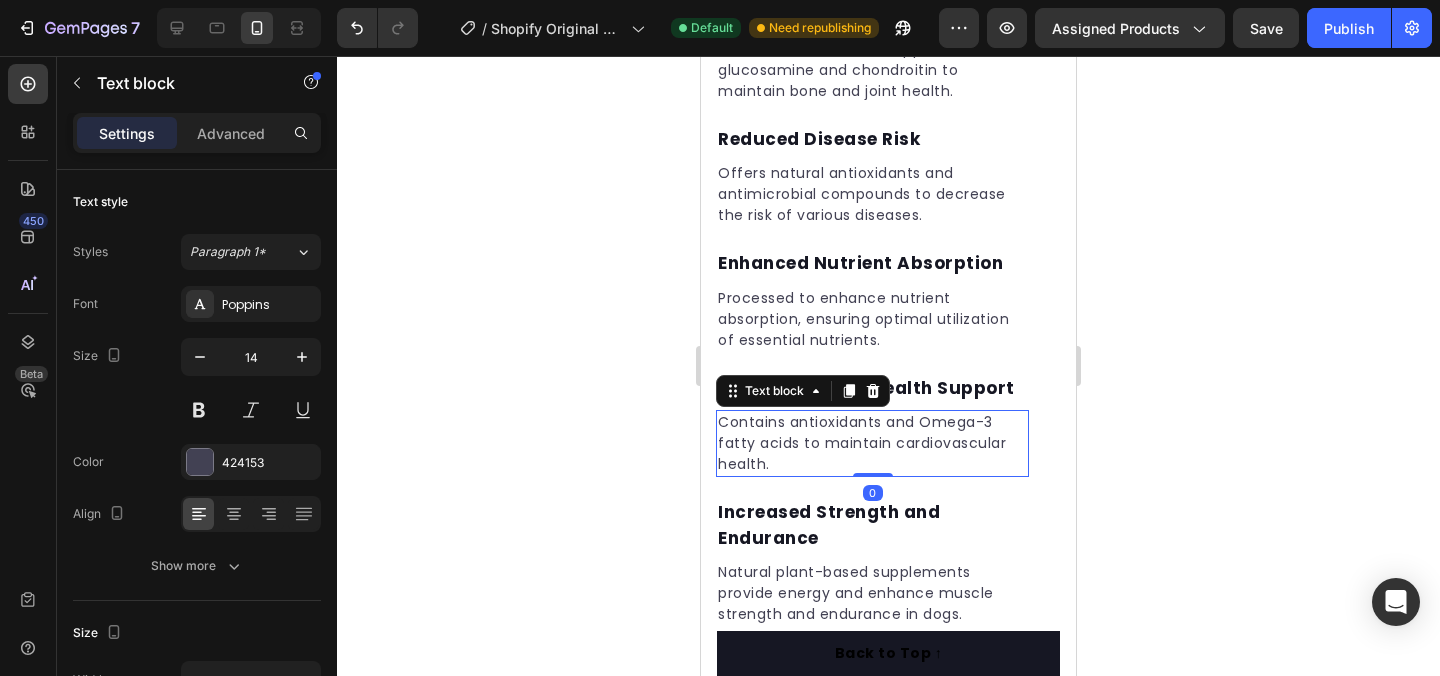 scroll, scrollTop: 3763, scrollLeft: 0, axis: vertical 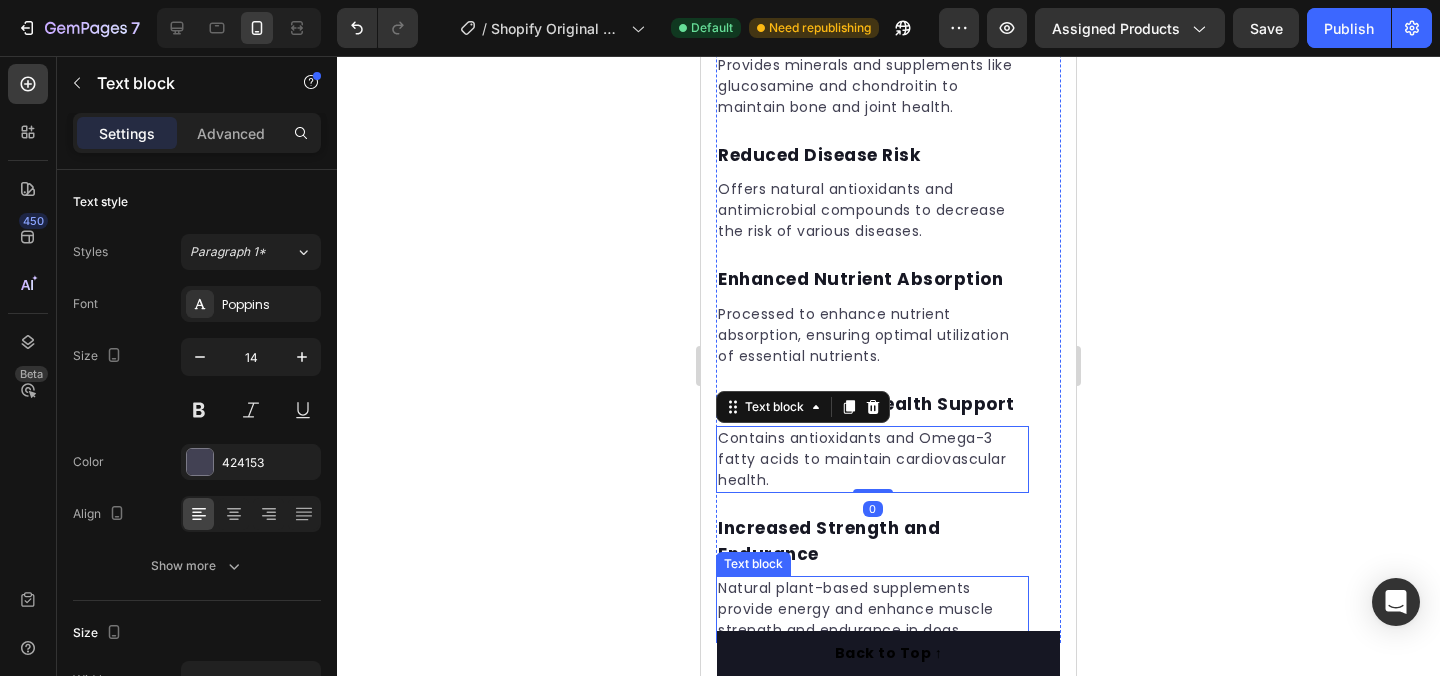 click on "Natural plant-based supplements provide energy and enhance muscle strength and endurance in dogs." at bounding box center (872, 609) 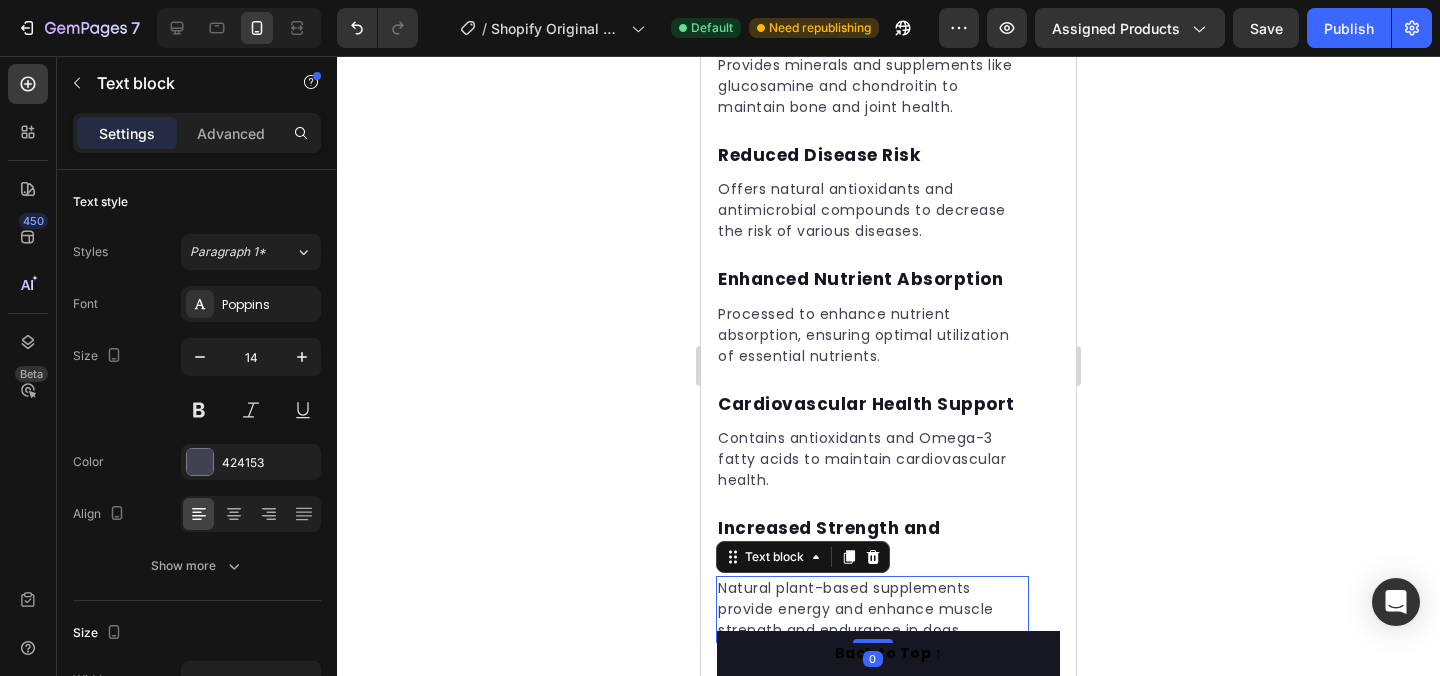 click on "Natural plant-based supplements provide energy and enhance muscle strength and endurance in dogs." at bounding box center (872, 609) 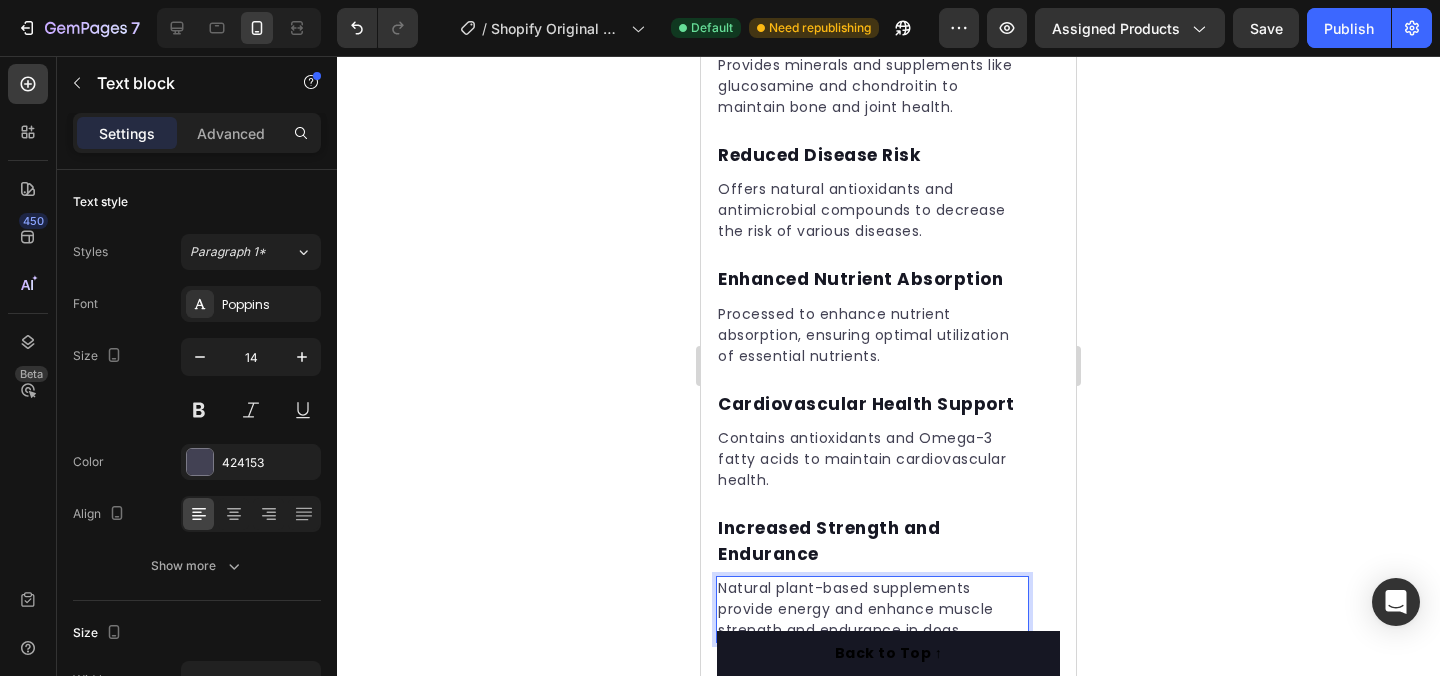 click on "Natural plant-based supplements provide energy and enhance muscle strength and endurance in dogs." at bounding box center [872, 609] 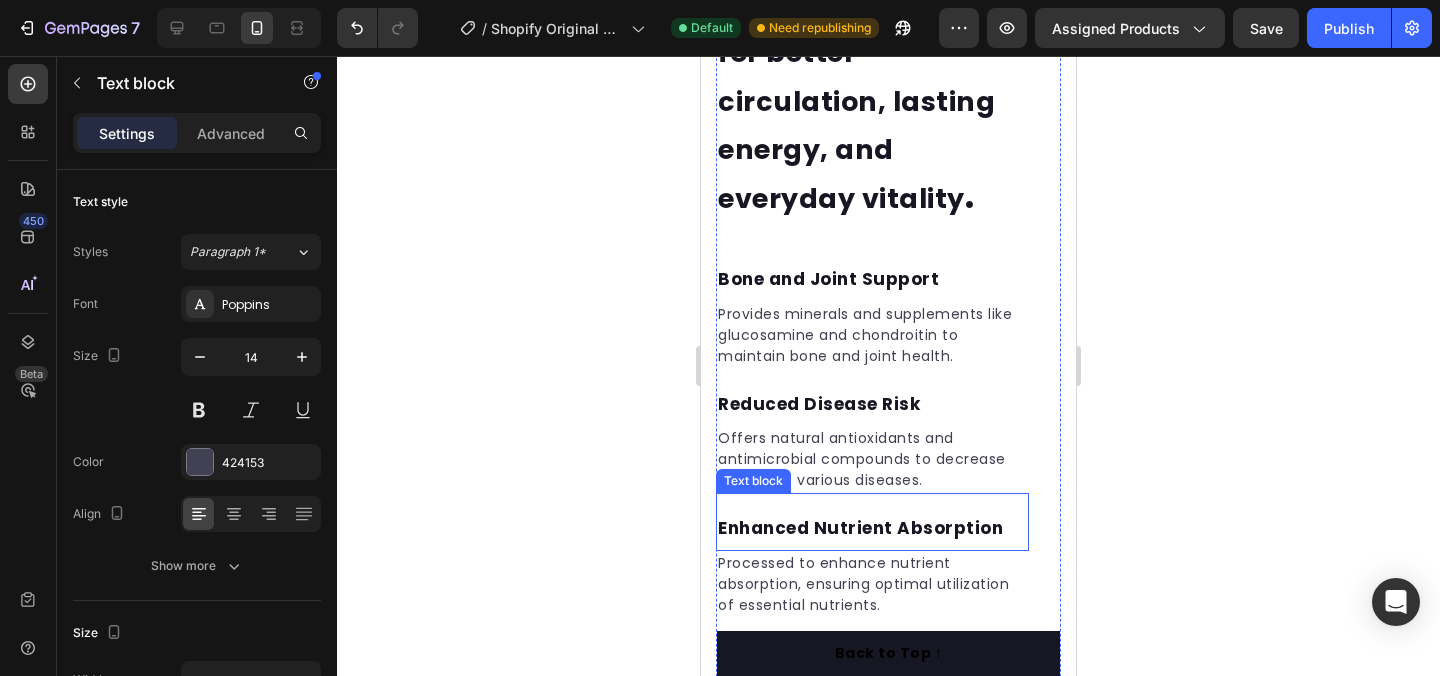 scroll, scrollTop: 3512, scrollLeft: 0, axis: vertical 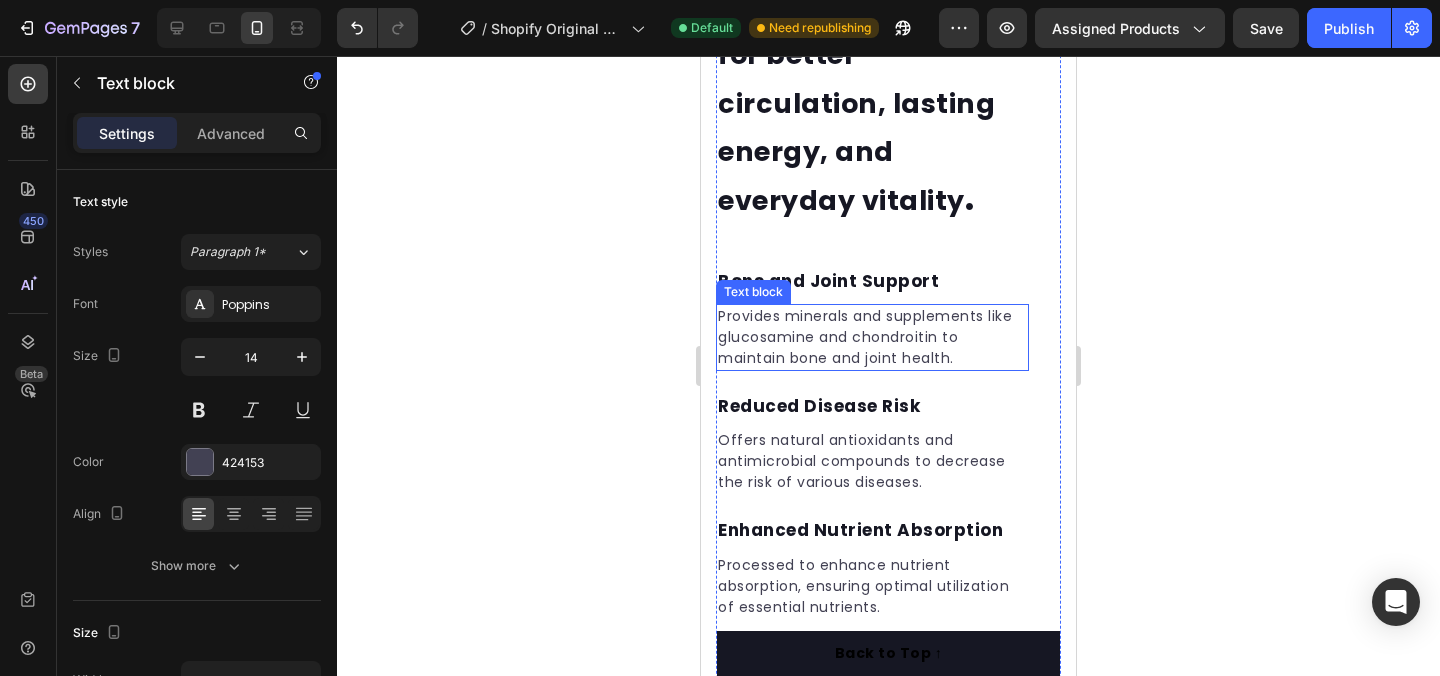 click on "Provides minerals and supplements like glucosamine and chondroitin to maintain bone and joint health." at bounding box center (872, 337) 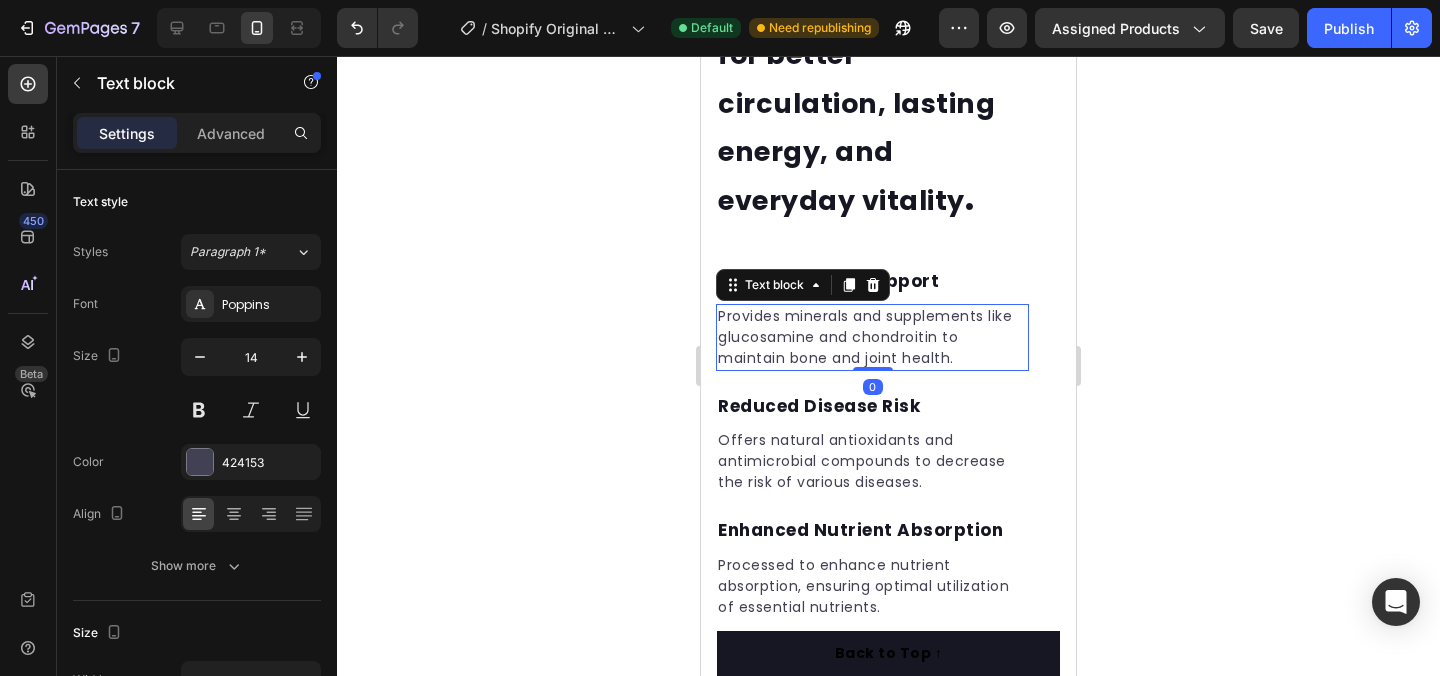 click on "Provides minerals and supplements like glucosamine and chondroitin to maintain bone and joint health." at bounding box center (872, 337) 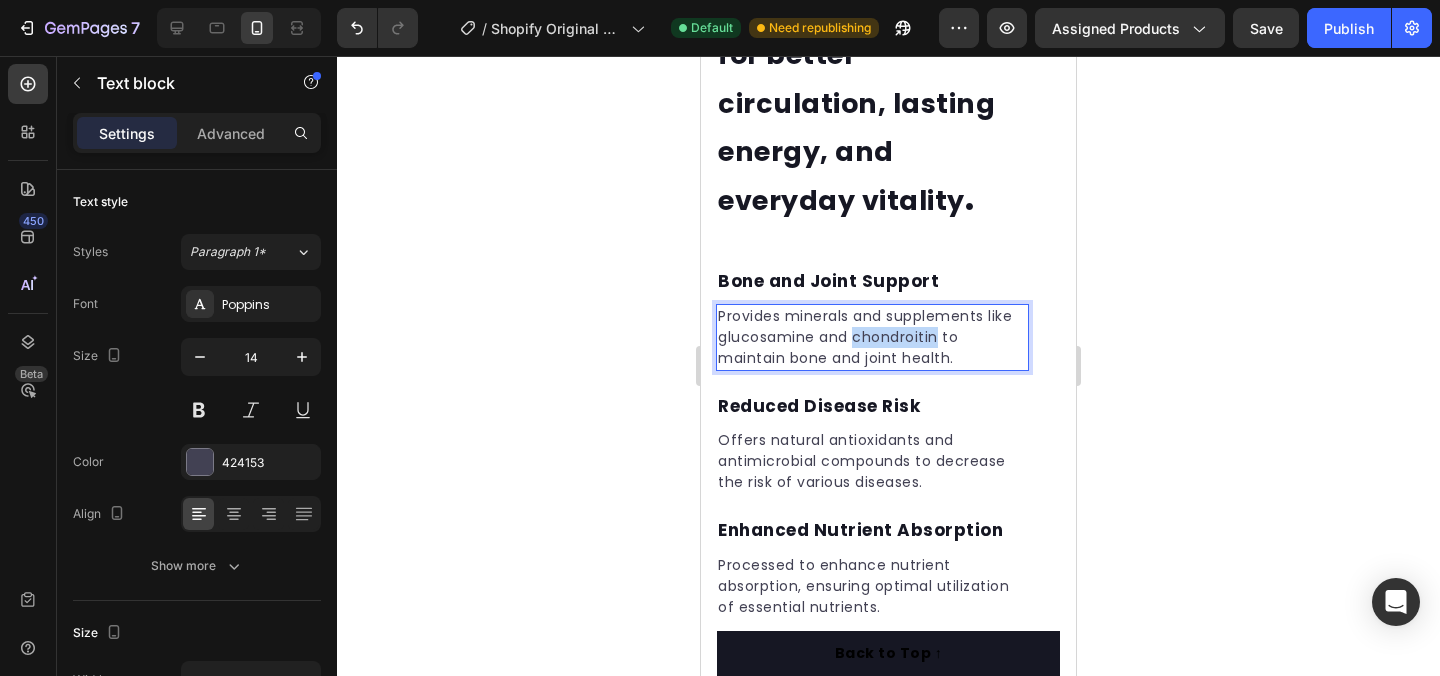 click on "Provides minerals and supplements like glucosamine and chondroitin to maintain bone and joint health." at bounding box center (872, 337) 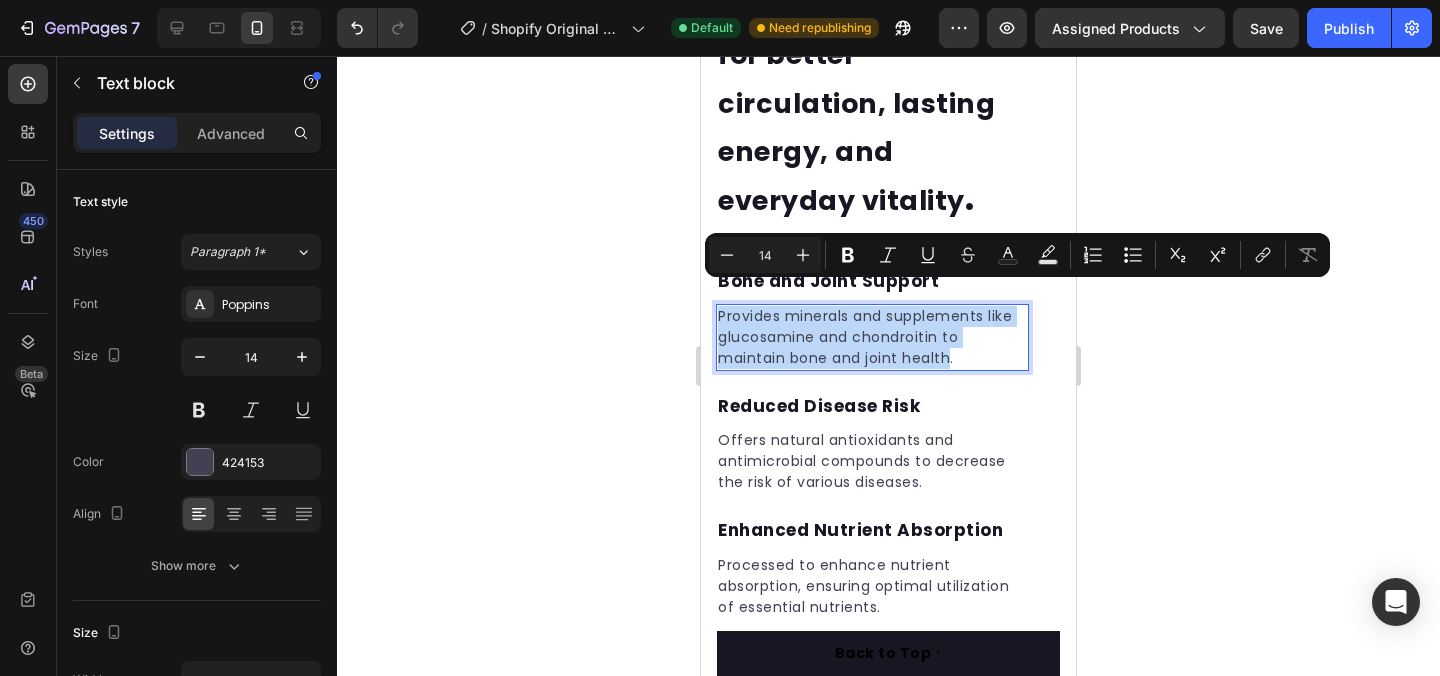 drag, startPoint x: 946, startPoint y: 335, endPoint x: 718, endPoint y: 300, distance: 230.67076 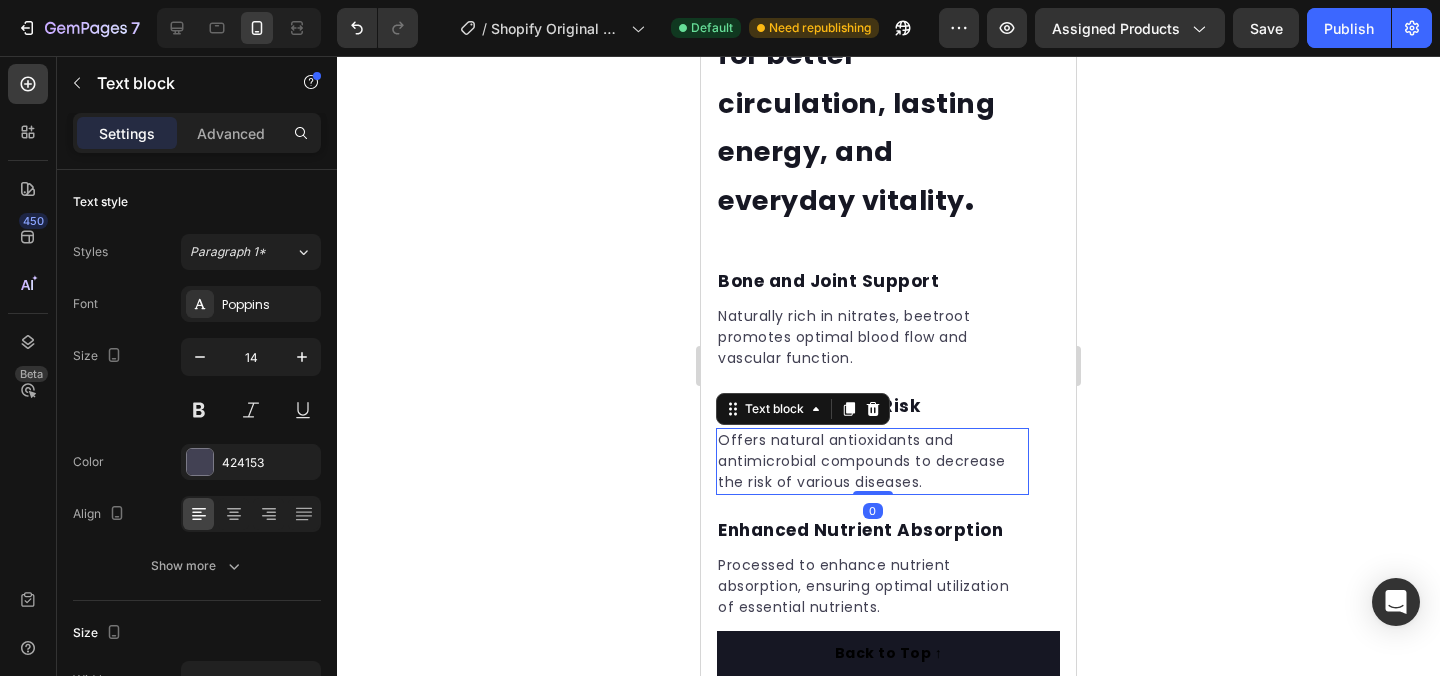click on "Offers natural antioxidants and antimicrobial compounds to decrease the risk of various diseases." at bounding box center [872, 461] 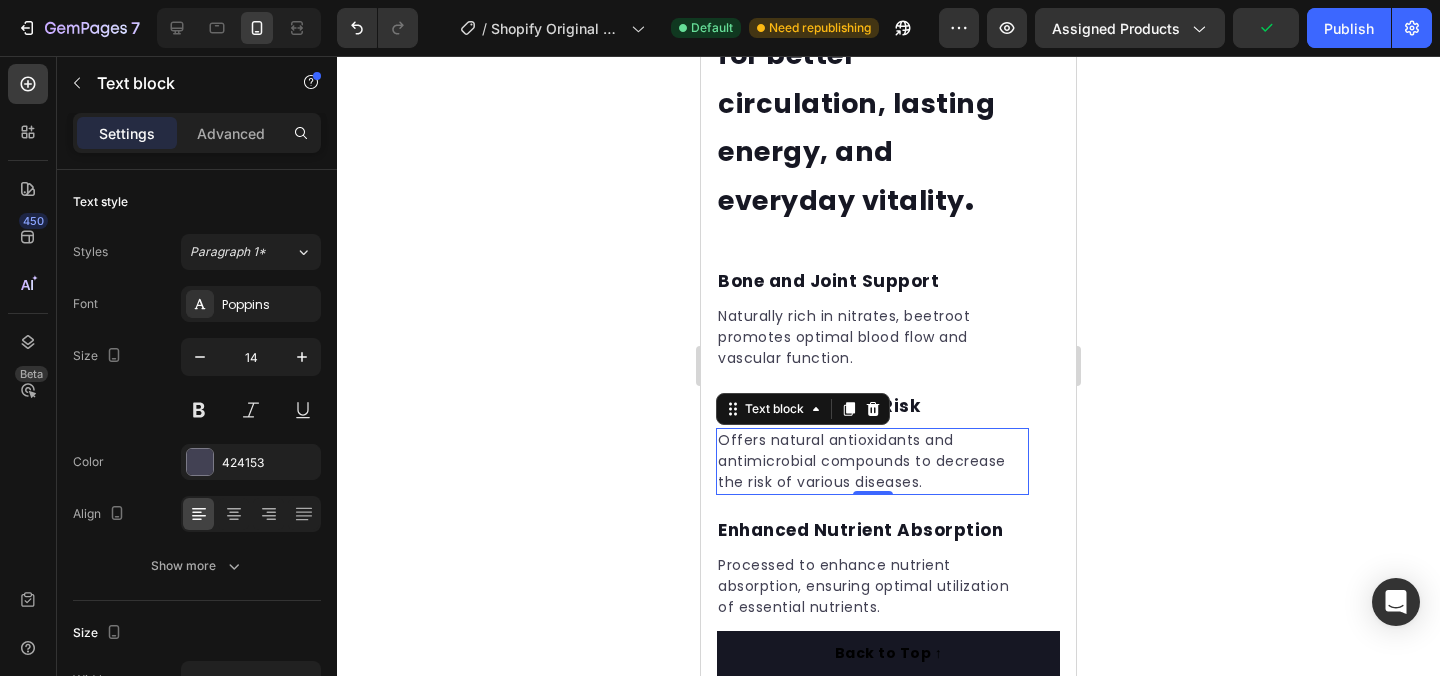 click on "Offers natural antioxidants and antimicrobial compounds to decrease the risk of various diseases." at bounding box center [872, 461] 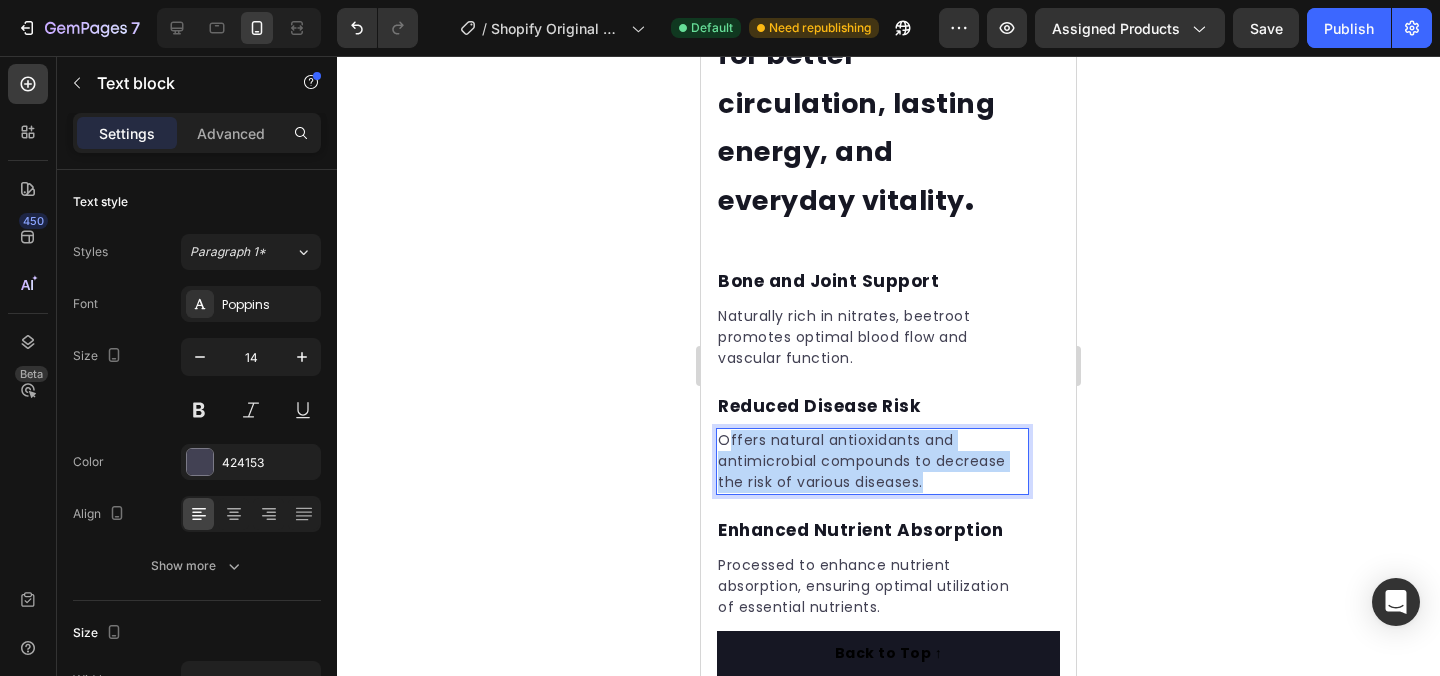 drag, startPoint x: 931, startPoint y: 460, endPoint x: 725, endPoint y: 421, distance: 209.65924 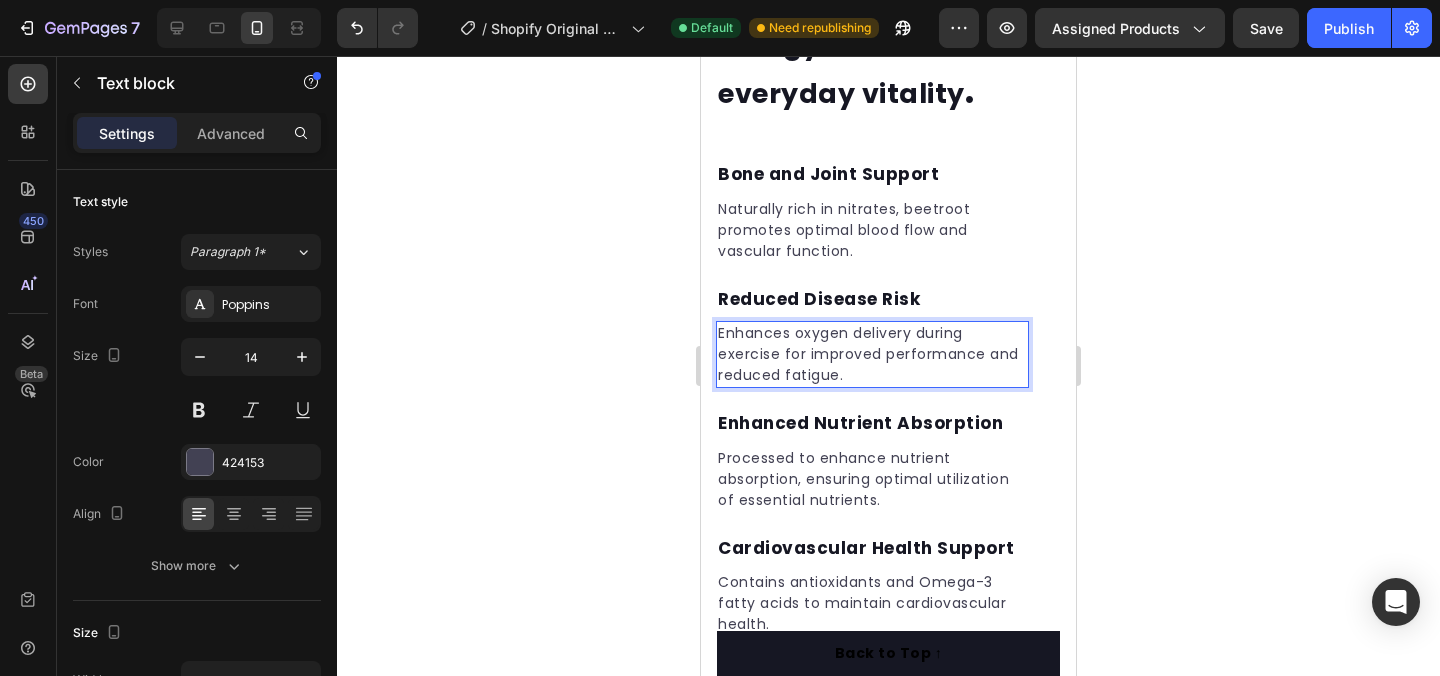 scroll, scrollTop: 3629, scrollLeft: 0, axis: vertical 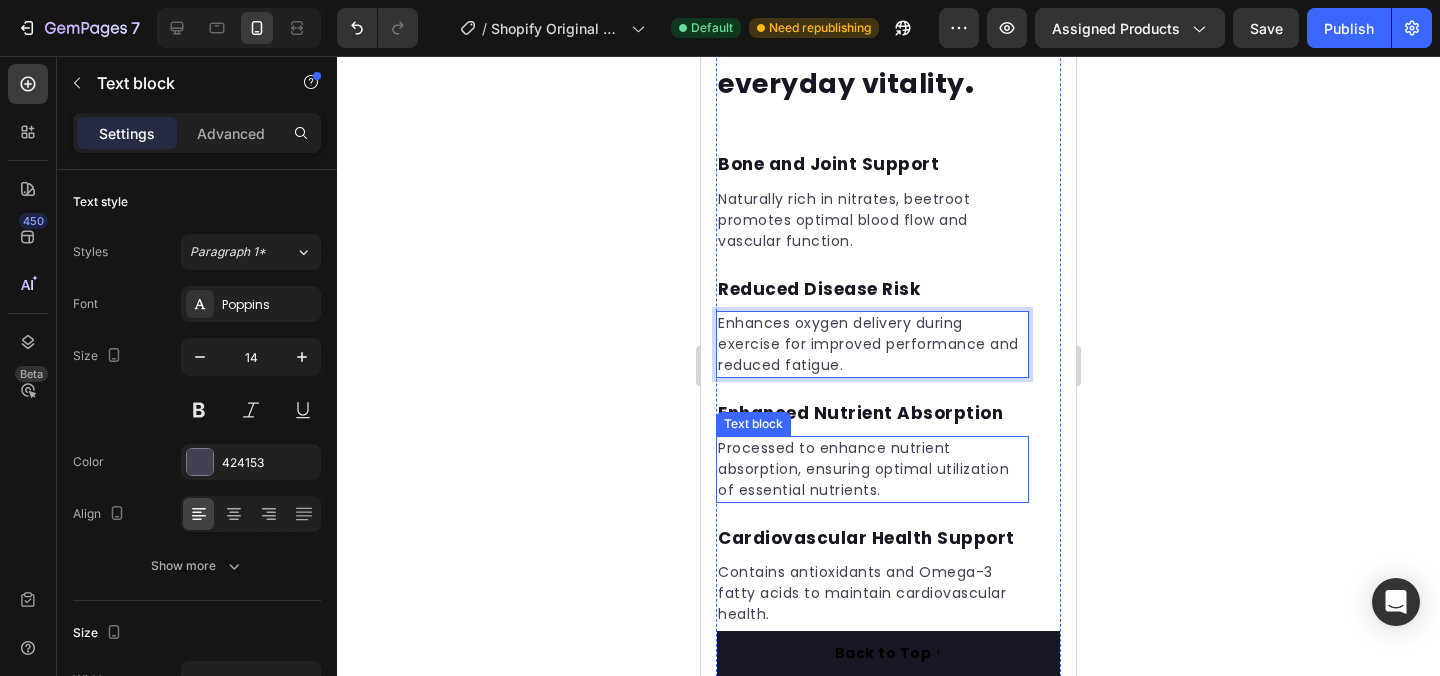 click on "Processed to enhance nutrient absorption, ensuring optimal utilization of essential nutrients." at bounding box center (872, 469) 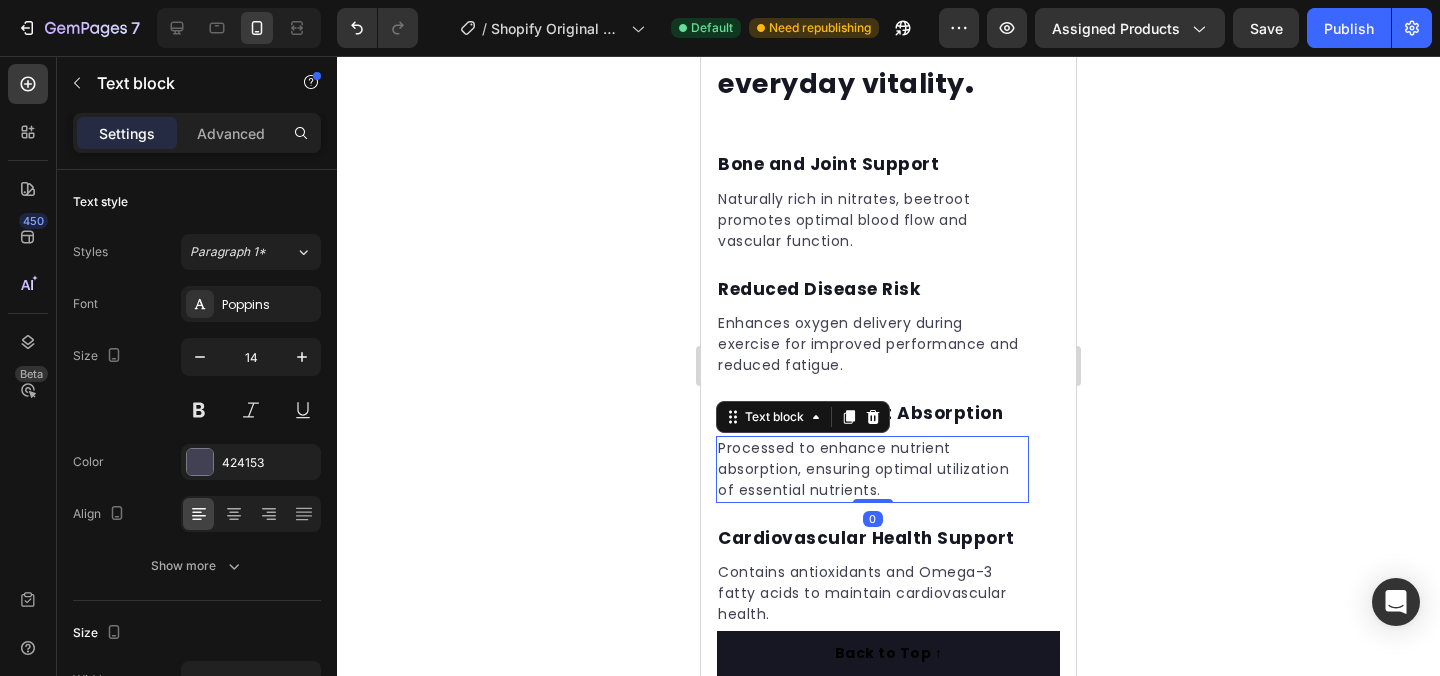 click on "Processed to enhance nutrient absorption, ensuring optimal utilization of essential nutrients." at bounding box center (872, 469) 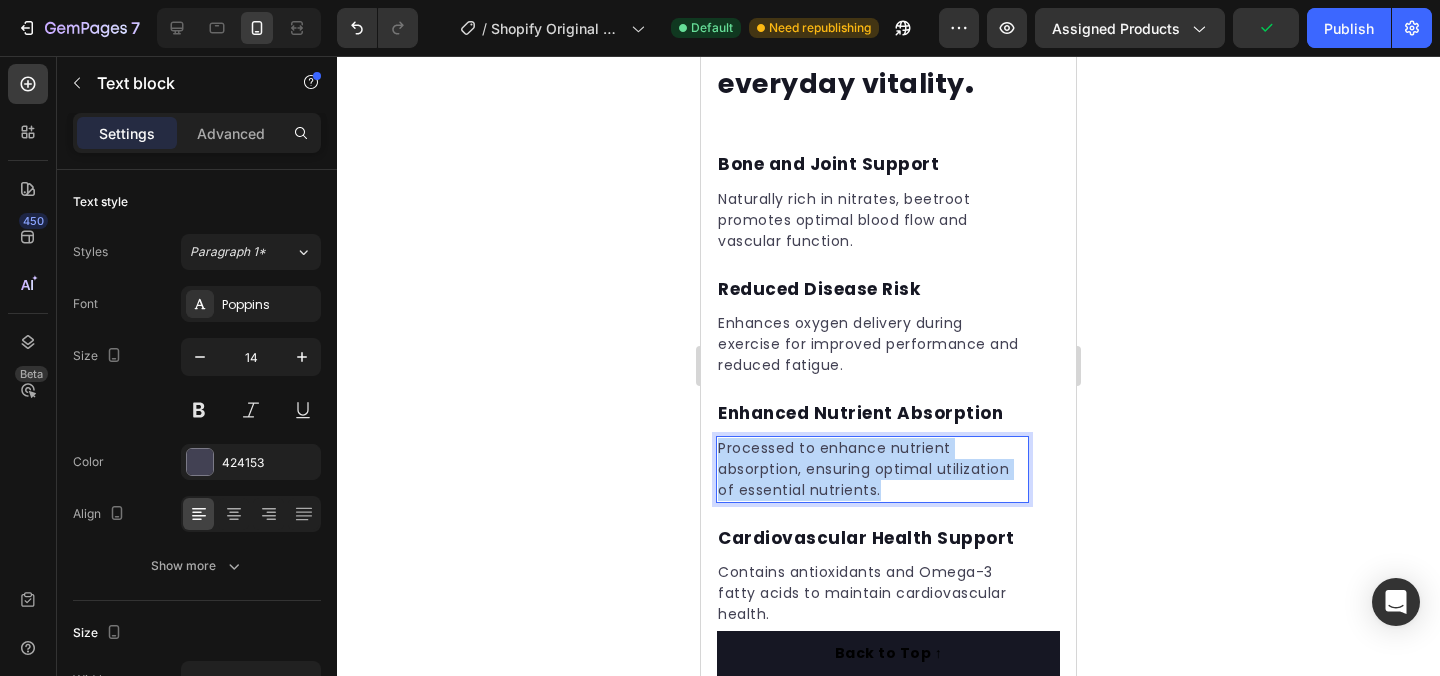 drag, startPoint x: 885, startPoint y: 469, endPoint x: 721, endPoint y: 432, distance: 168.12198 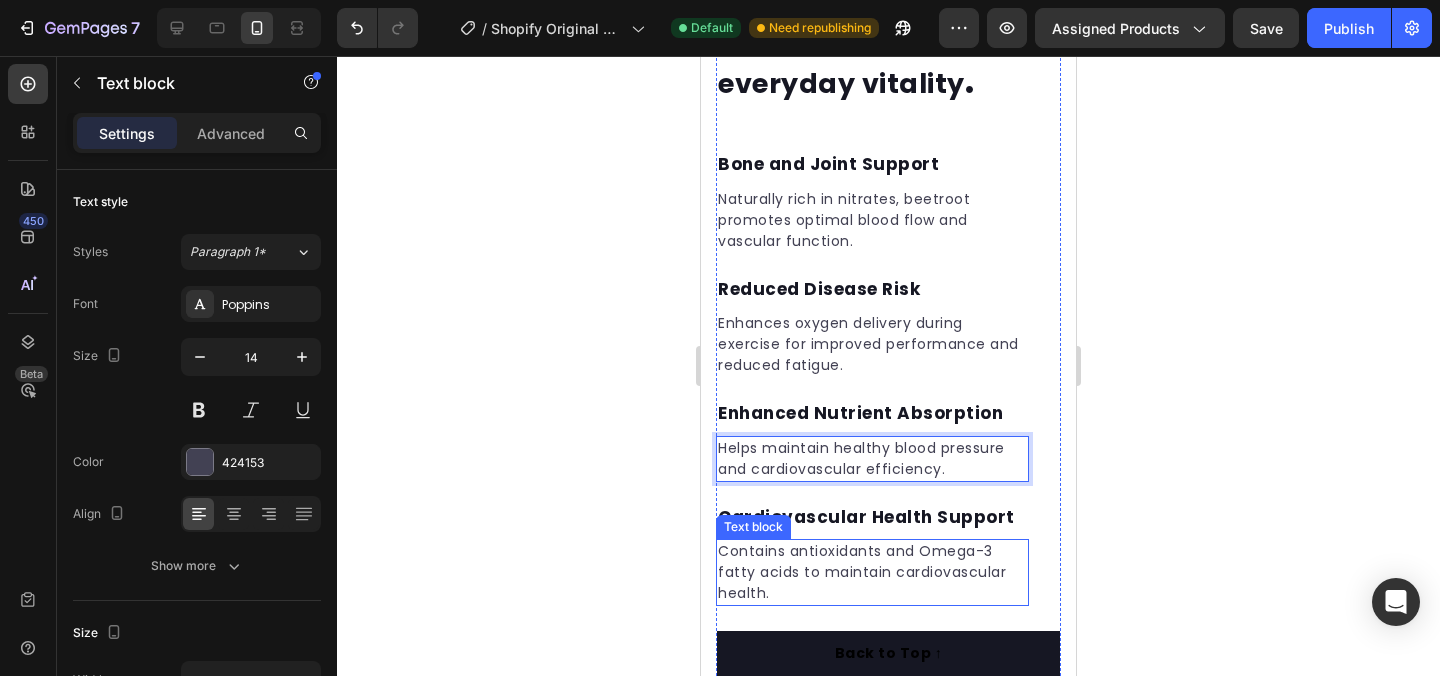 click on "Contains antioxidants and Omega-3 fatty acids to maintain cardiovascular health." at bounding box center [872, 572] 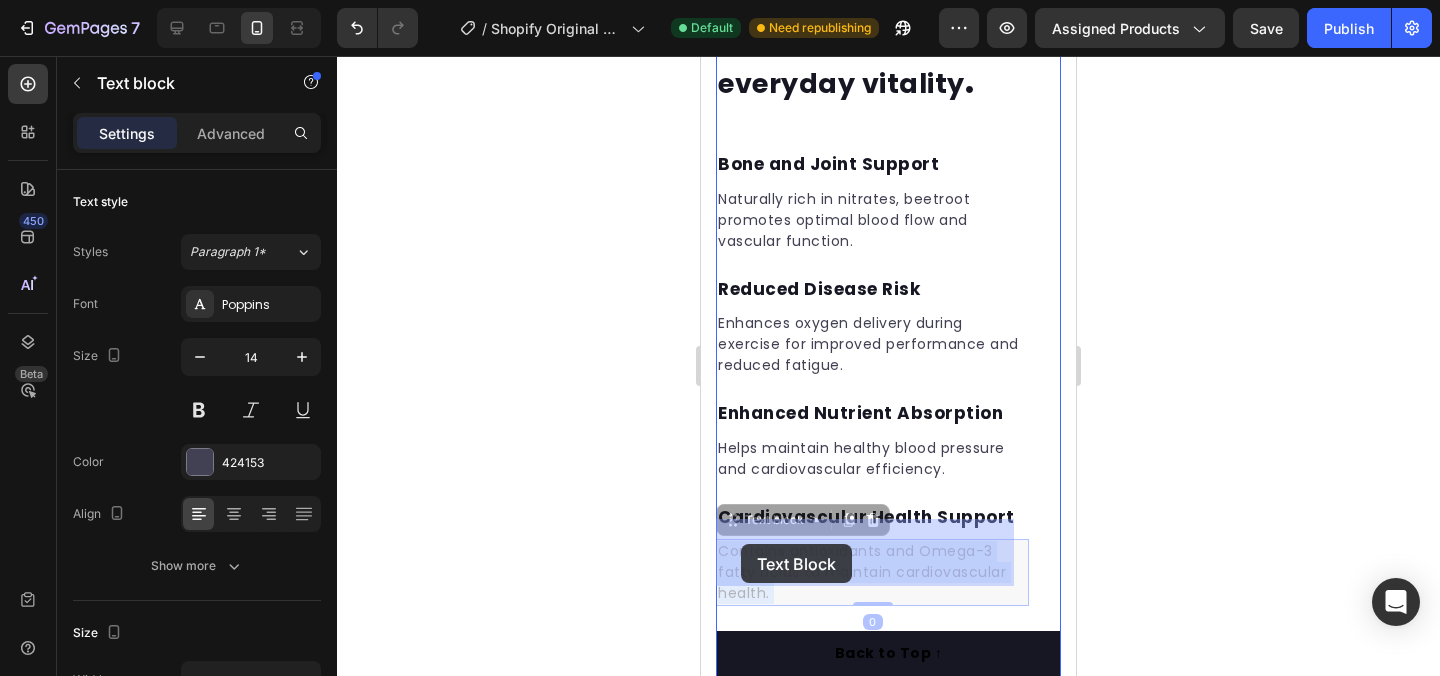 drag, startPoint x: 818, startPoint y: 561, endPoint x: 773, endPoint y: 545, distance: 47.759815 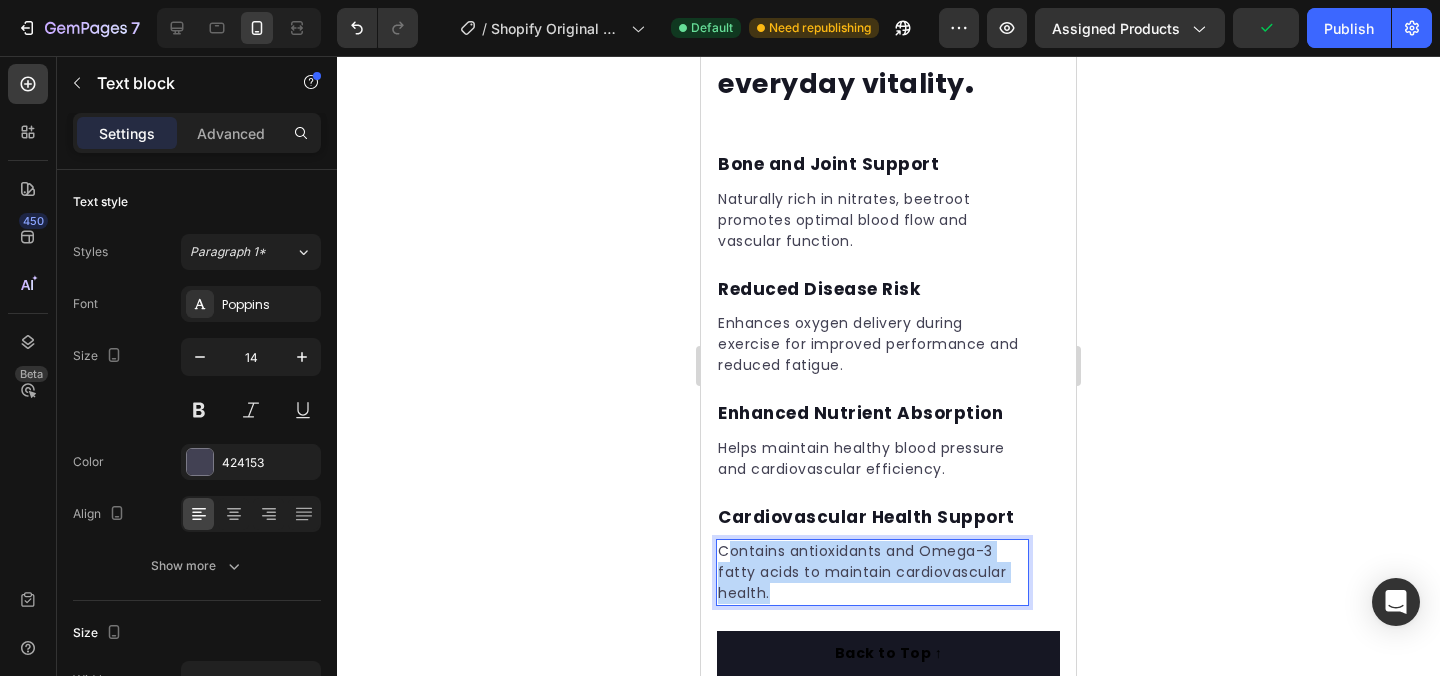 drag, startPoint x: 769, startPoint y: 575, endPoint x: 727, endPoint y: 534, distance: 58.694122 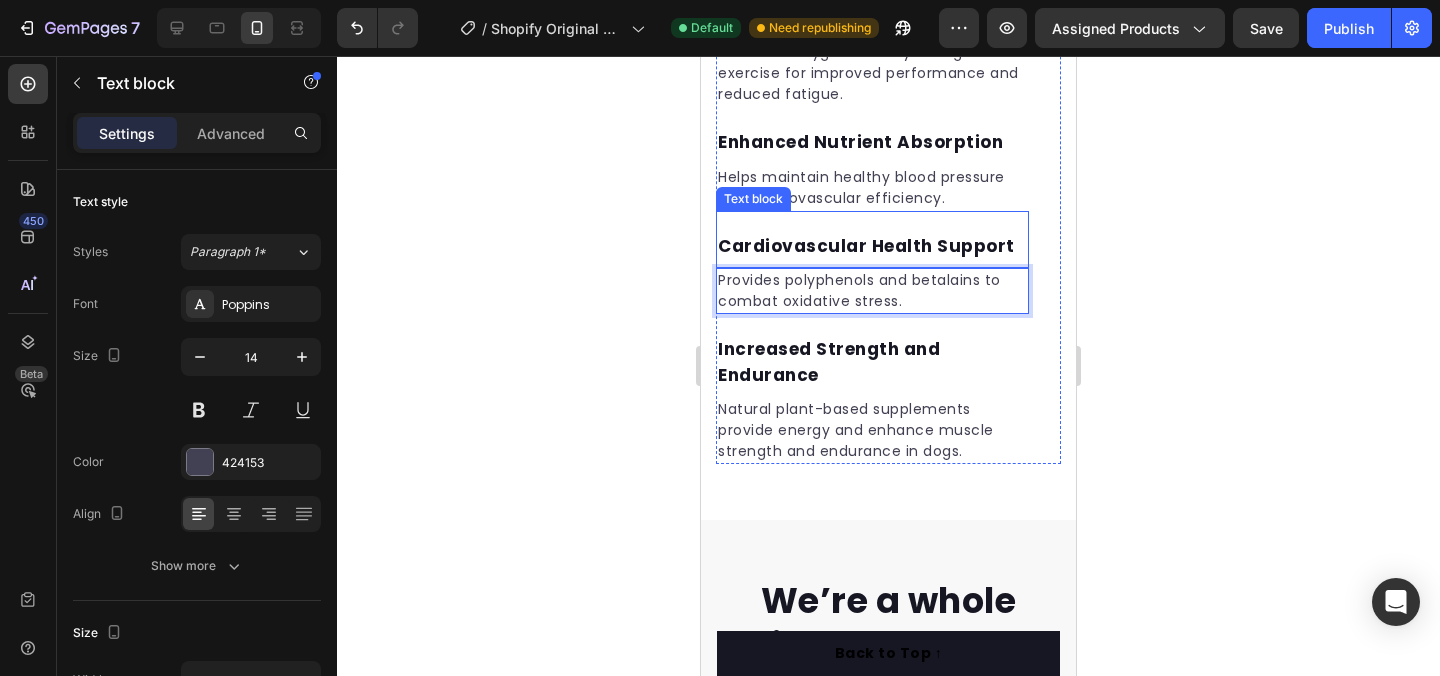 scroll, scrollTop: 3901, scrollLeft: 0, axis: vertical 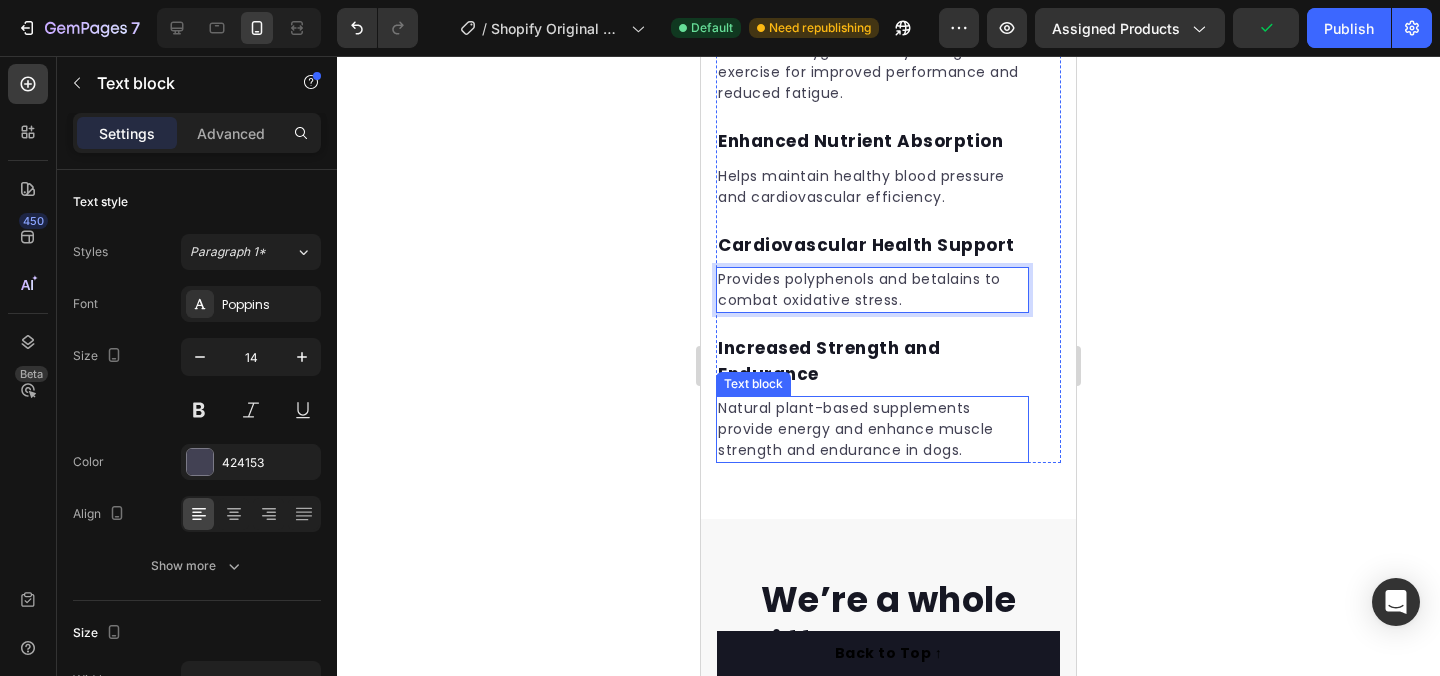 click on "Natural plant-based supplements provide energy and enhance muscle strength and endurance in dogs." at bounding box center (872, 429) 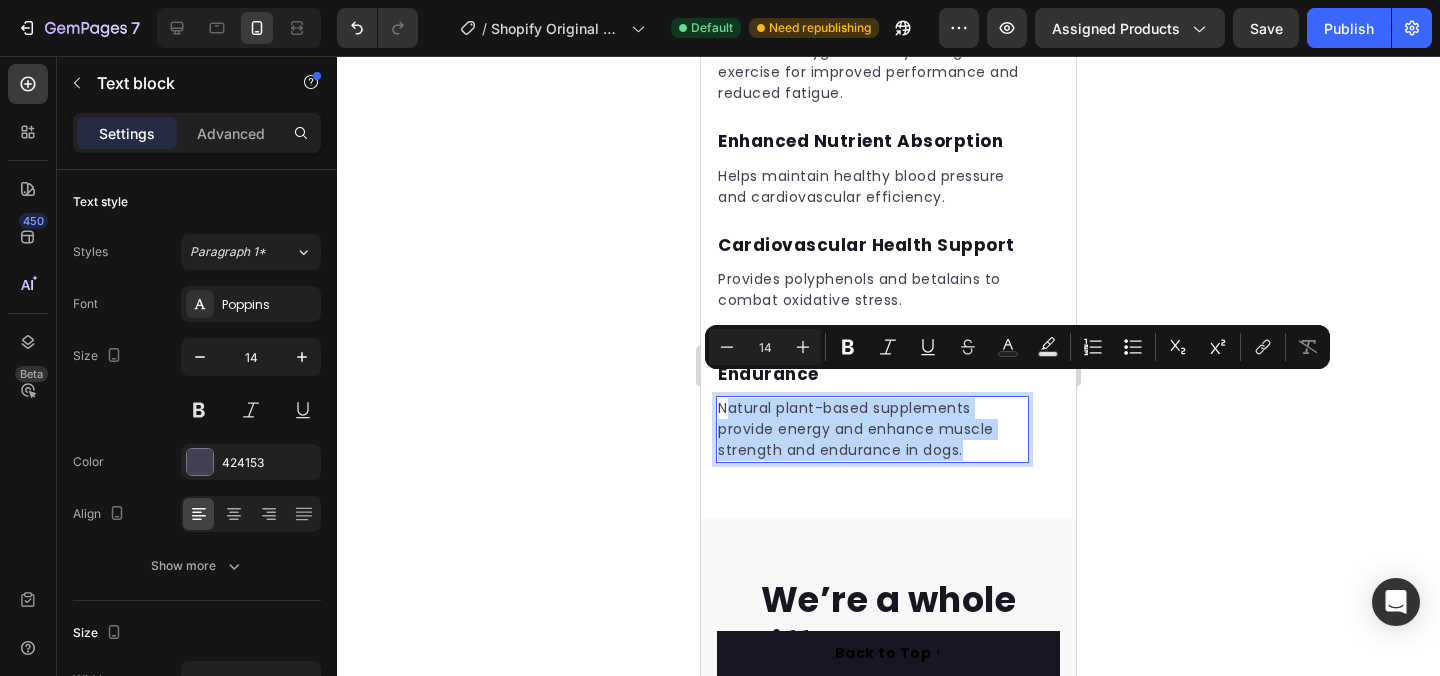drag, startPoint x: 965, startPoint y: 433, endPoint x: 723, endPoint y: 386, distance: 246.5218 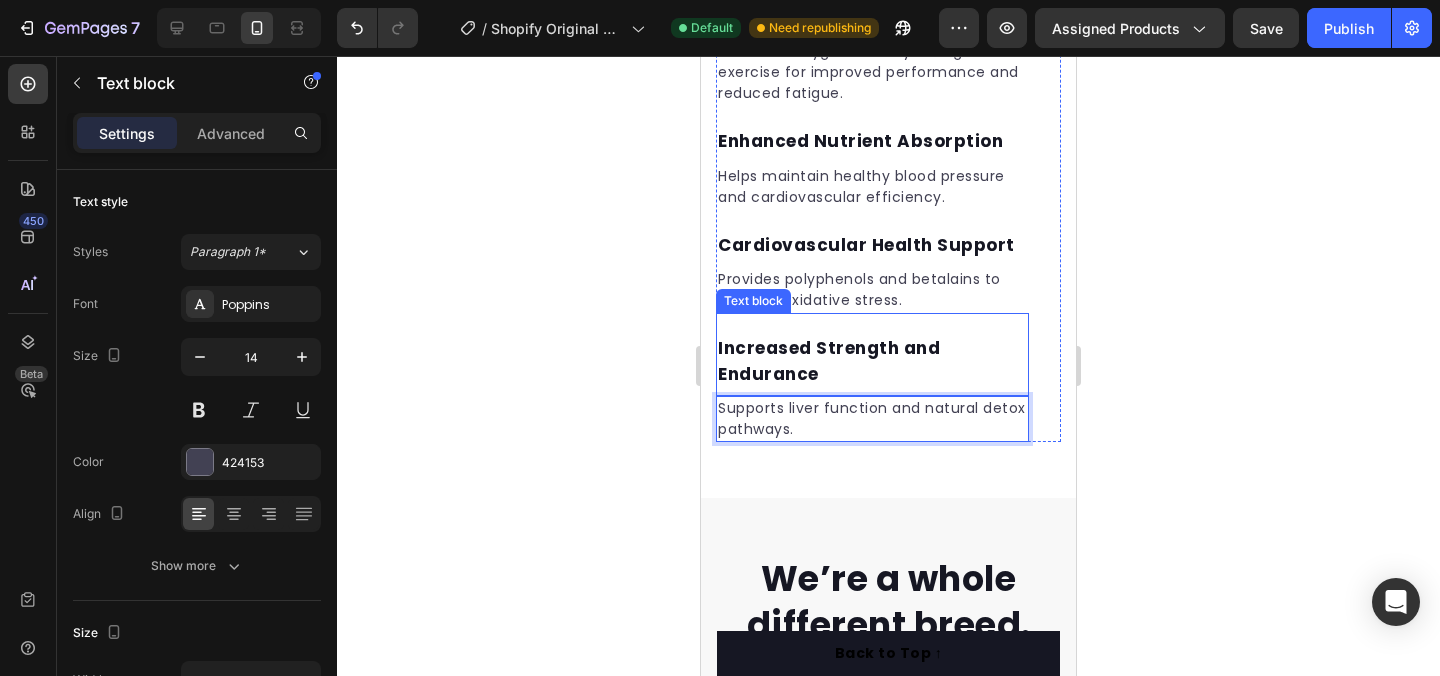 click on "Increased Strength and Endurance" at bounding box center [872, 361] 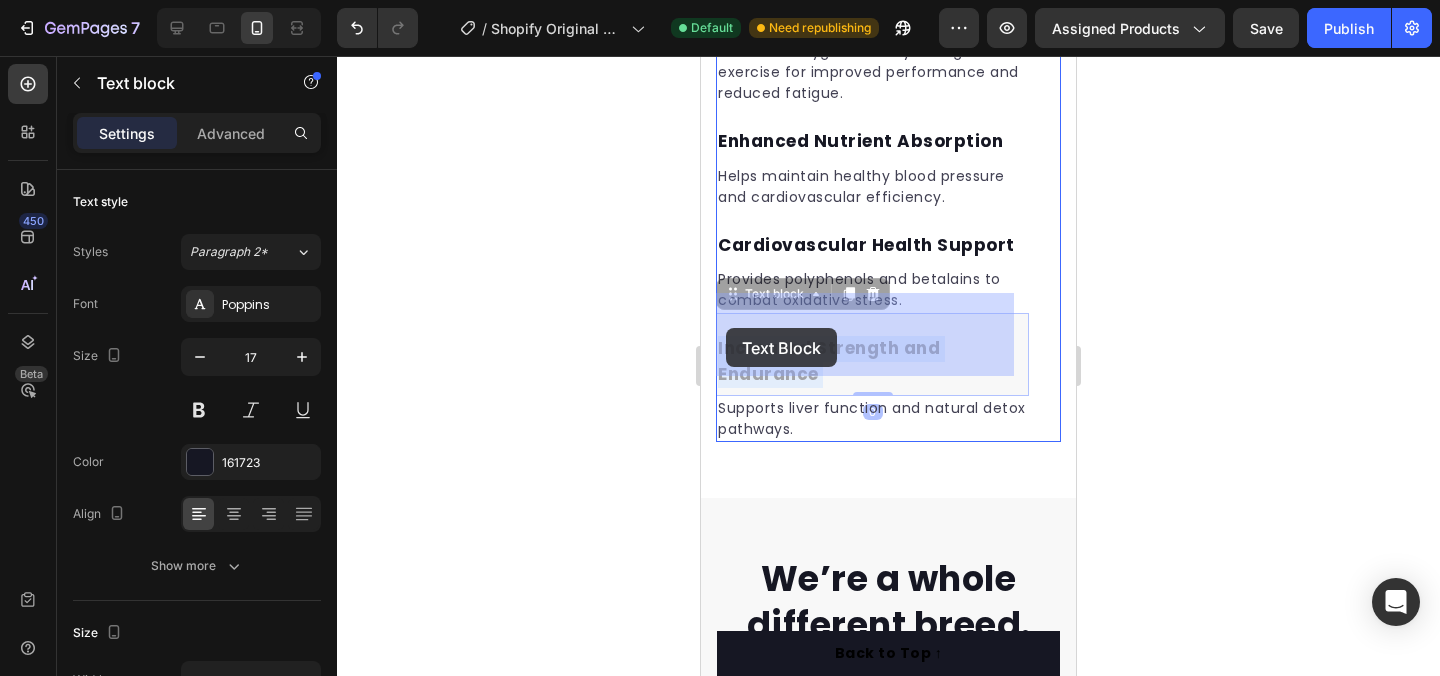 drag, startPoint x: 820, startPoint y: 355, endPoint x: 729, endPoint y: 332, distance: 93.8616 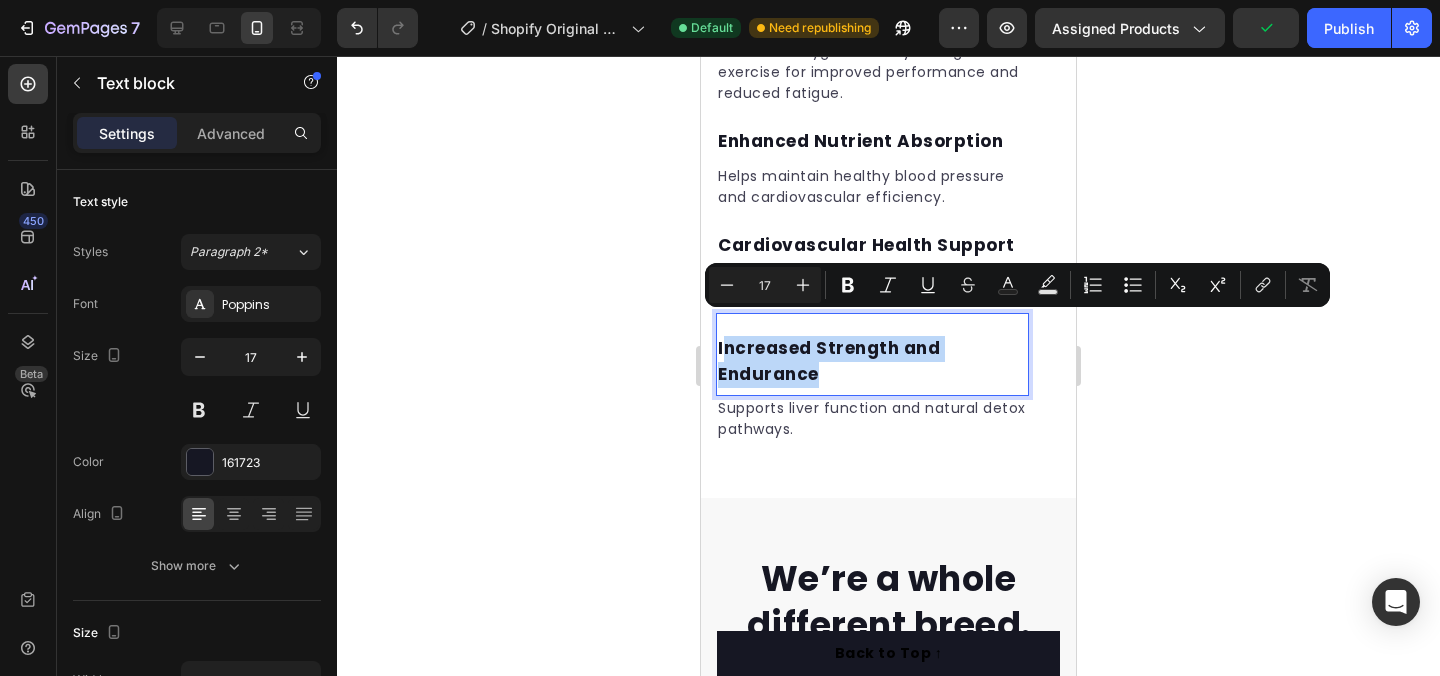 drag, startPoint x: 815, startPoint y: 349, endPoint x: 724, endPoint y: 331, distance: 92.76314 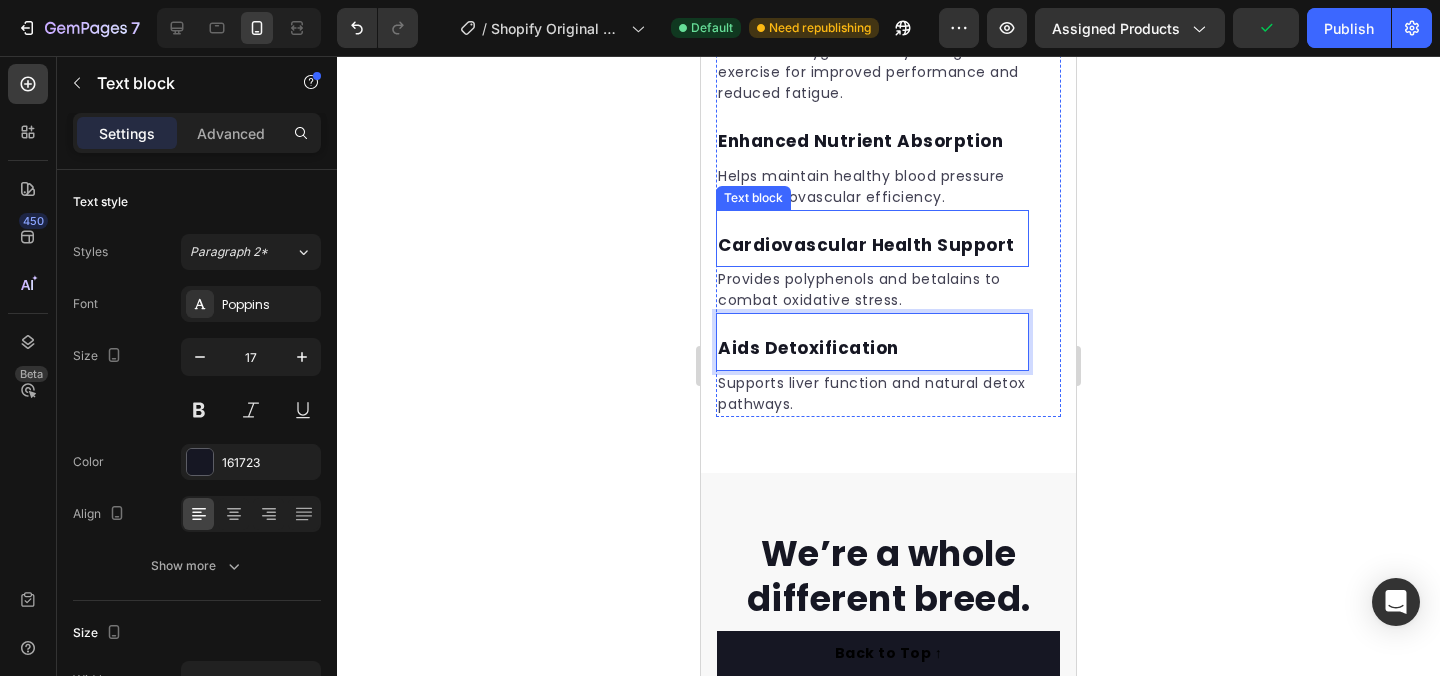 click on "Cardiovascular Health Support Text block" at bounding box center (872, 239) 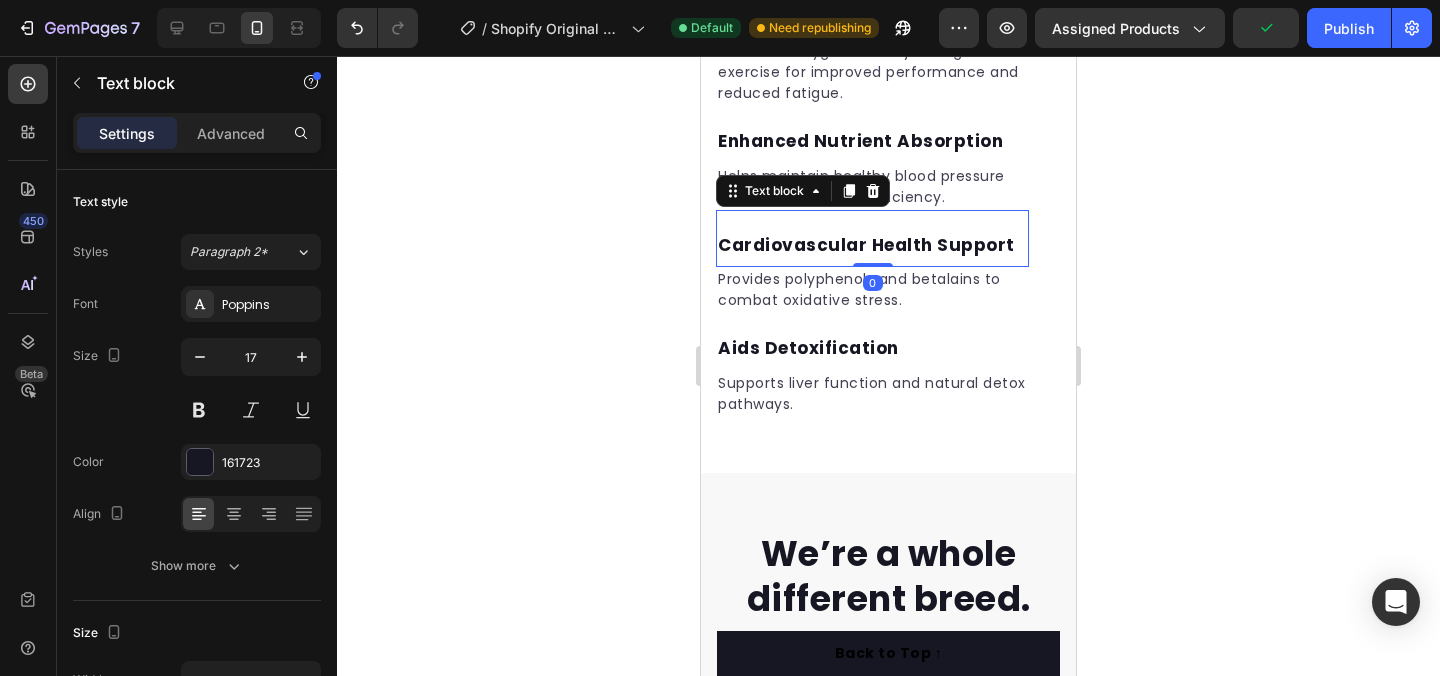 click on "Cardiovascular Health Support" at bounding box center (872, 246) 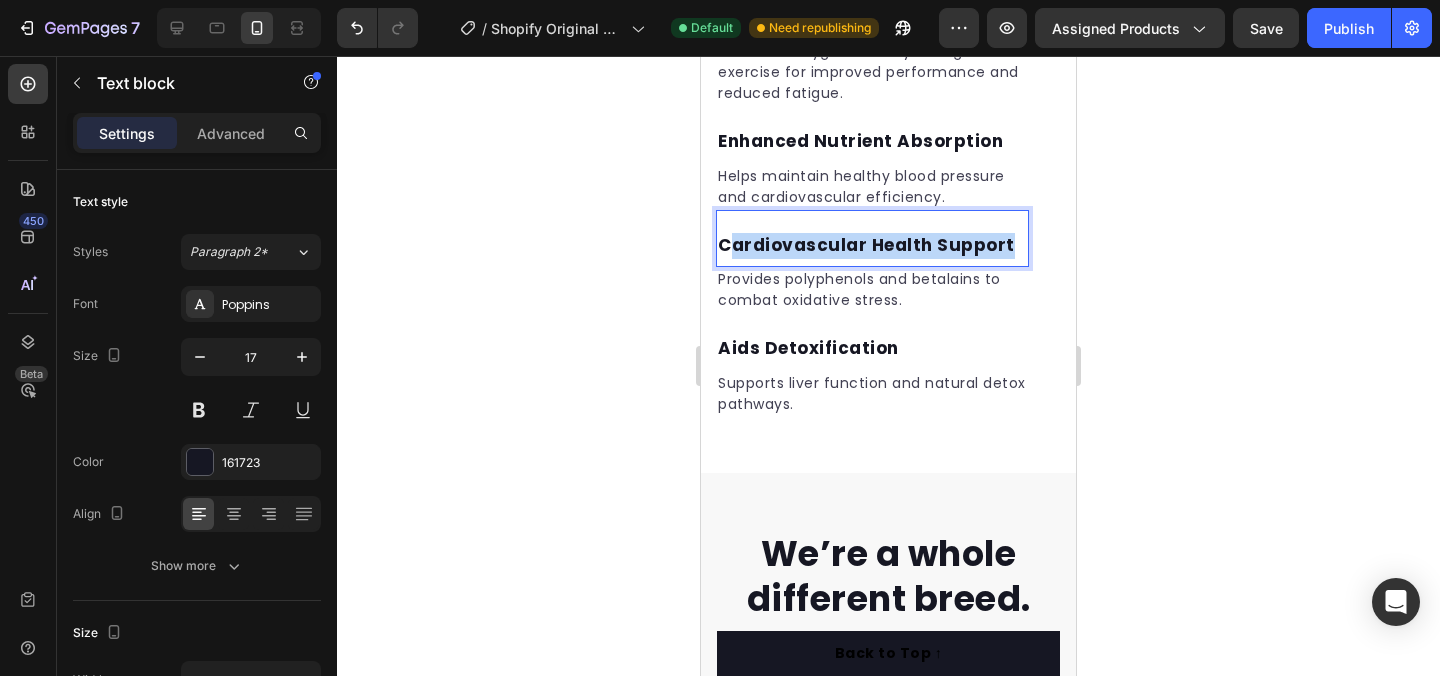 drag, startPoint x: 1001, startPoint y: 220, endPoint x: 734, endPoint y: 227, distance: 267.09174 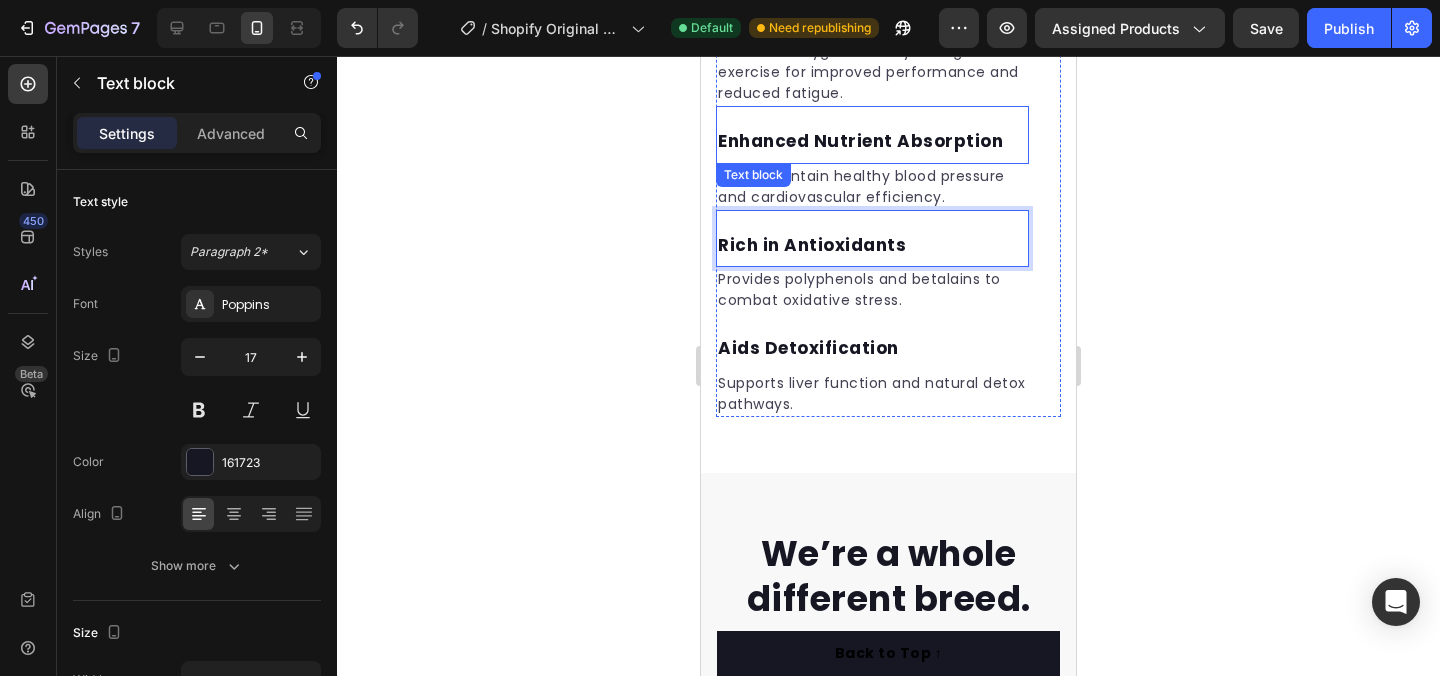 click on "Enhanced Nutrient Absorption" at bounding box center (872, 142) 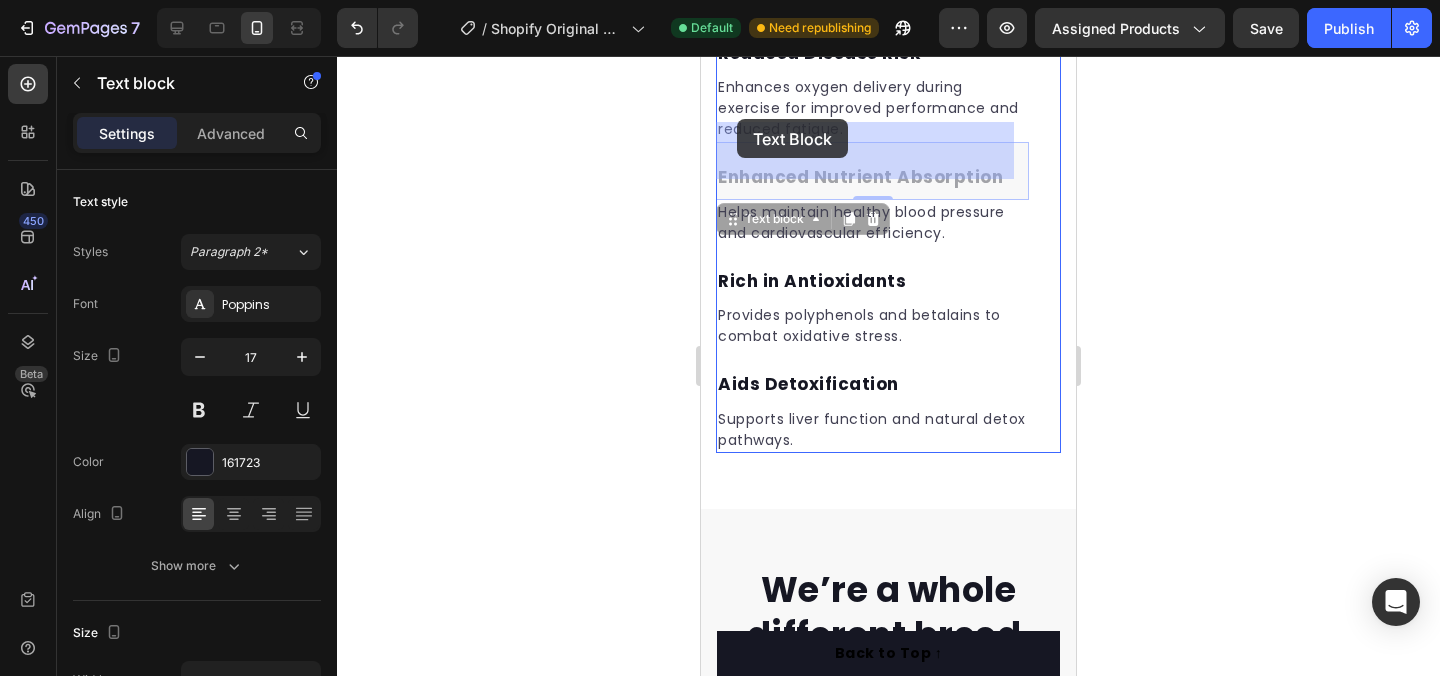 drag, startPoint x: 993, startPoint y: 119, endPoint x: 737, endPoint y: 118, distance: 256.00195 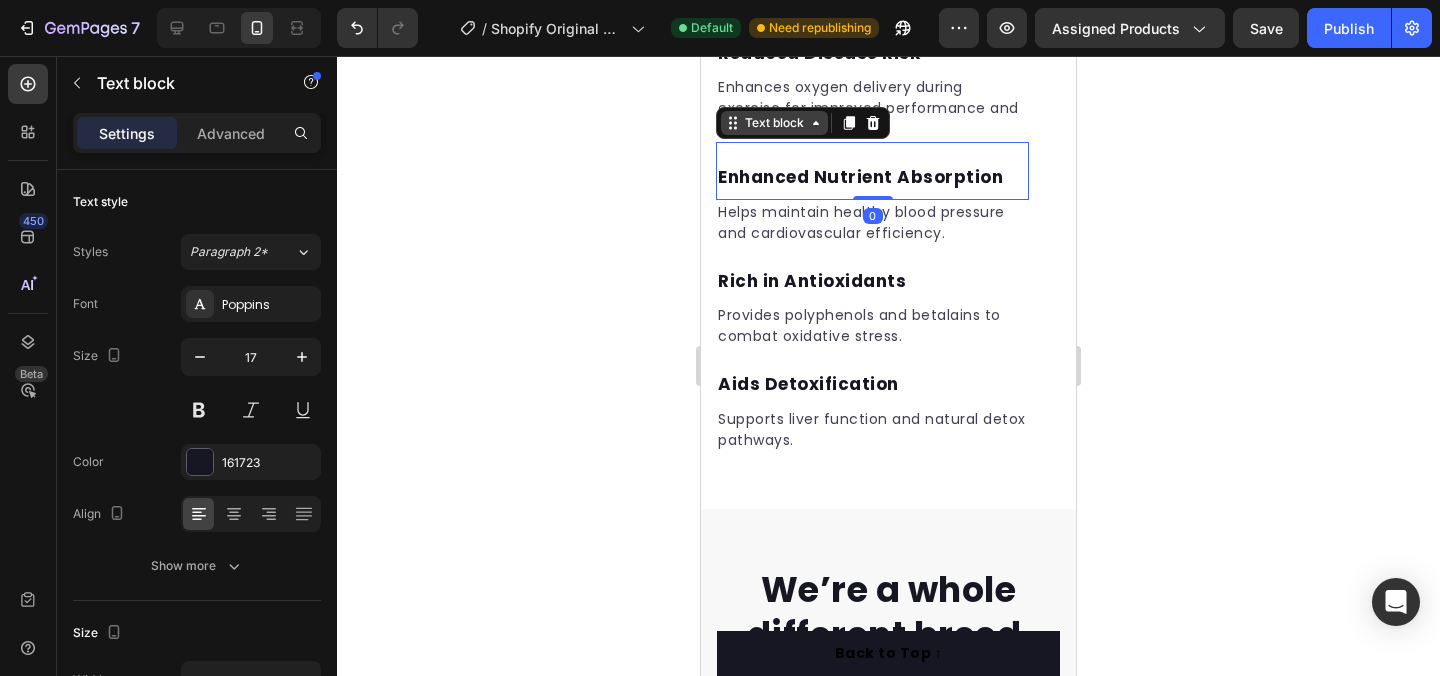 scroll, scrollTop: 3859, scrollLeft: 0, axis: vertical 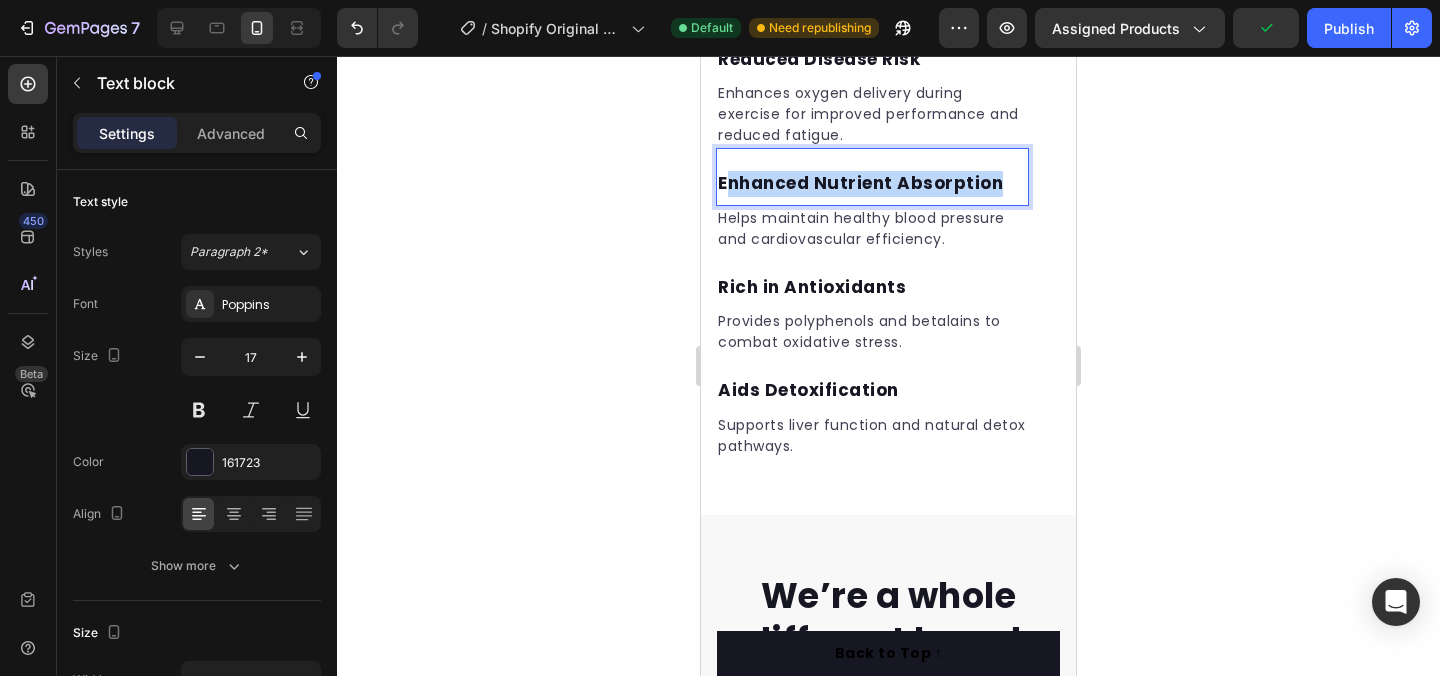 drag, startPoint x: 996, startPoint y: 162, endPoint x: 729, endPoint y: 169, distance: 267.09174 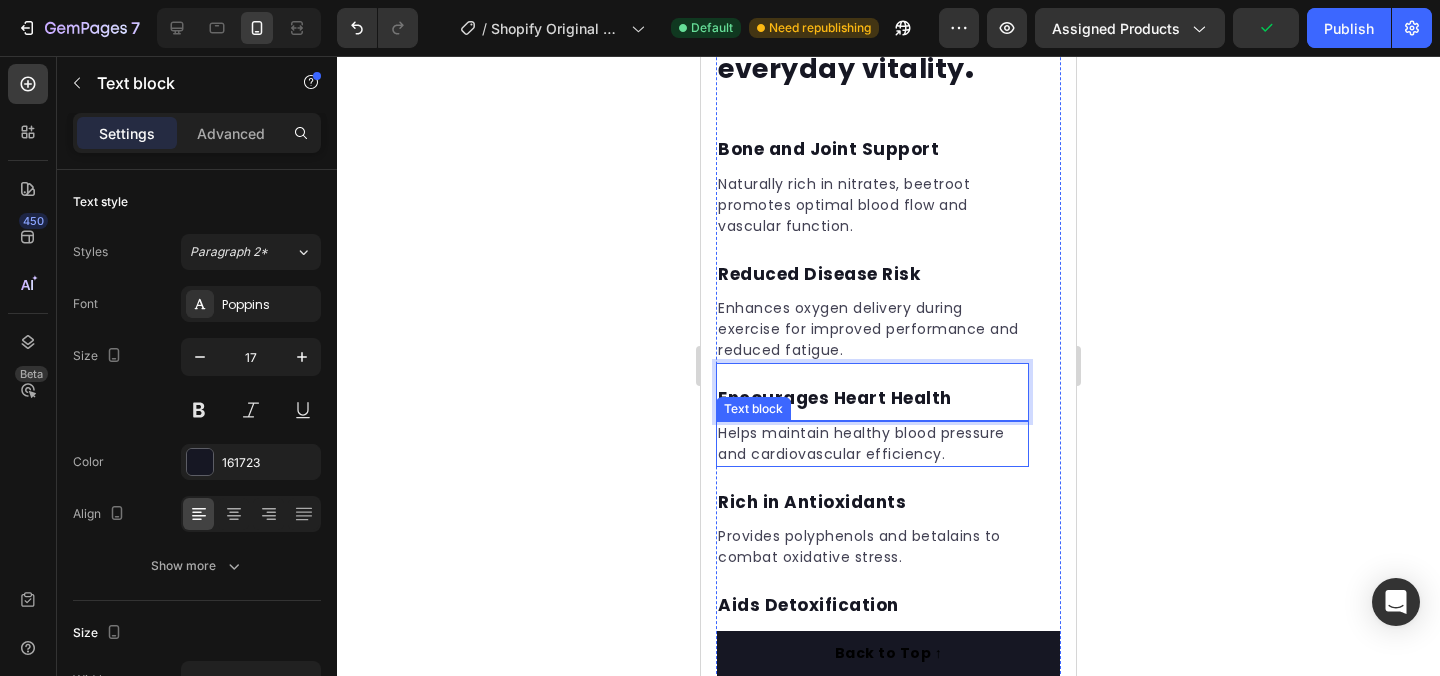 scroll, scrollTop: 3638, scrollLeft: 0, axis: vertical 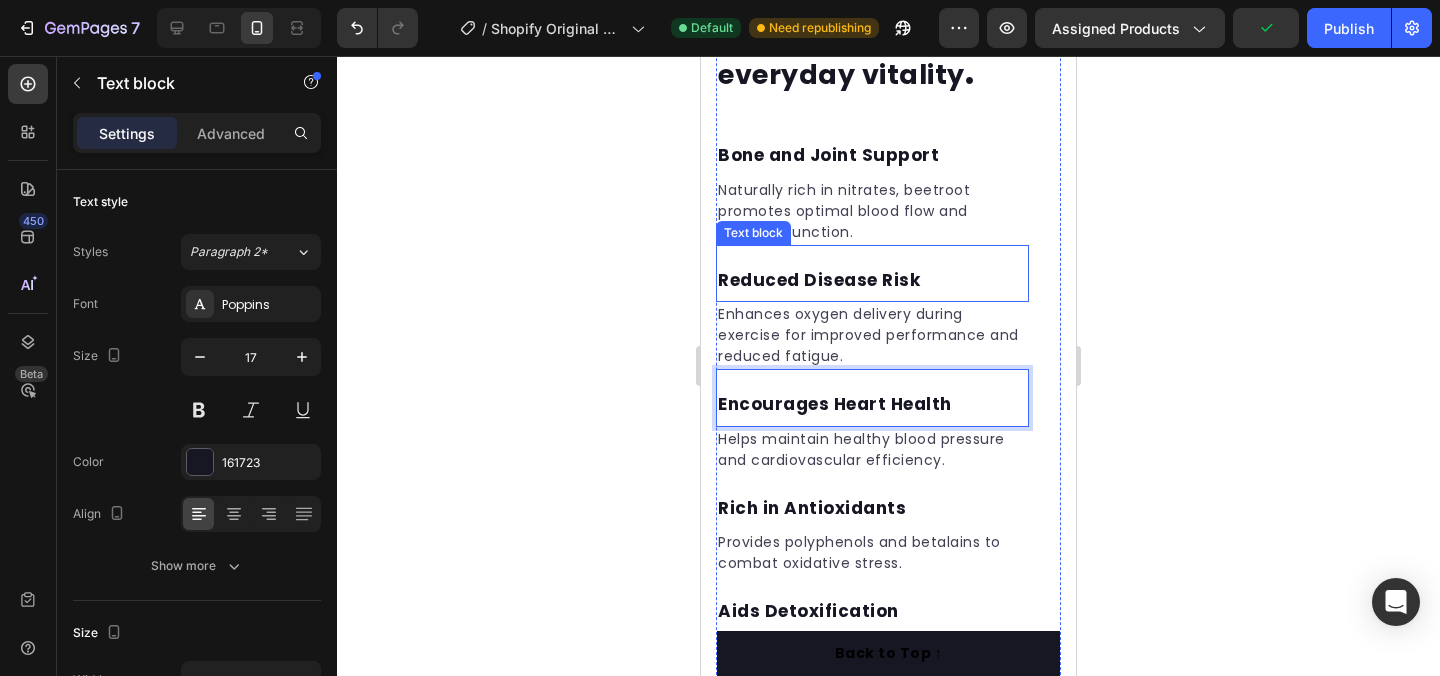 click on "Reduced Disease Risk" at bounding box center (872, 281) 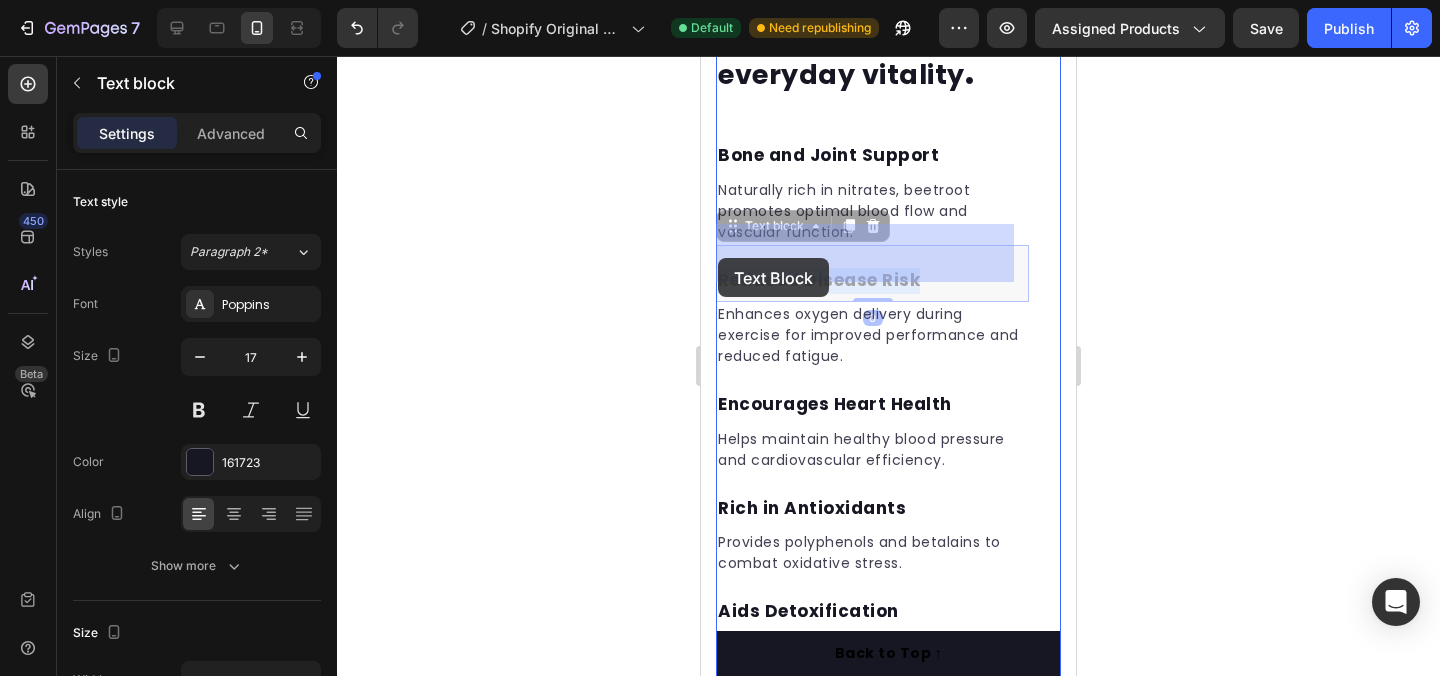 drag, startPoint x: 917, startPoint y: 258, endPoint x: 719, endPoint y: 261, distance: 198.02272 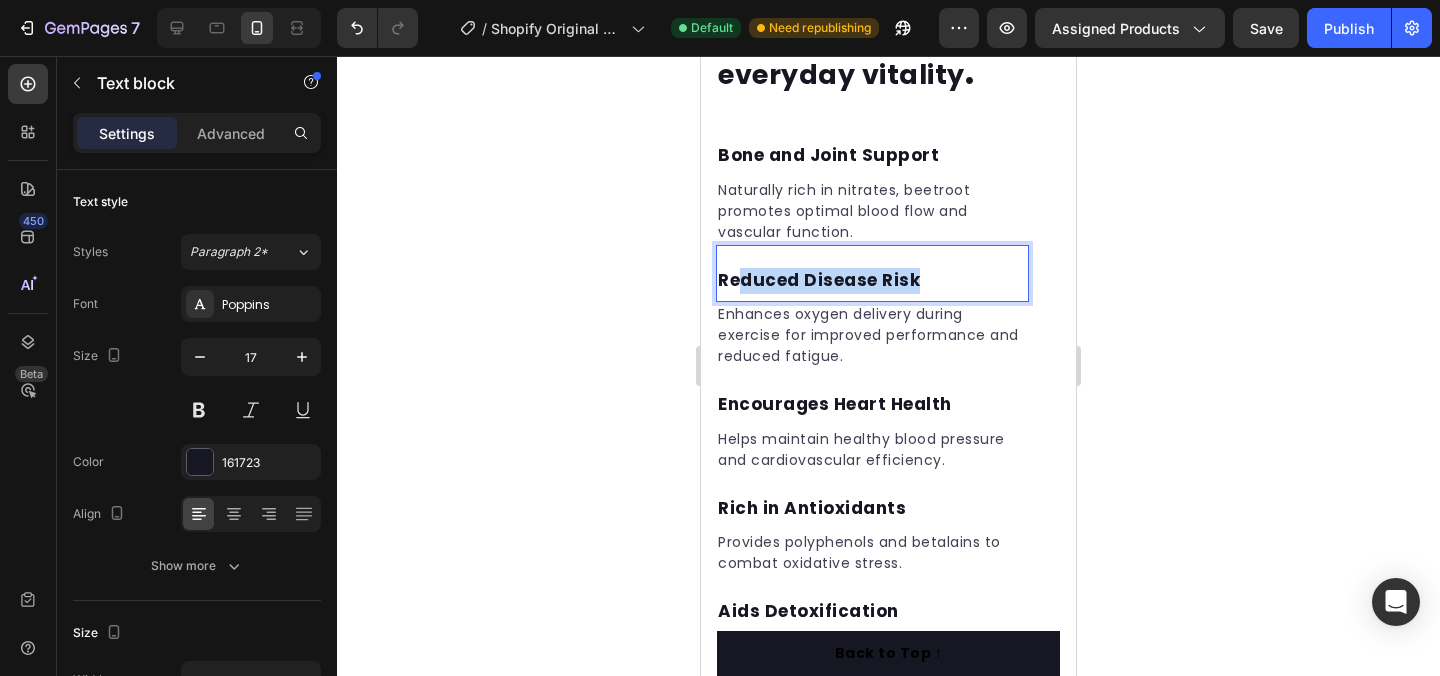drag, startPoint x: 914, startPoint y: 256, endPoint x: 743, endPoint y: 255, distance: 171.00293 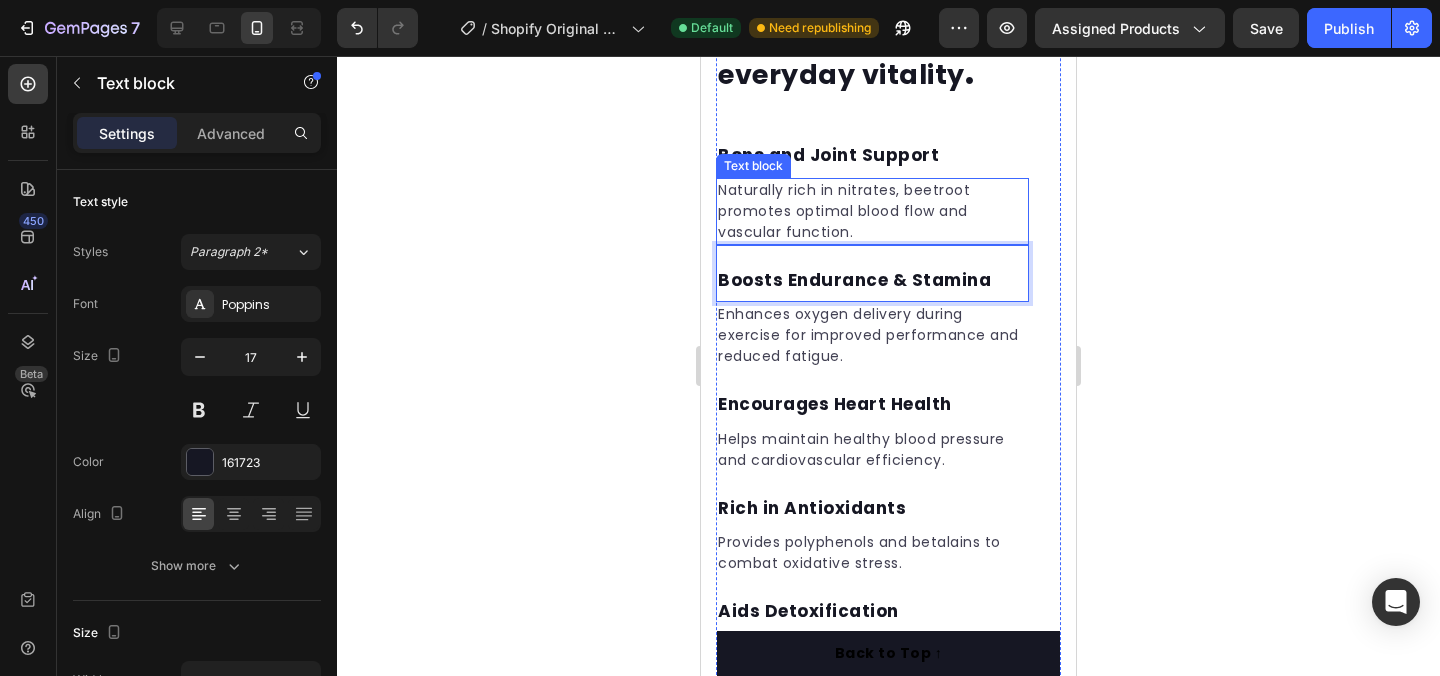 click on "Bone and Joint Support" at bounding box center [872, 156] 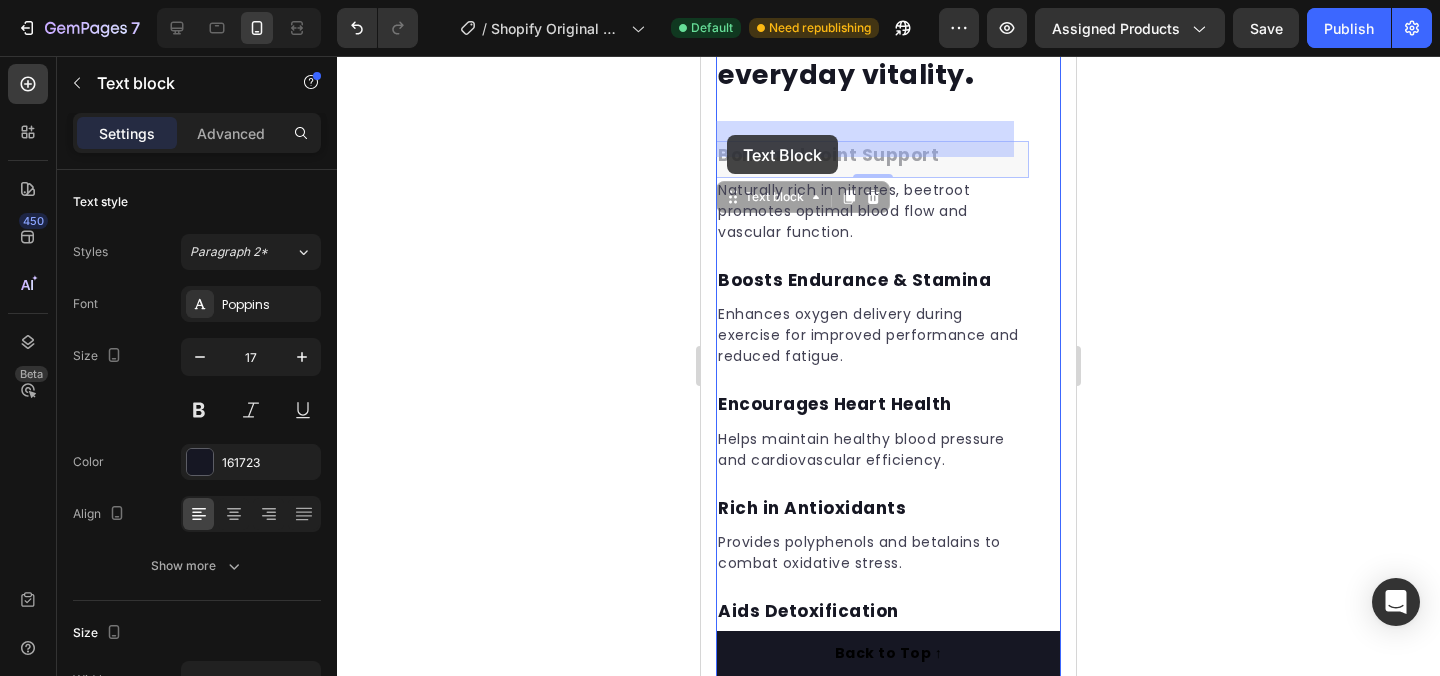 drag, startPoint x: 933, startPoint y: 132, endPoint x: 727, endPoint y: 135, distance: 206.02185 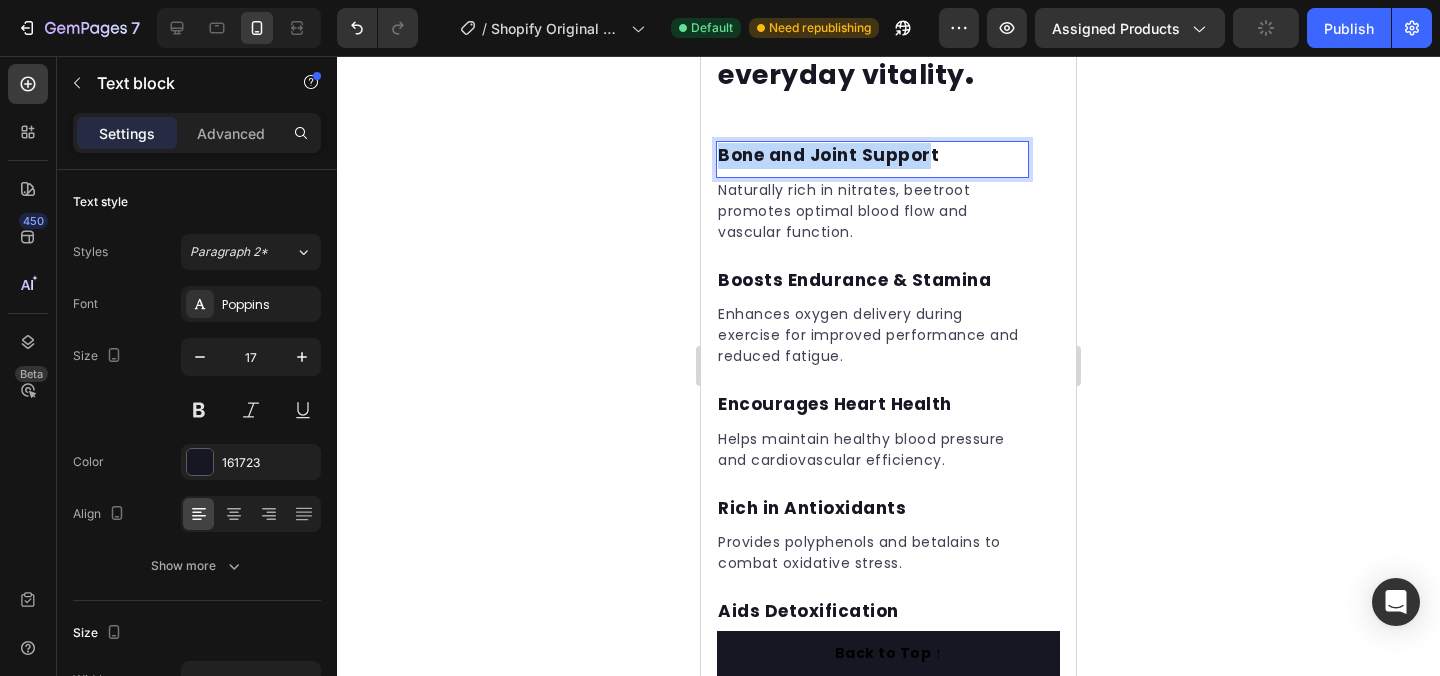 drag, startPoint x: 927, startPoint y: 128, endPoint x: 720, endPoint y: 142, distance: 207.47289 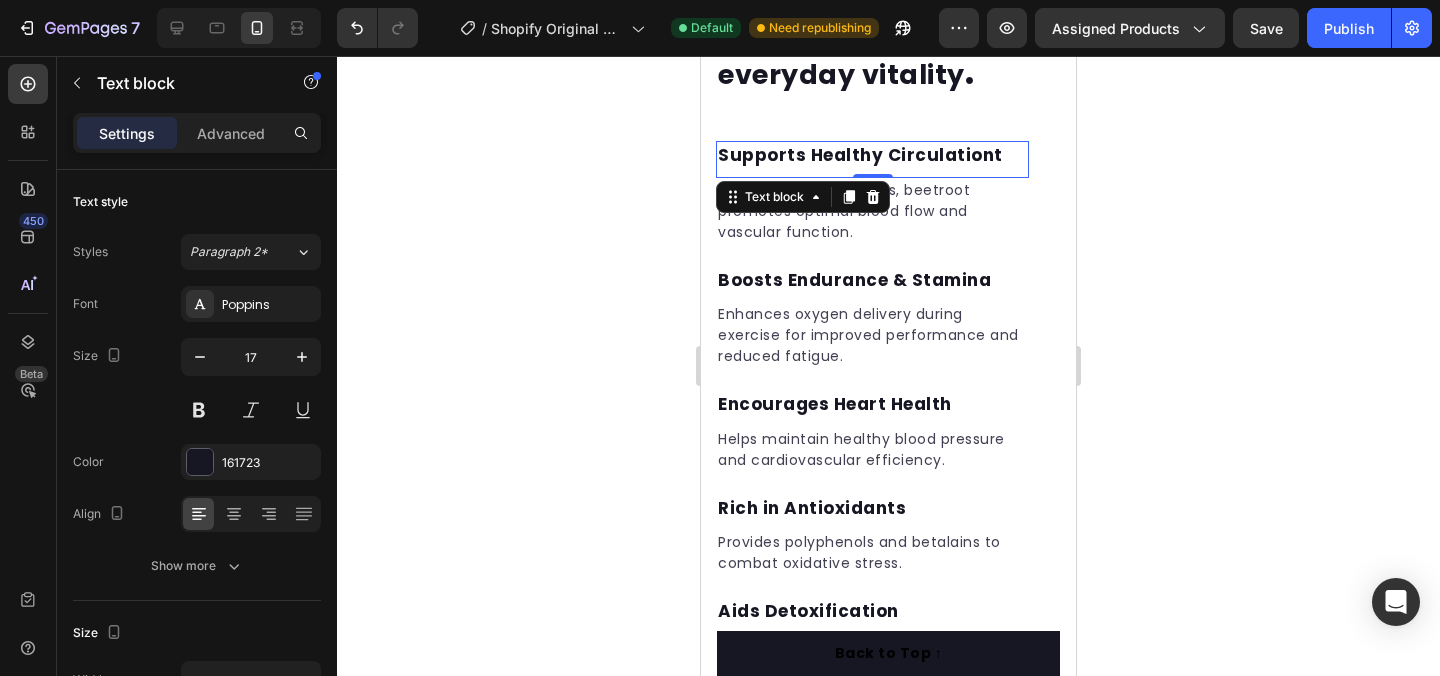 click 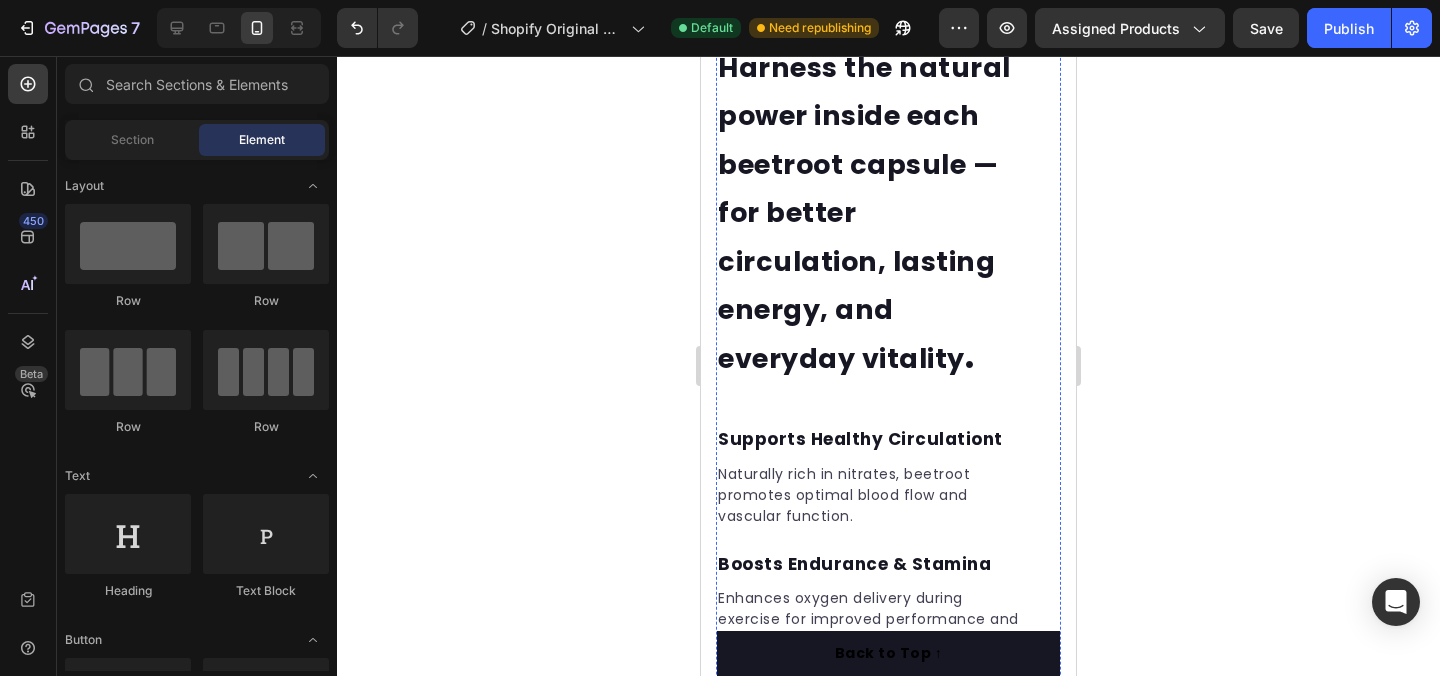 scroll, scrollTop: 3419, scrollLeft: 0, axis: vertical 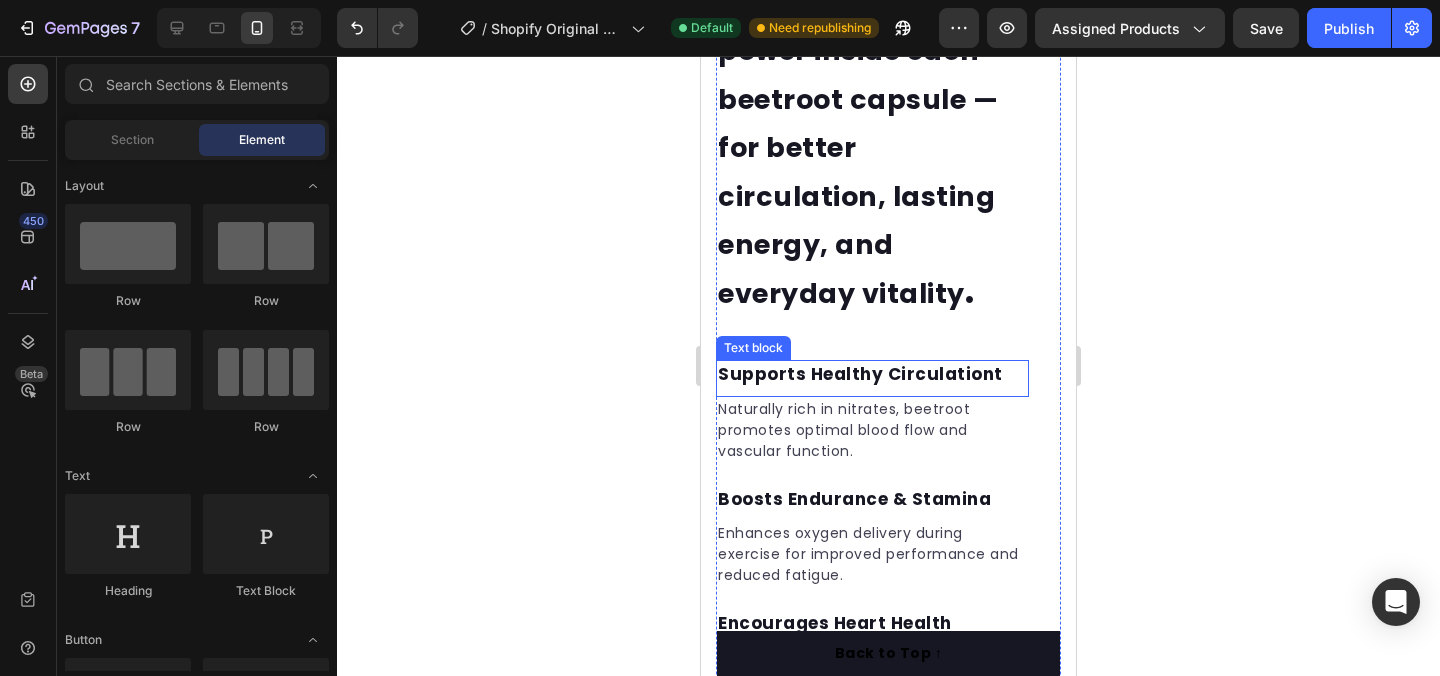 click on "Supports Healthy Circulationt" at bounding box center (872, 375) 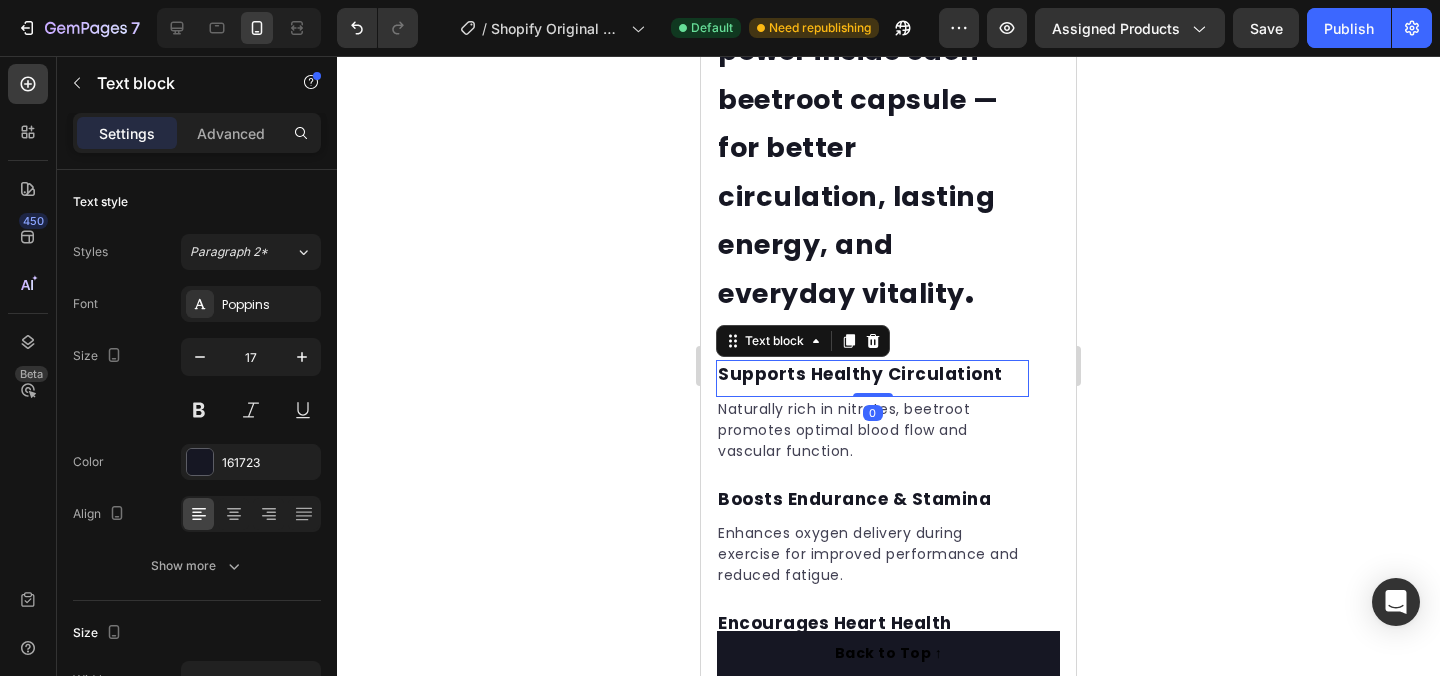 click 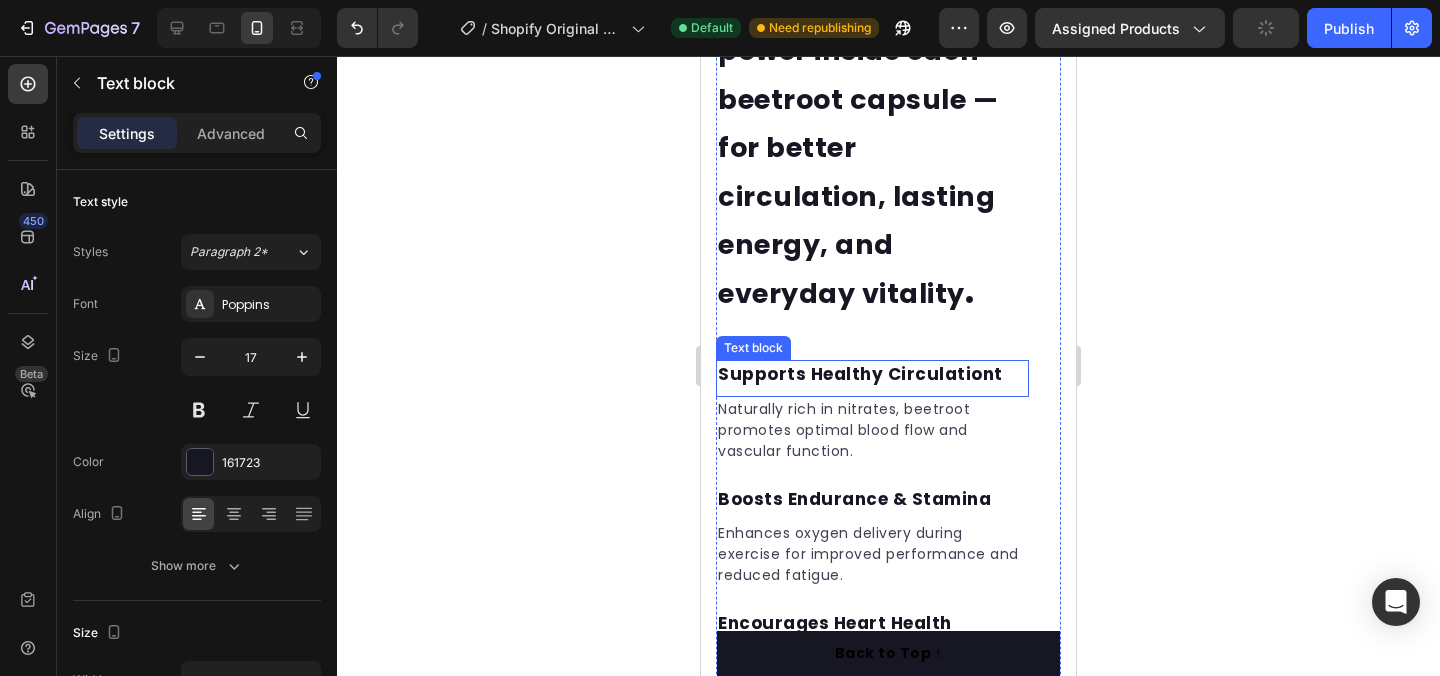 click on "Supports Healthy Circulationt" at bounding box center (872, 375) 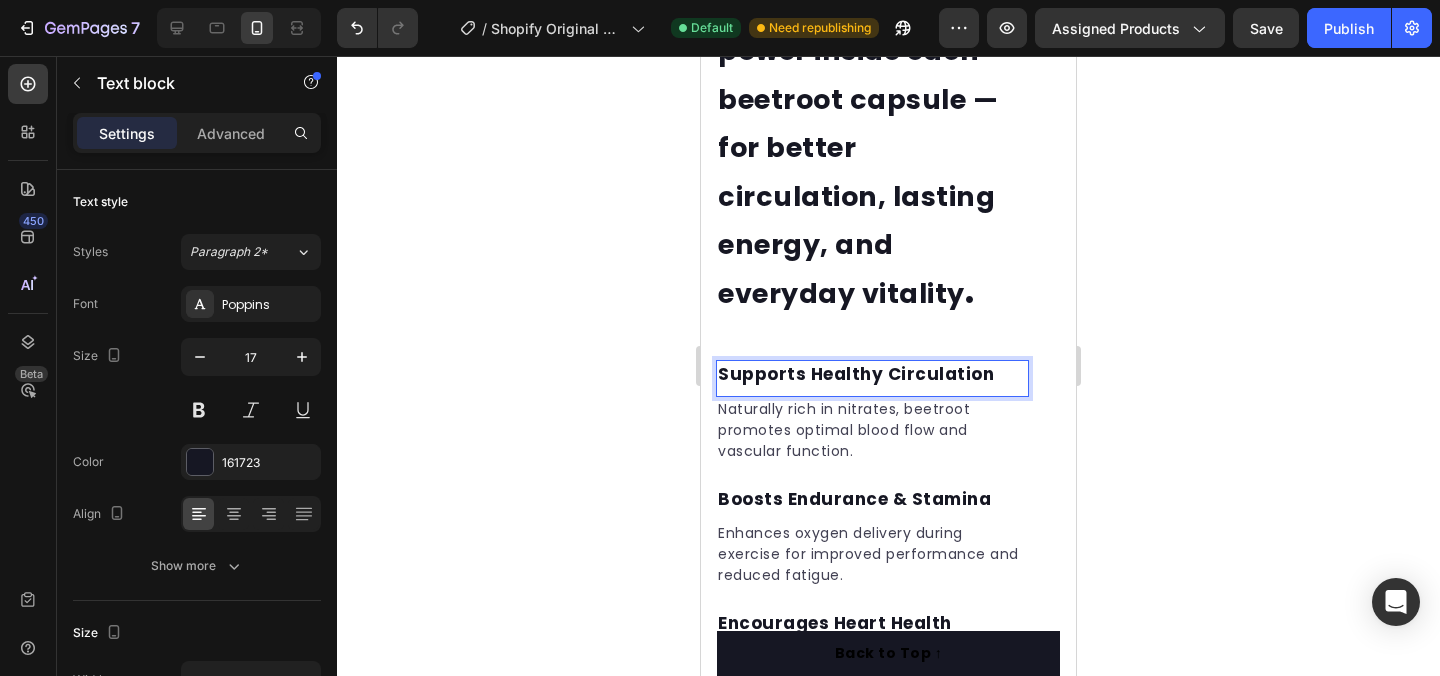 click 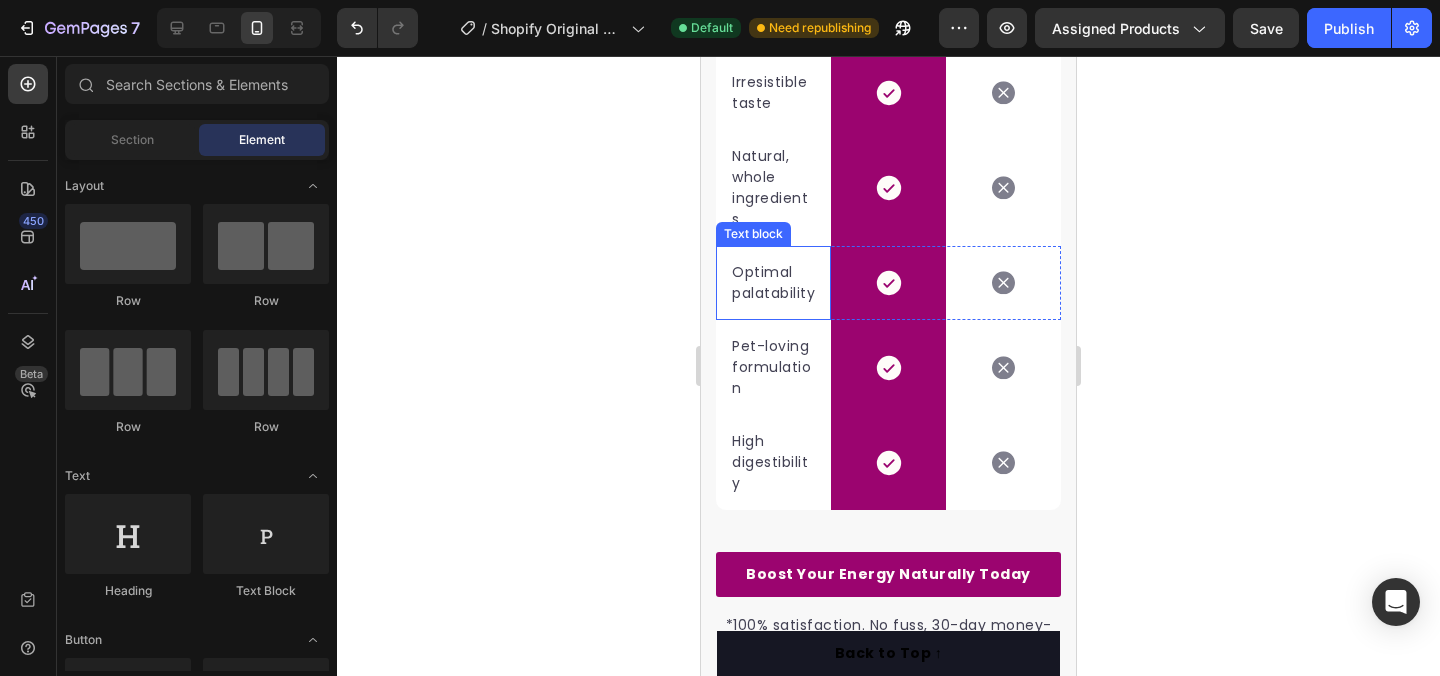 scroll, scrollTop: 4903, scrollLeft: 0, axis: vertical 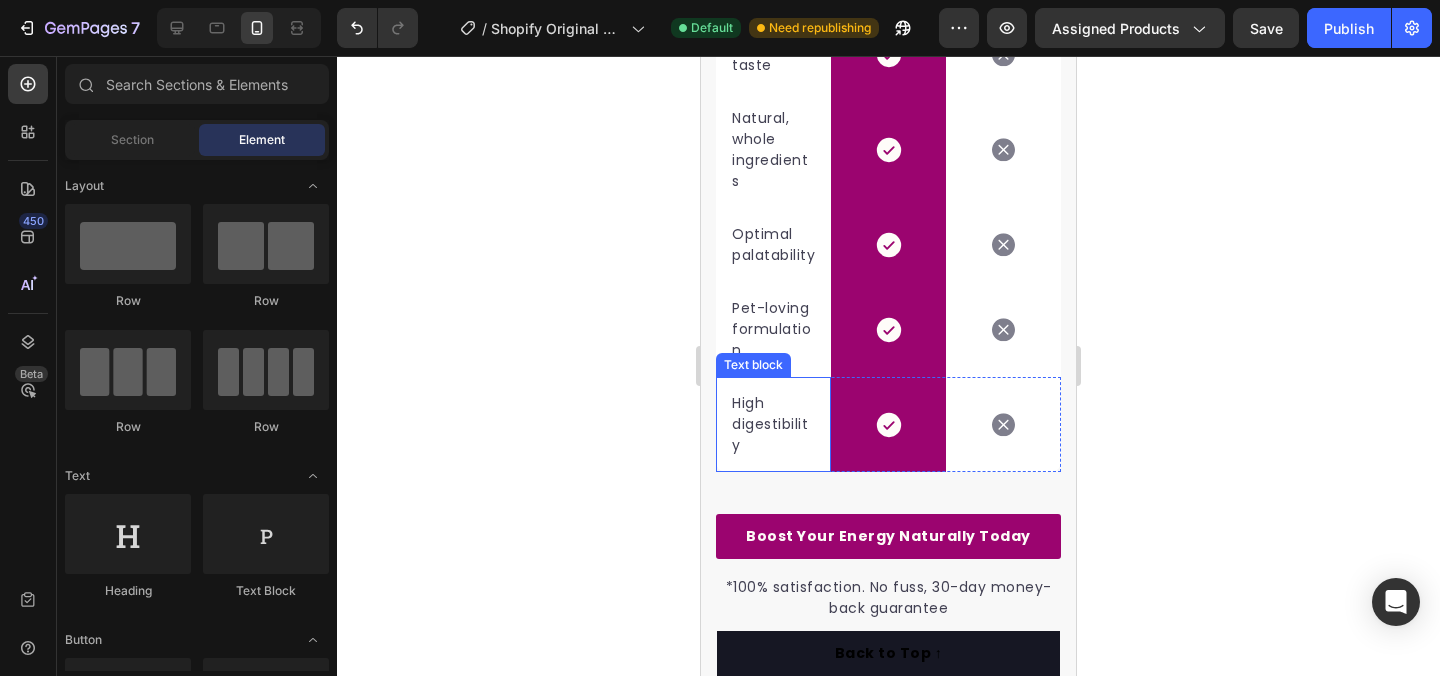 click on "High digestibility" at bounding box center [773, 424] 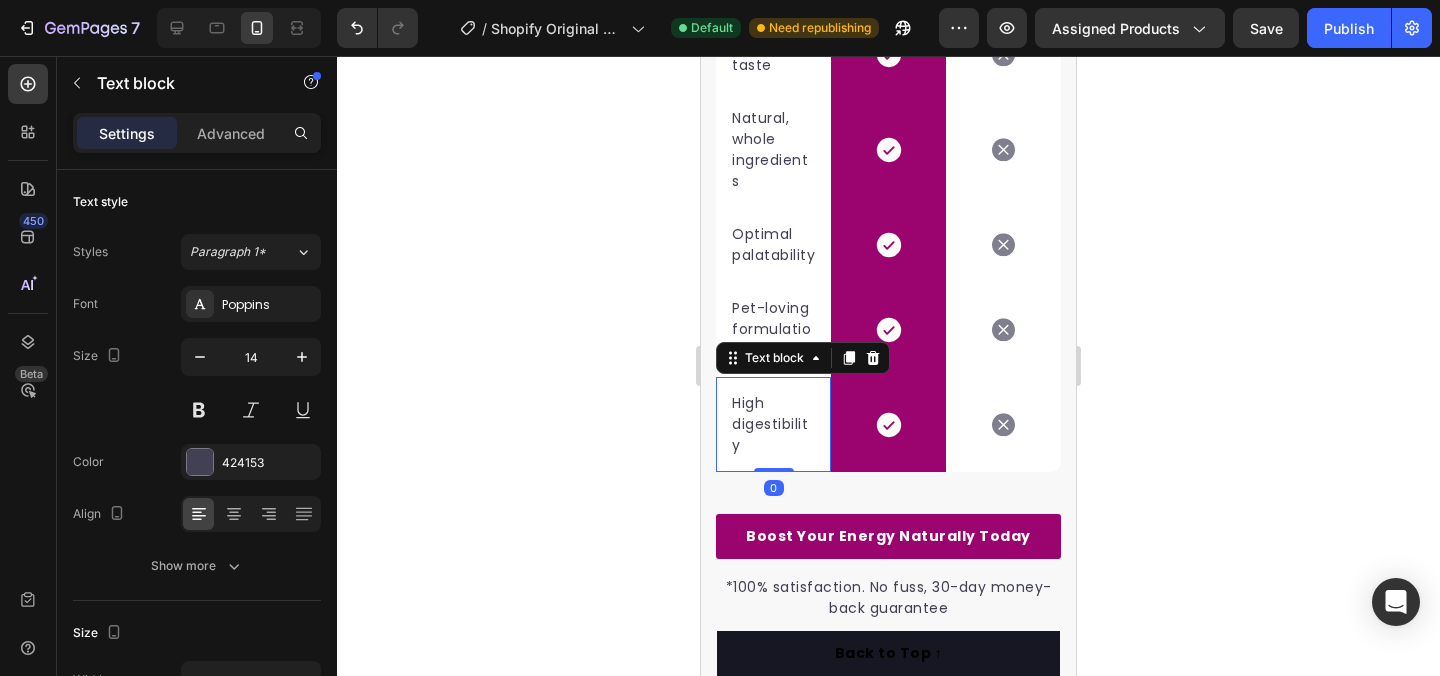 click 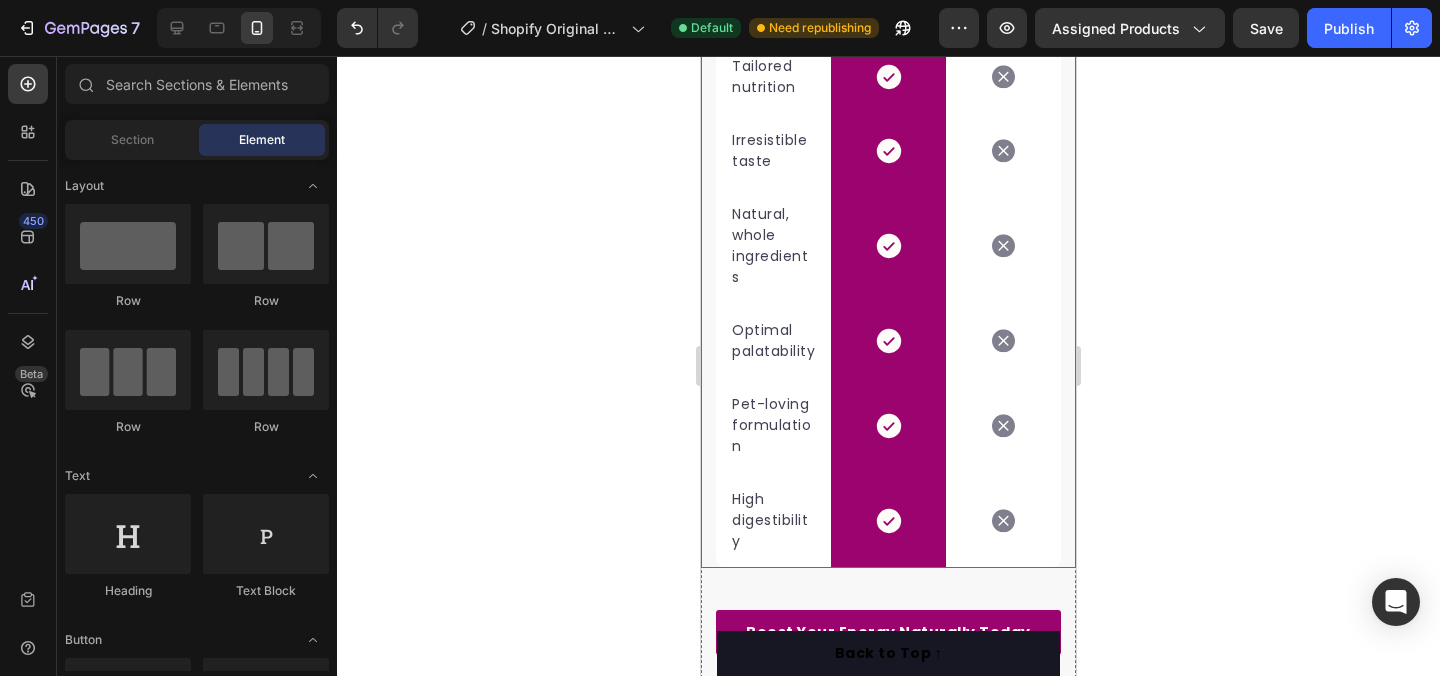 scroll, scrollTop: 4813, scrollLeft: 0, axis: vertical 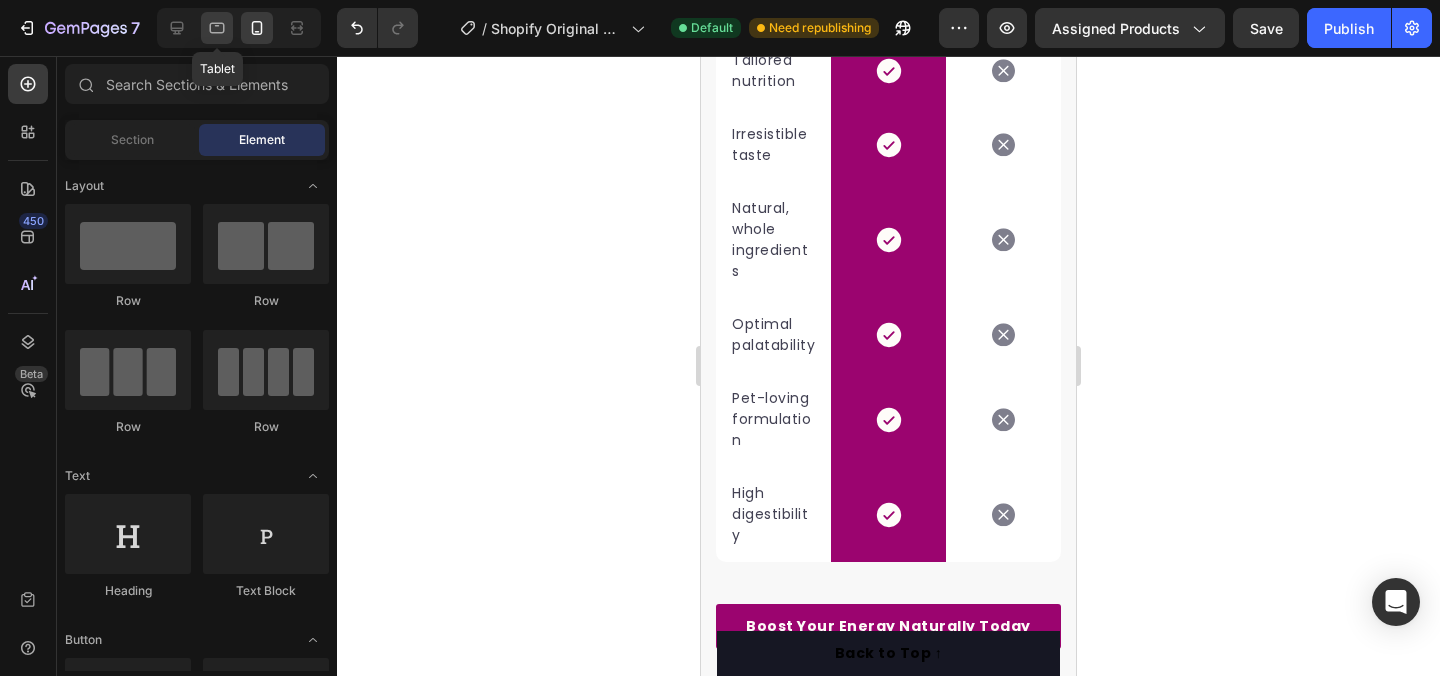 click 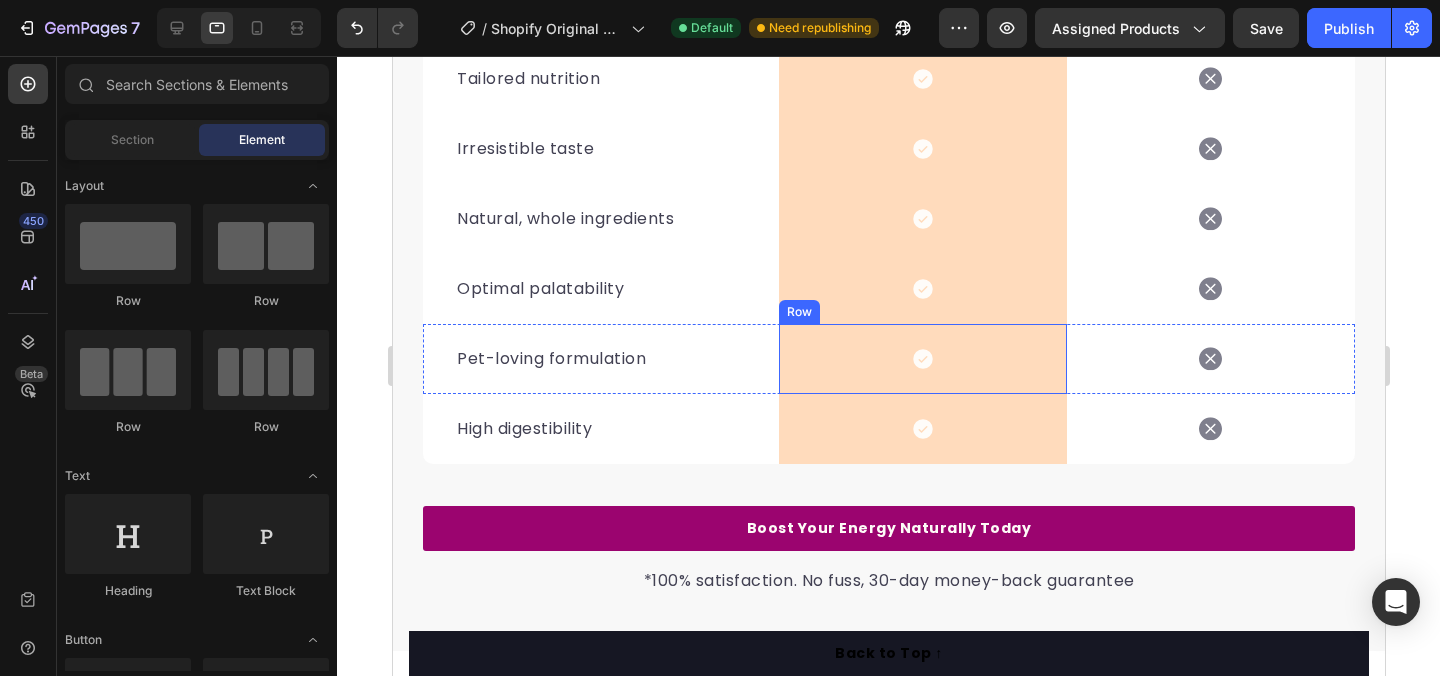 scroll, scrollTop: 4755, scrollLeft: 0, axis: vertical 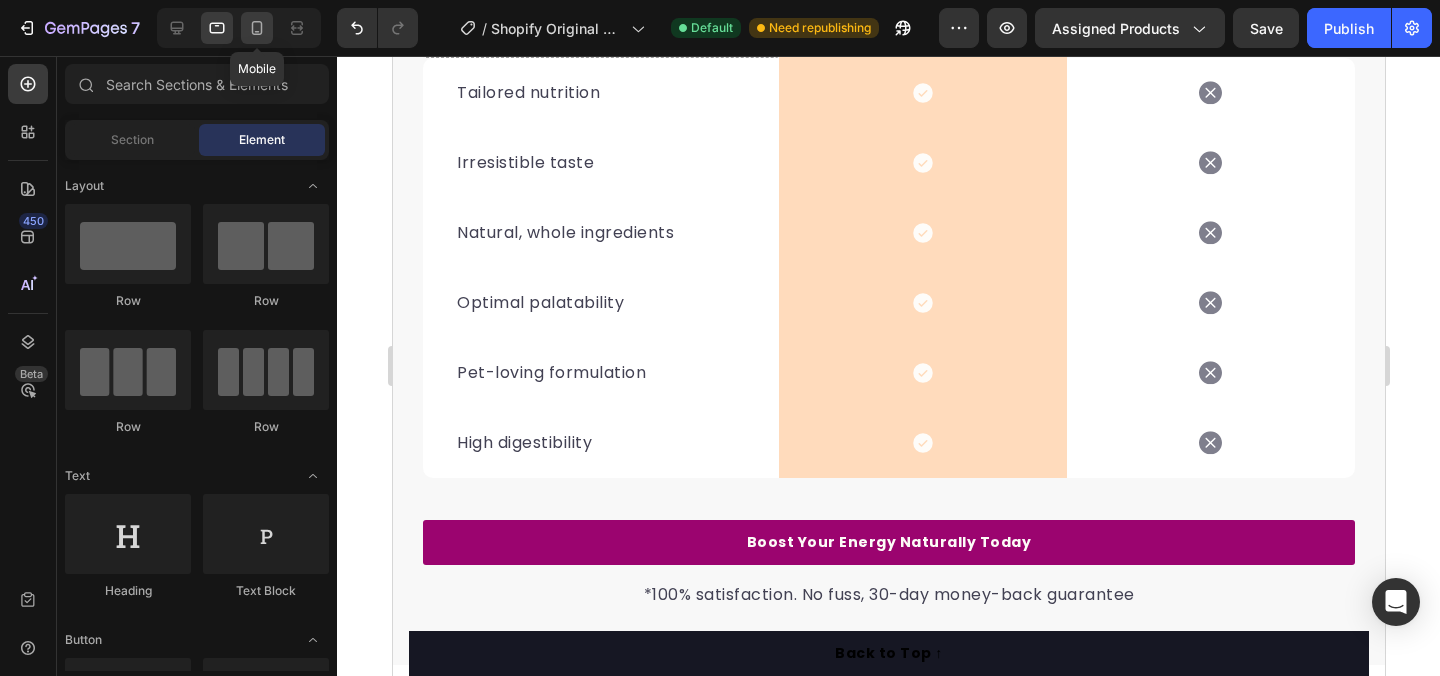 click 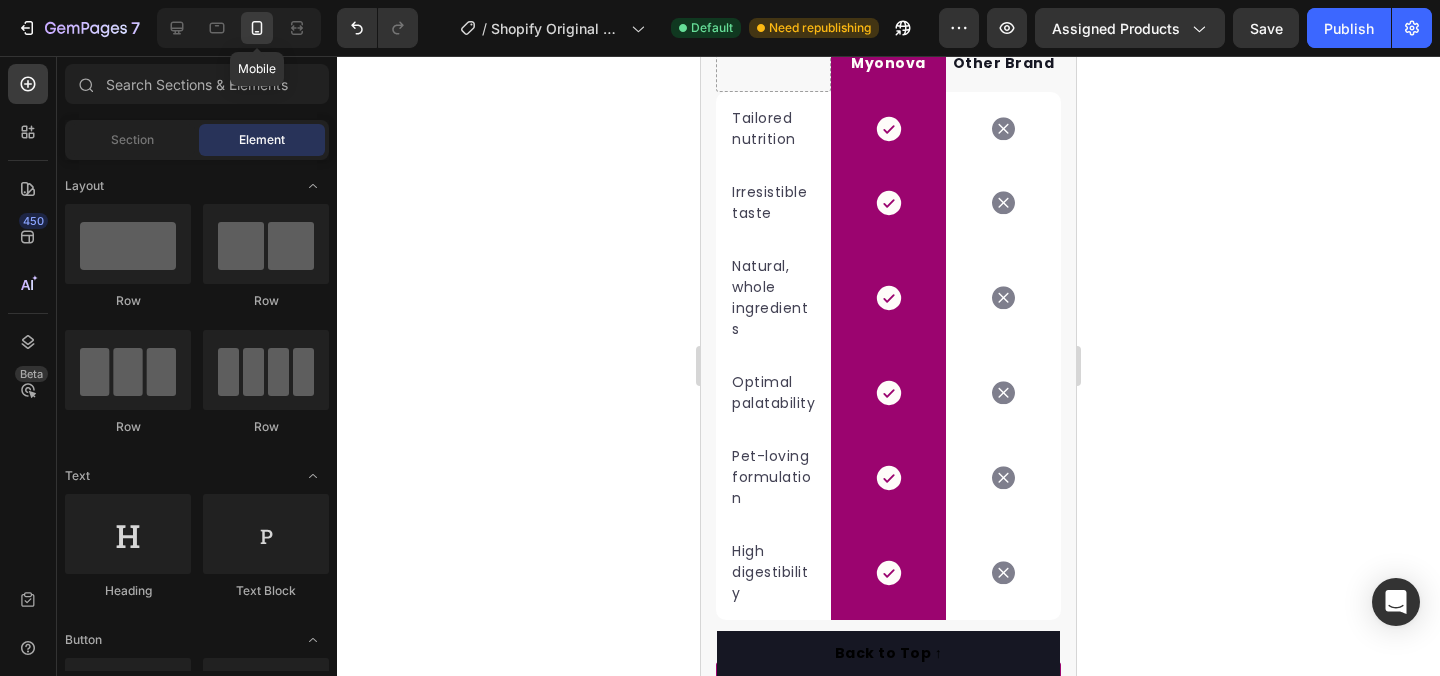 scroll, scrollTop: 4840, scrollLeft: 0, axis: vertical 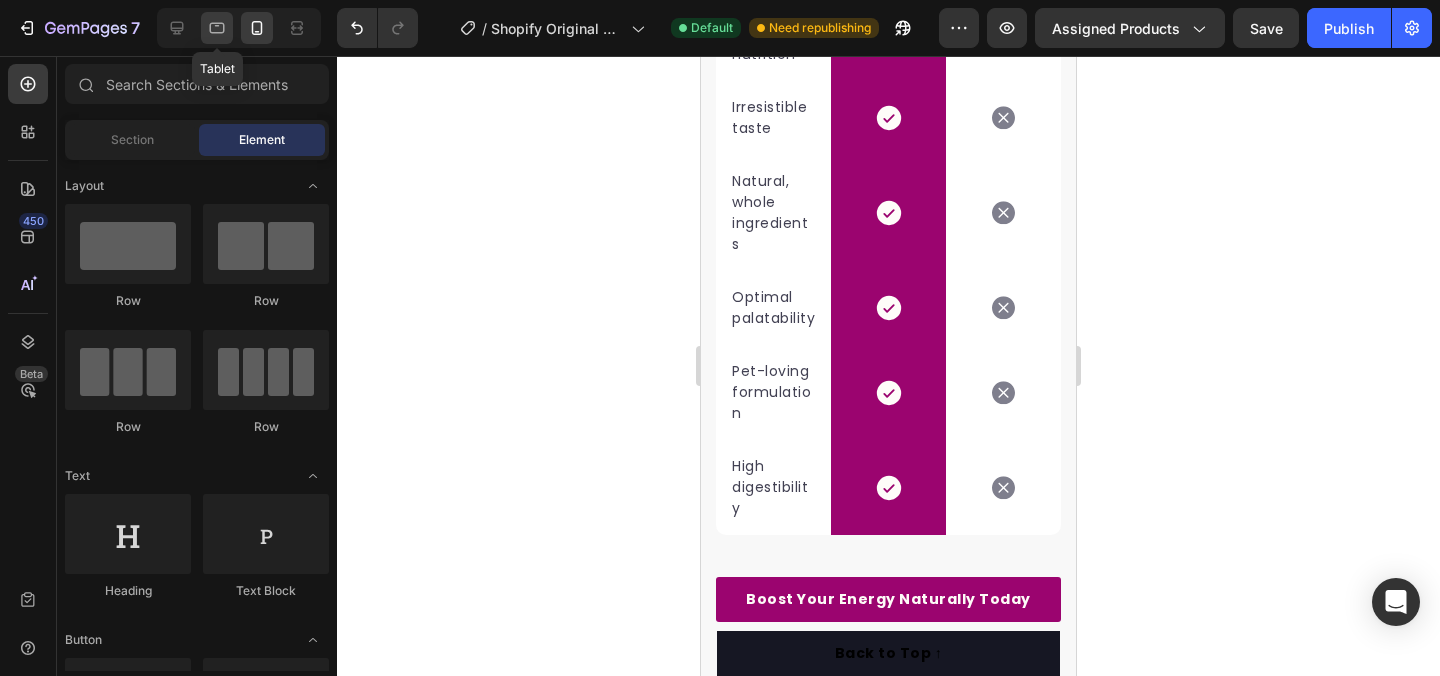 click 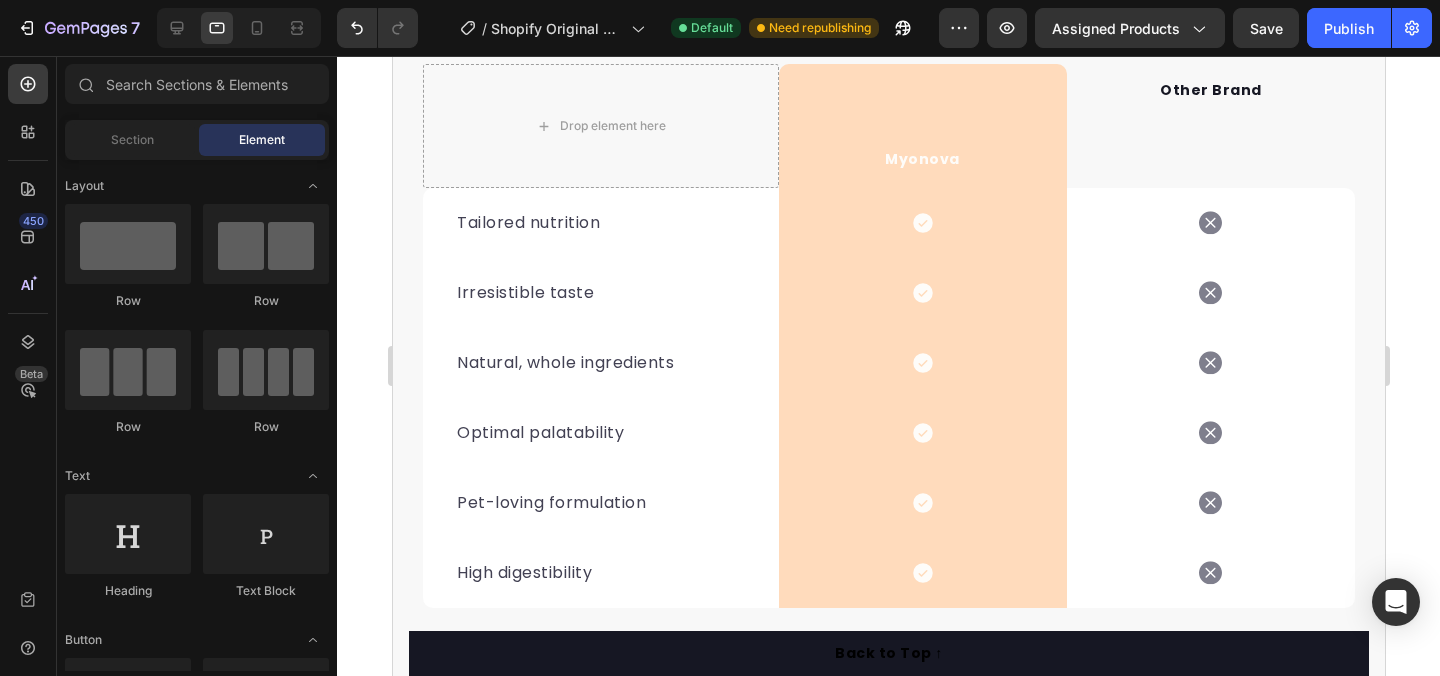 scroll, scrollTop: 5037, scrollLeft: 0, axis: vertical 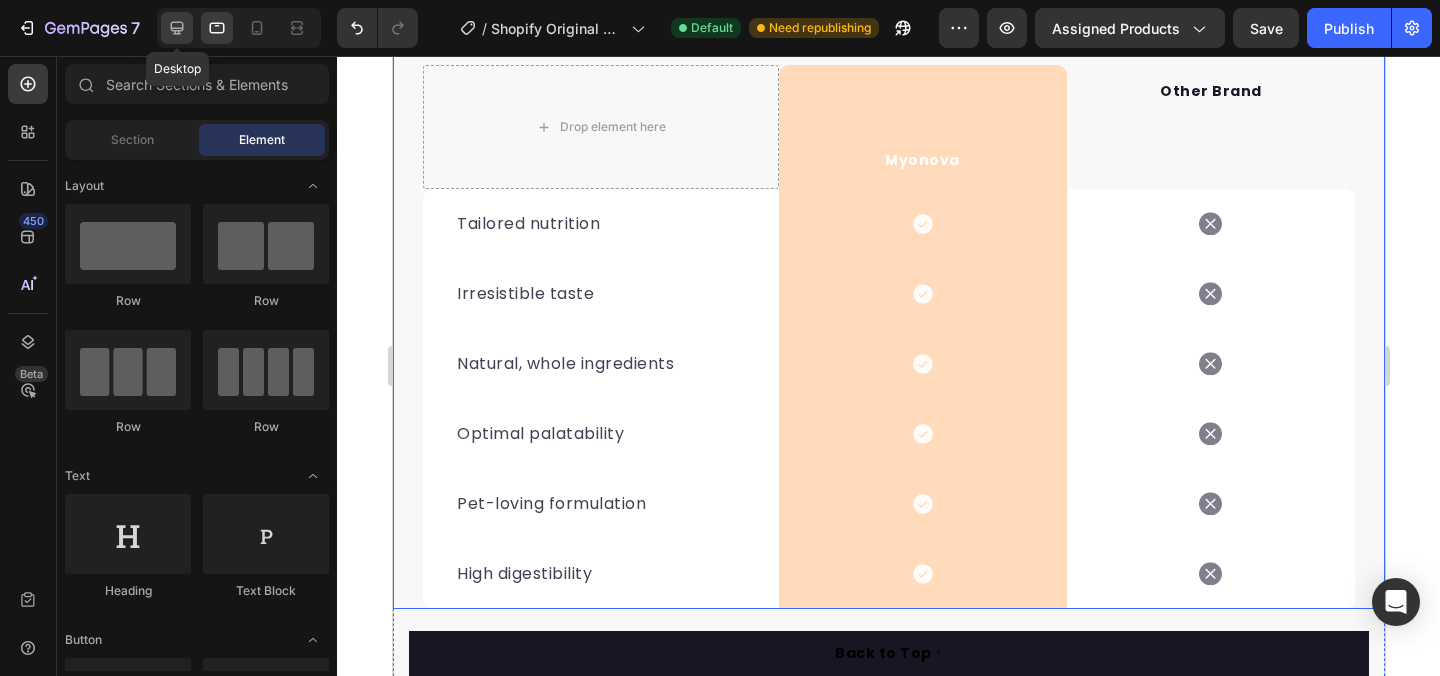 click 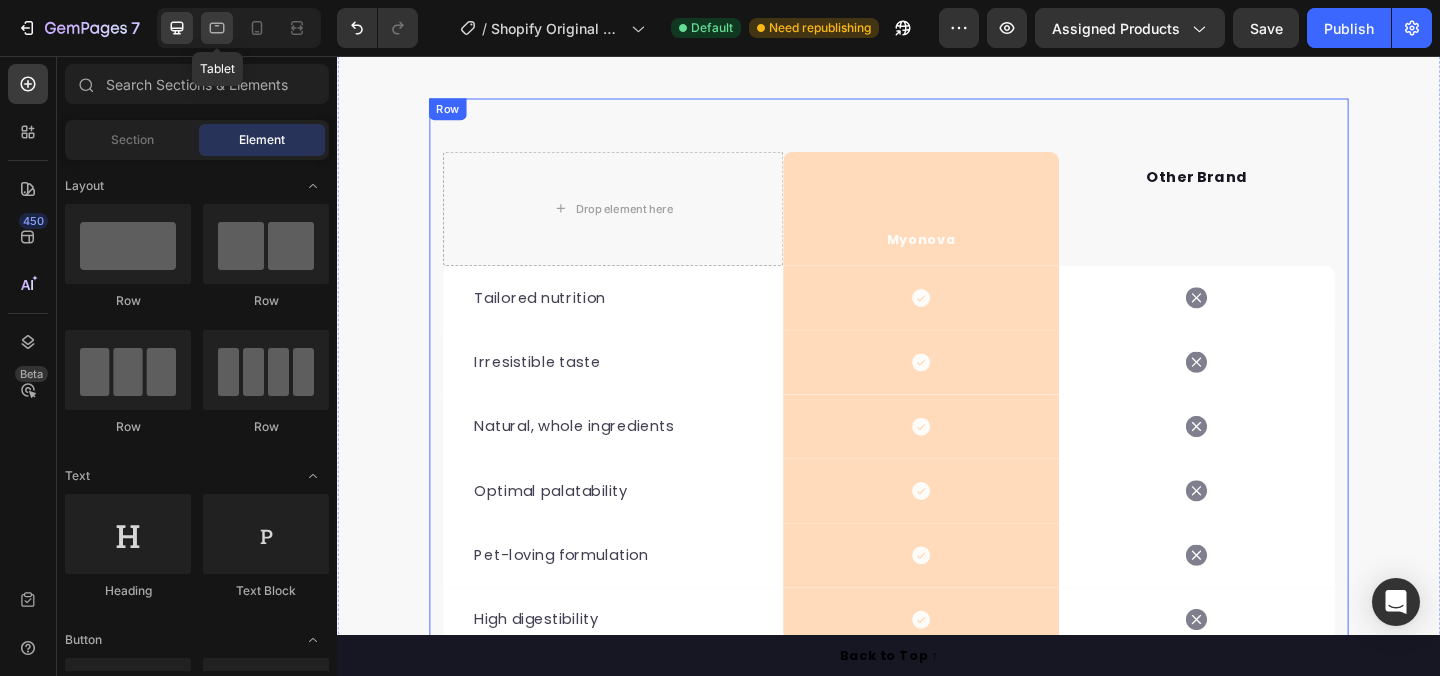 click 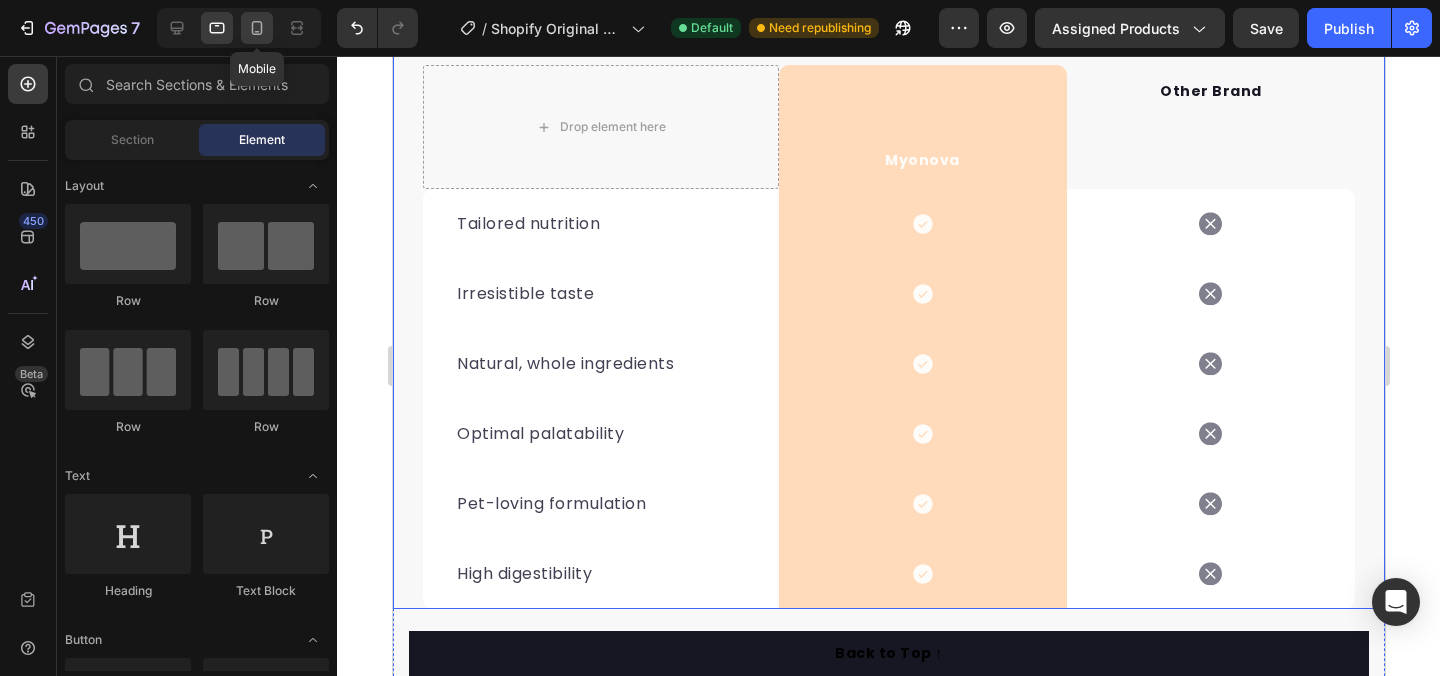 click 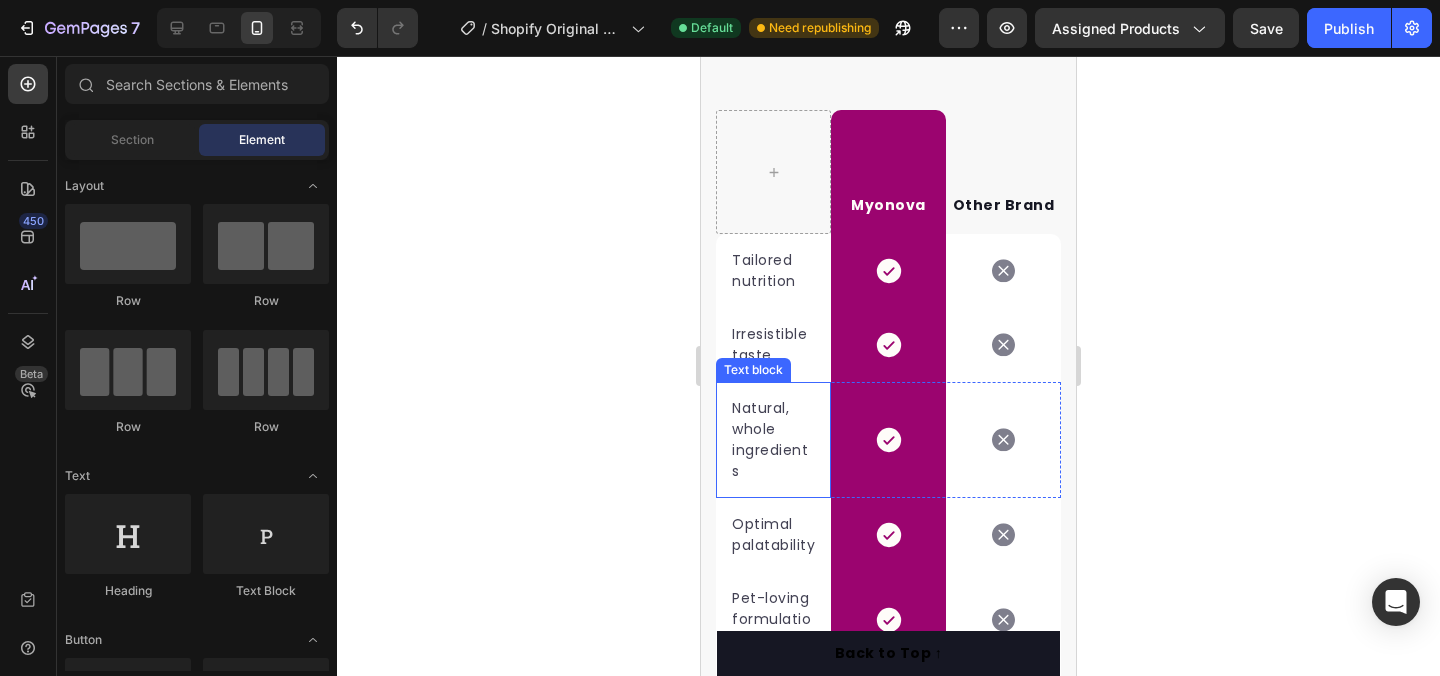 scroll, scrollTop: 4603, scrollLeft: 0, axis: vertical 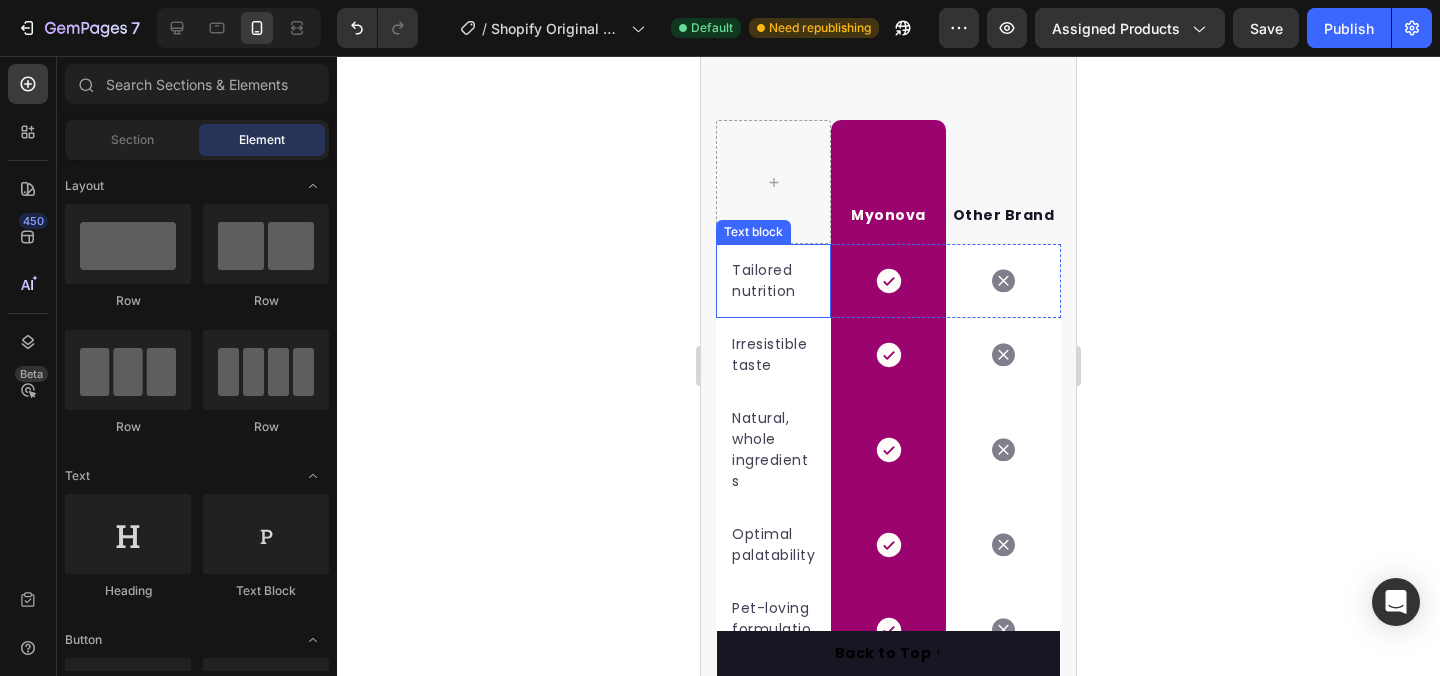 click on "Tailored nutrition" at bounding box center (773, 281) 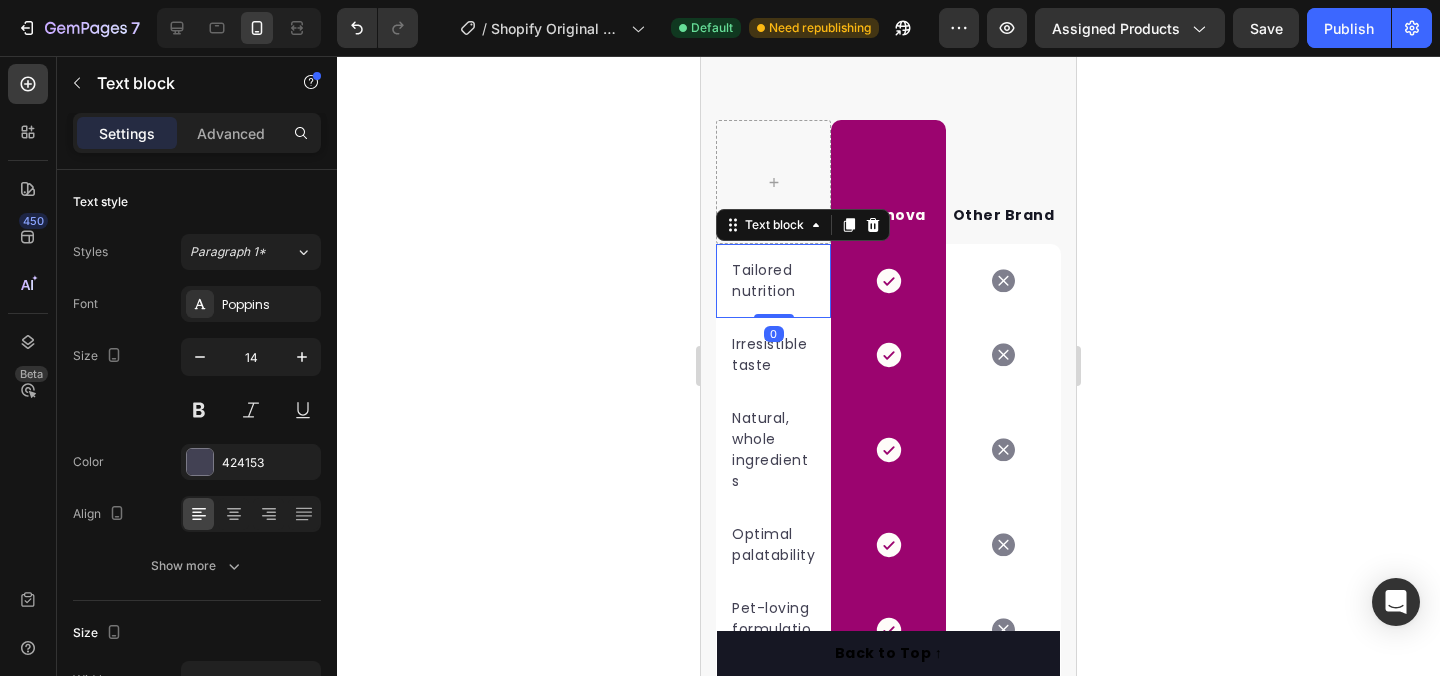 click on "Tailored nutrition" at bounding box center [773, 281] 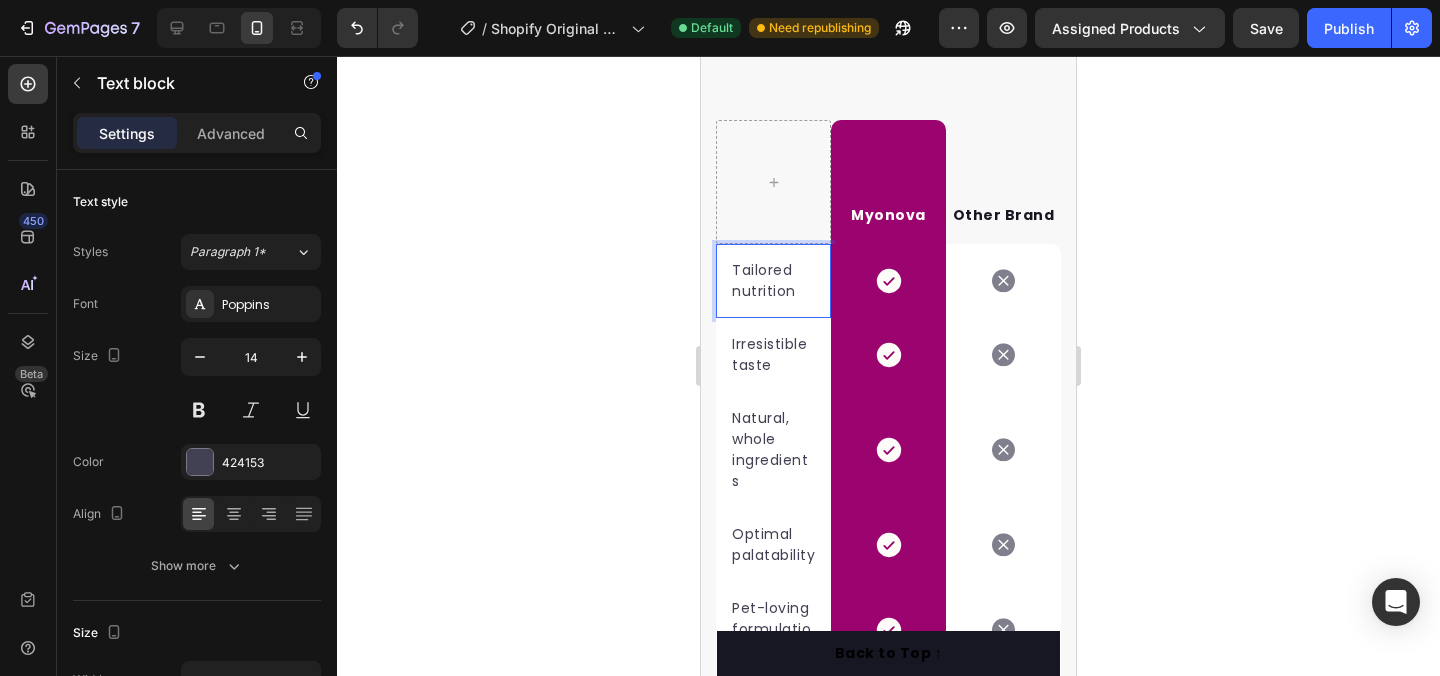 click on "Tailored nutrition" at bounding box center (773, 281) 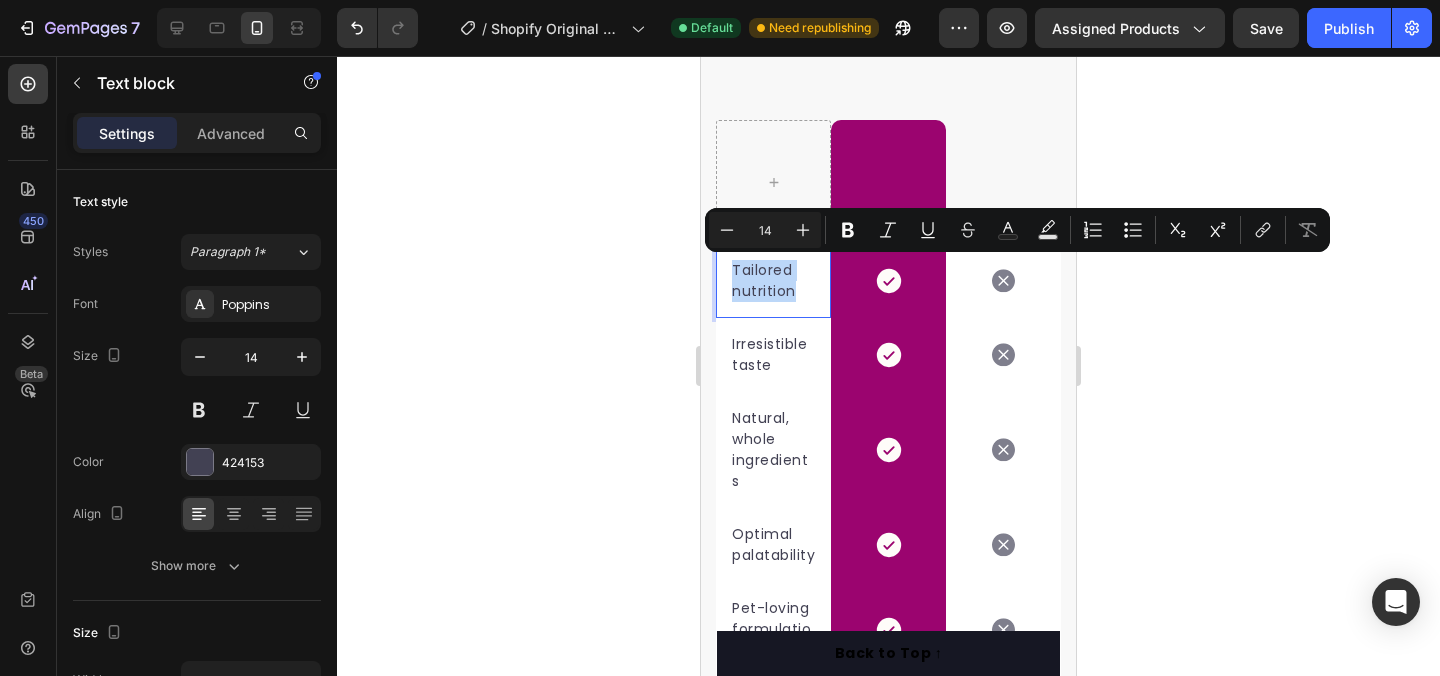 drag, startPoint x: 792, startPoint y: 292, endPoint x: 730, endPoint y: 267, distance: 66.85058 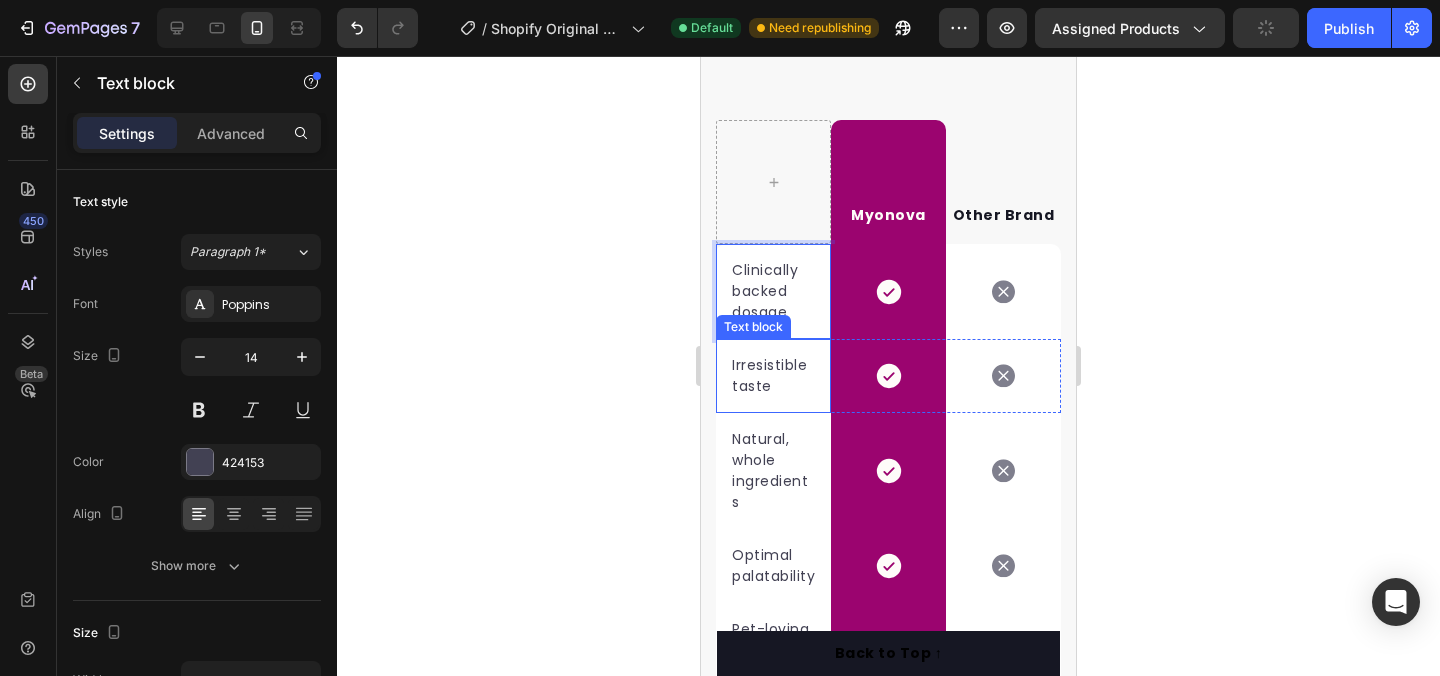 click on "Irresistible taste" at bounding box center (773, 376) 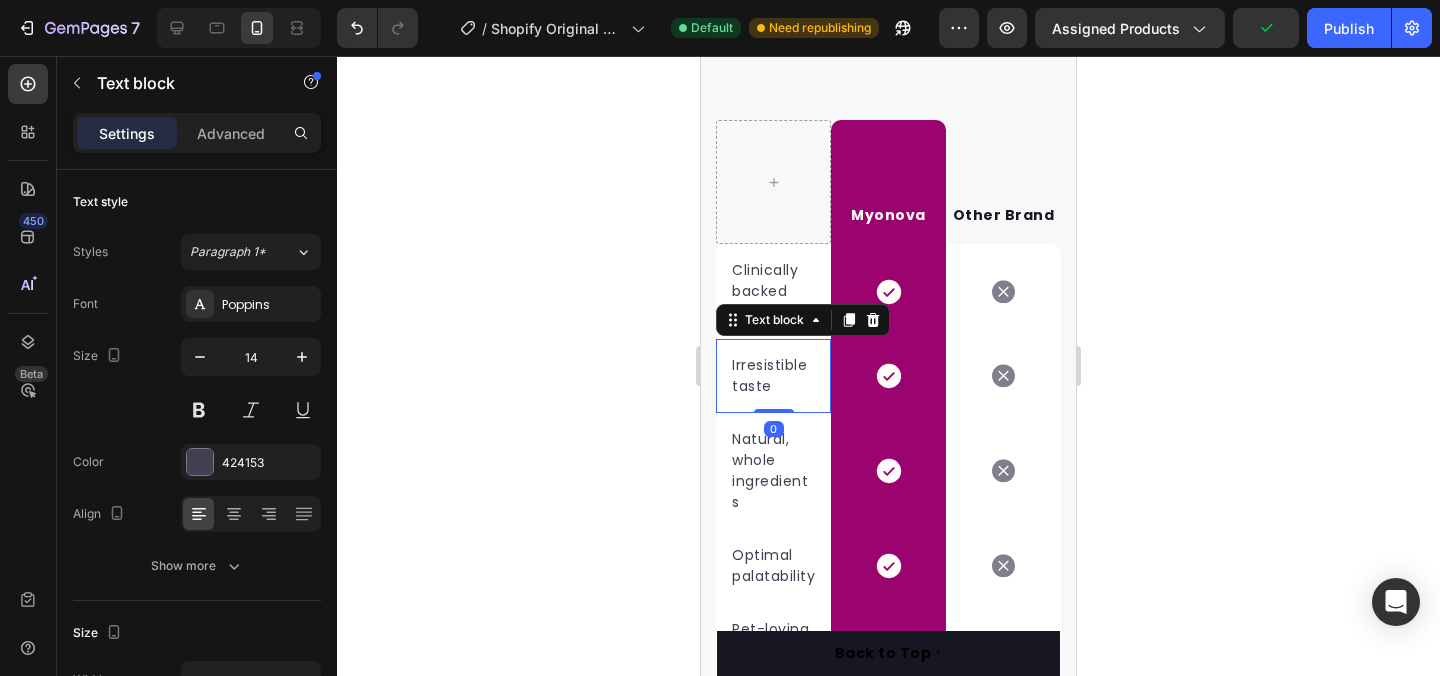 click on "Irresistible taste" at bounding box center (773, 376) 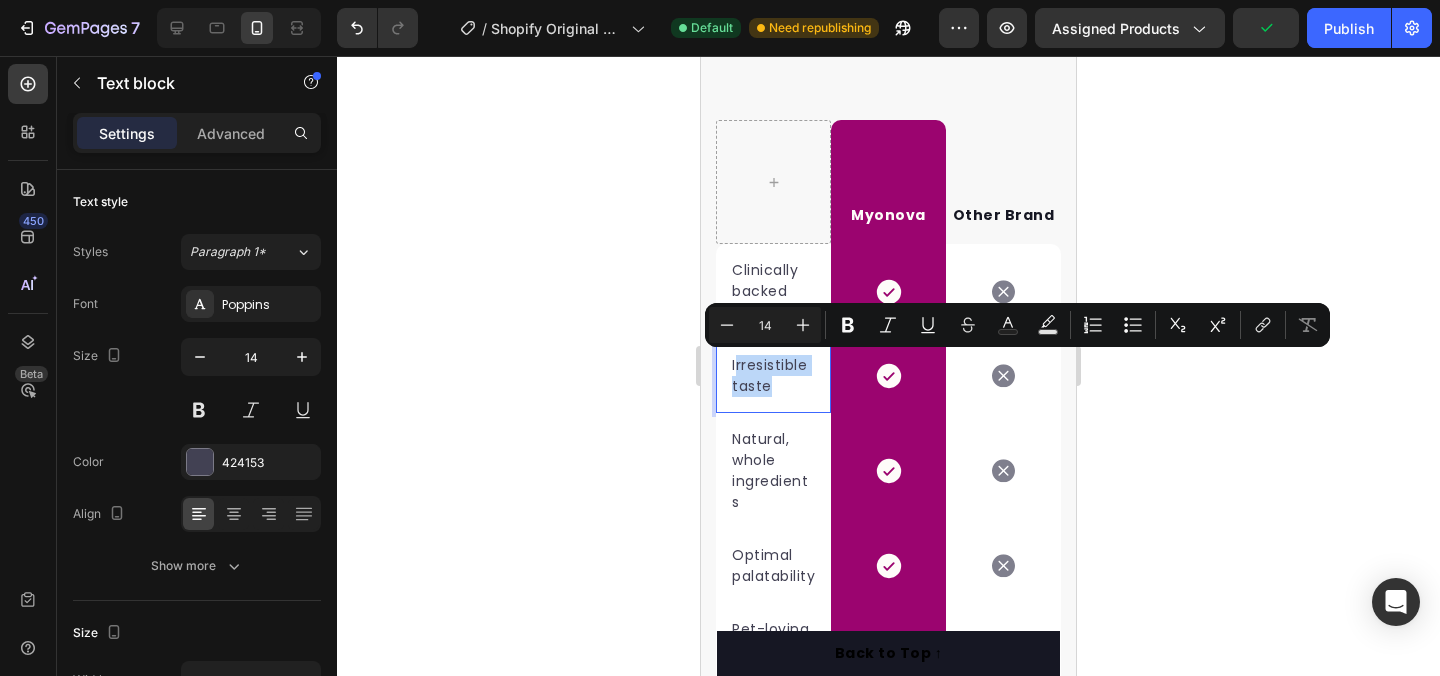 drag, startPoint x: 773, startPoint y: 385, endPoint x: 736, endPoint y: 366, distance: 41.59327 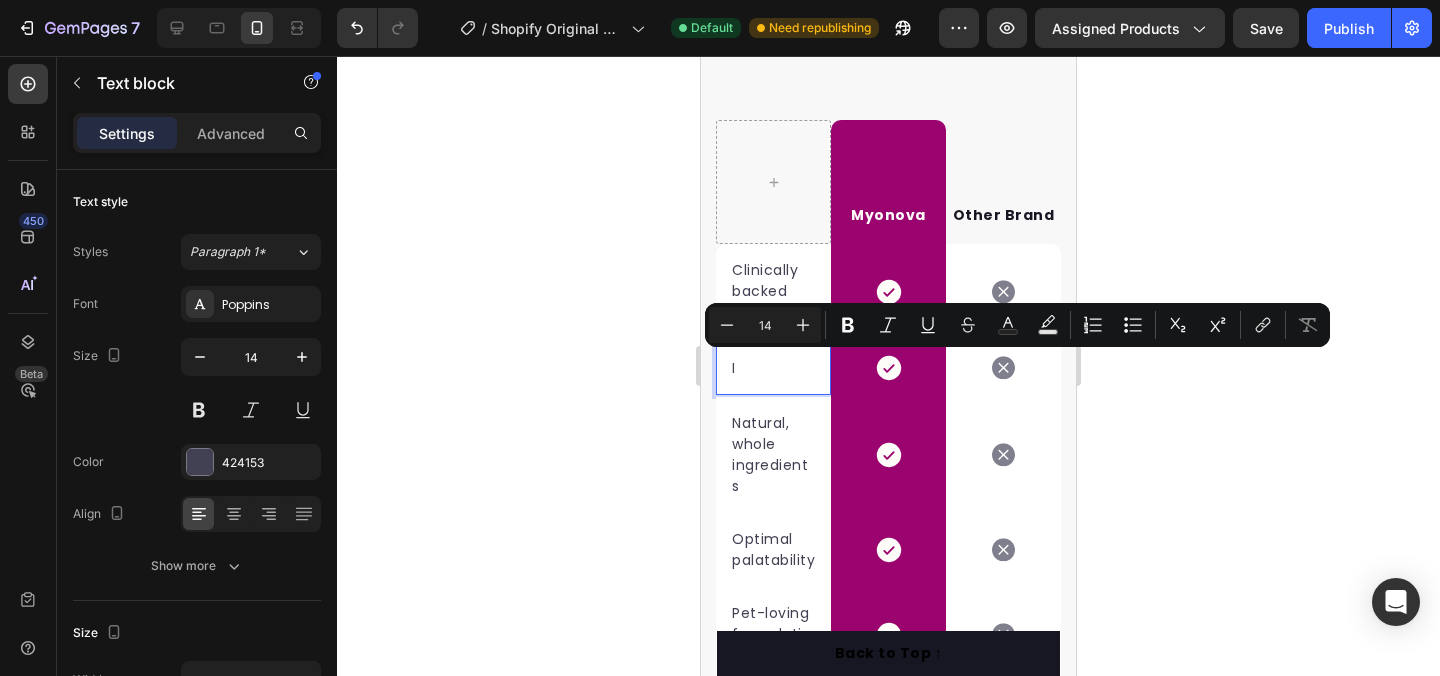 scroll, scrollTop: 4605, scrollLeft: 0, axis: vertical 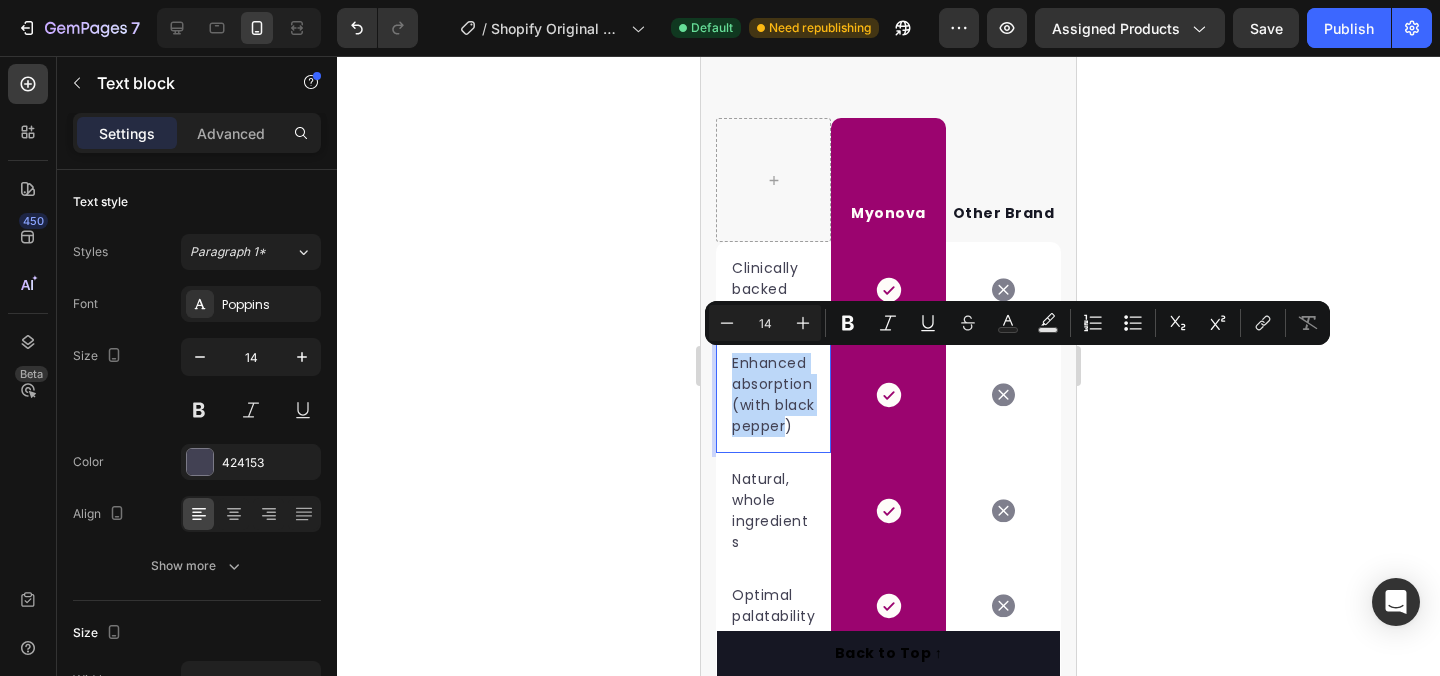 drag, startPoint x: 787, startPoint y: 445, endPoint x: 724, endPoint y: 360, distance: 105.801704 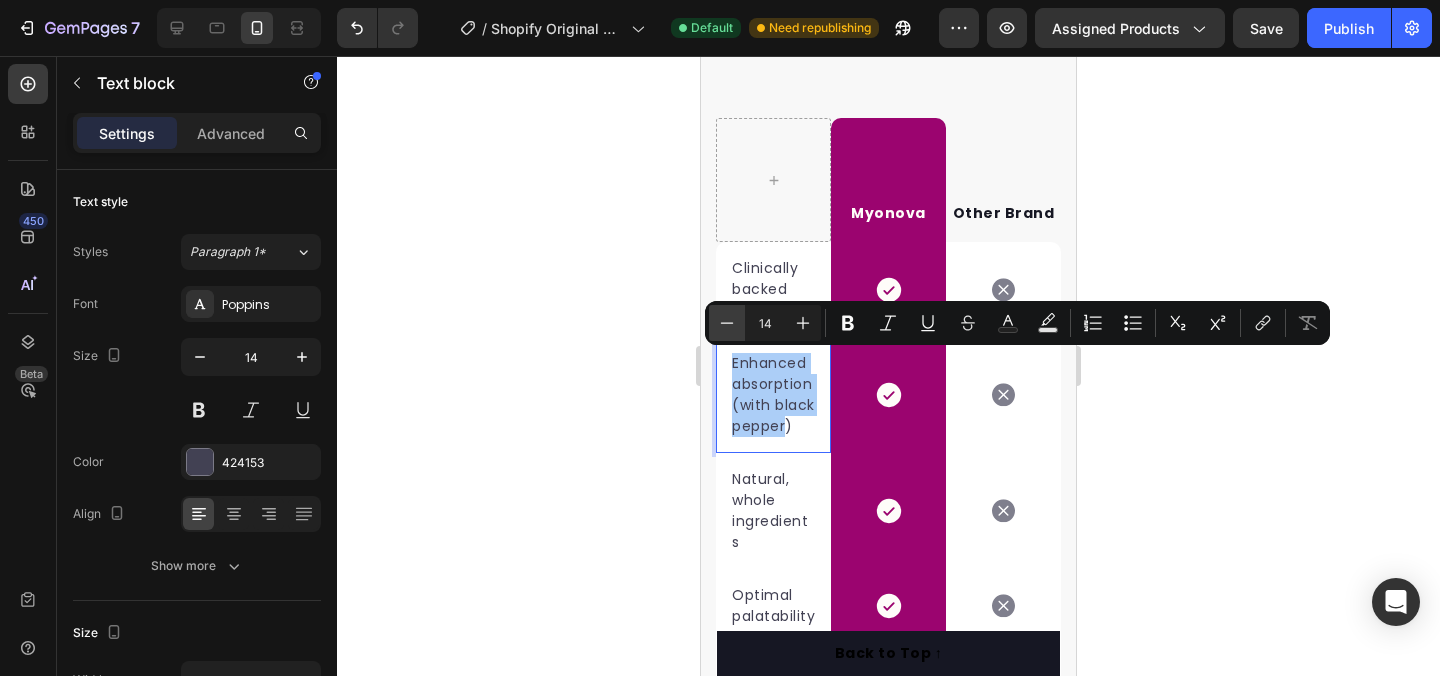 click 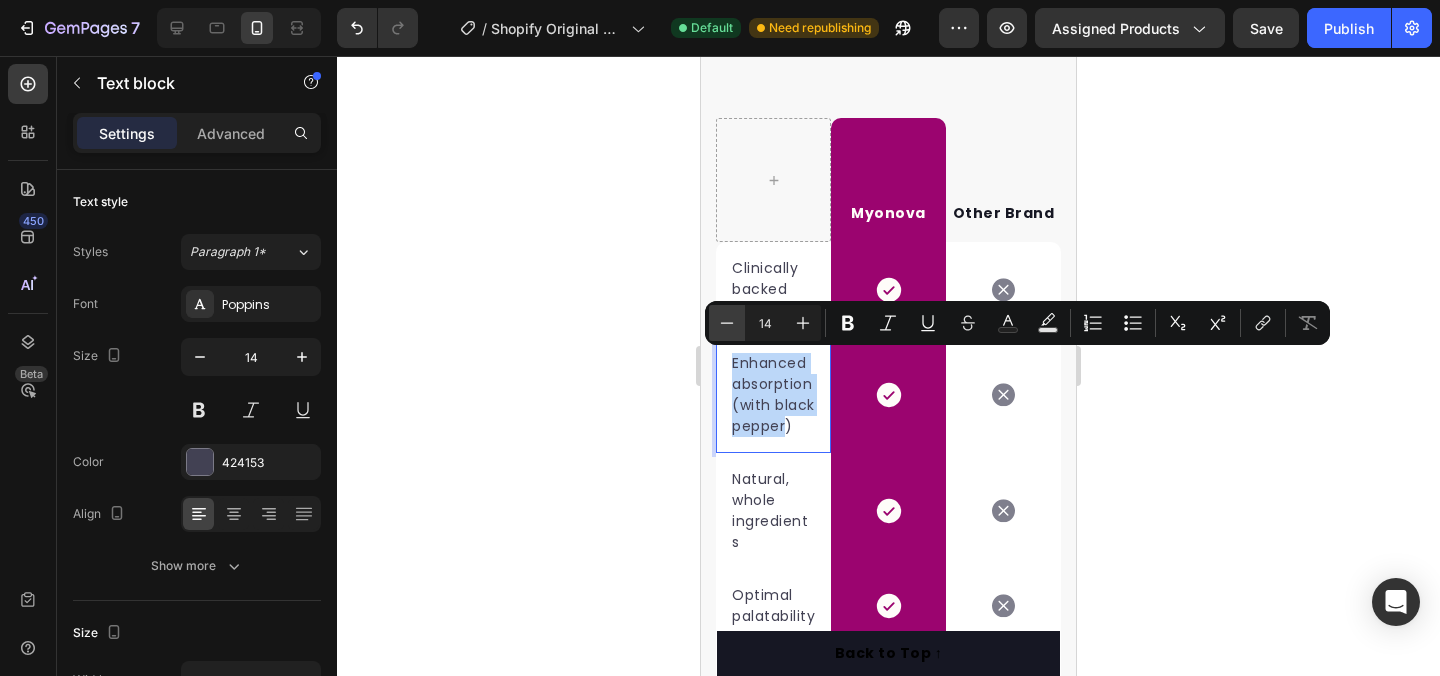 type on "13" 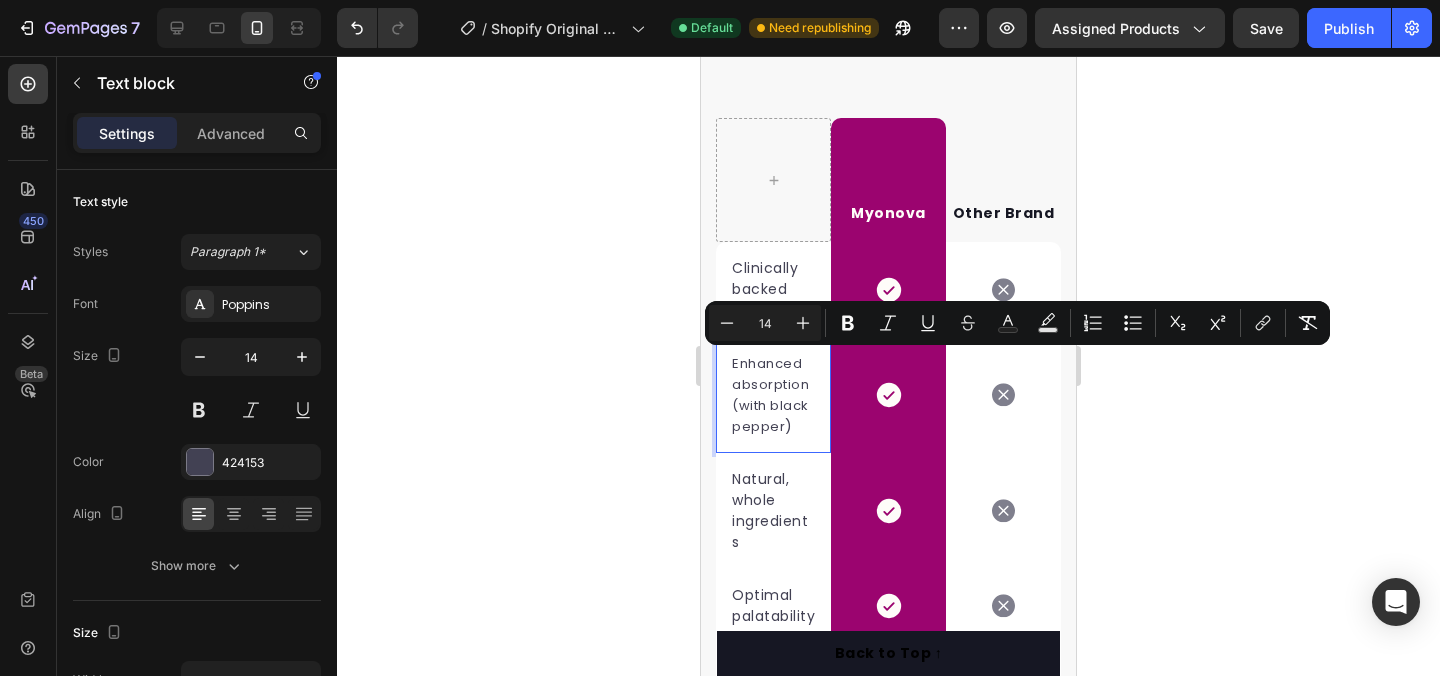 click on "Enhanced absorption (with black pepper )" at bounding box center [773, 395] 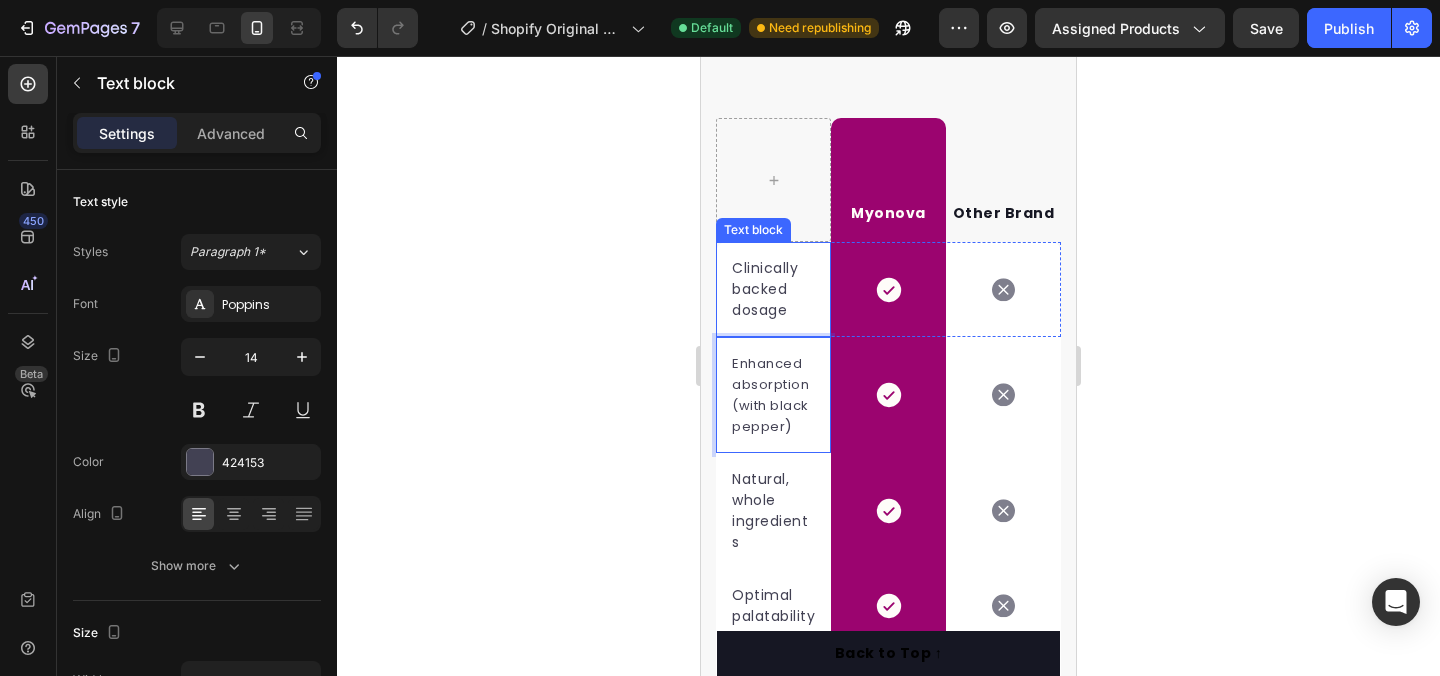 click on "Clinically backed dosage" at bounding box center [773, 289] 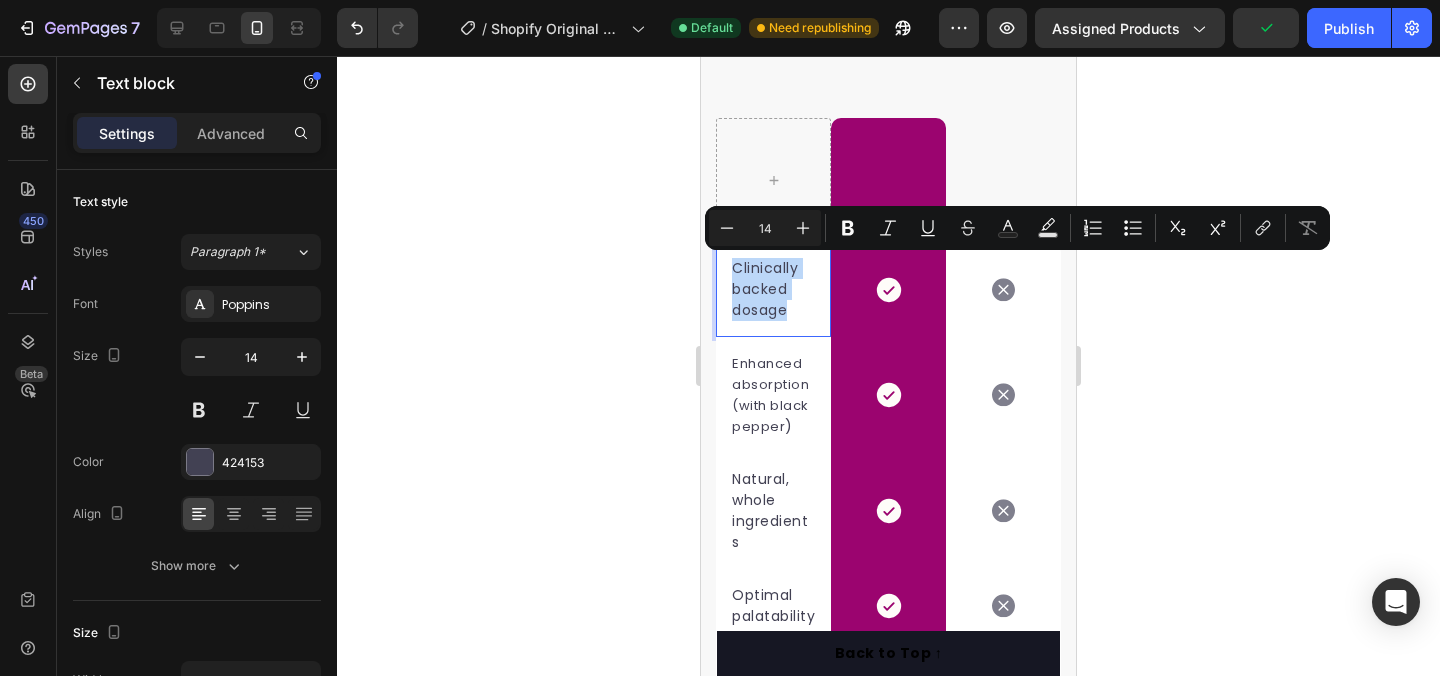 drag, startPoint x: 788, startPoint y: 312, endPoint x: 732, endPoint y: 264, distance: 73.756355 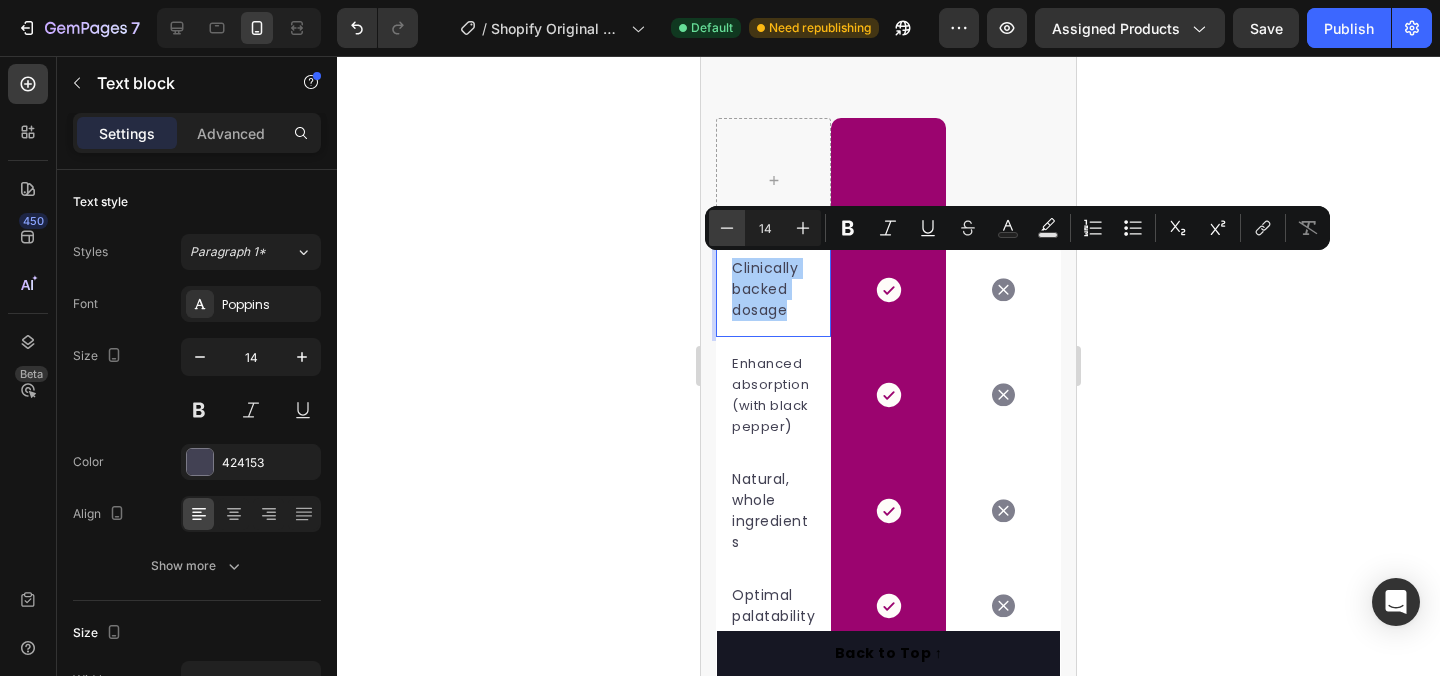 click 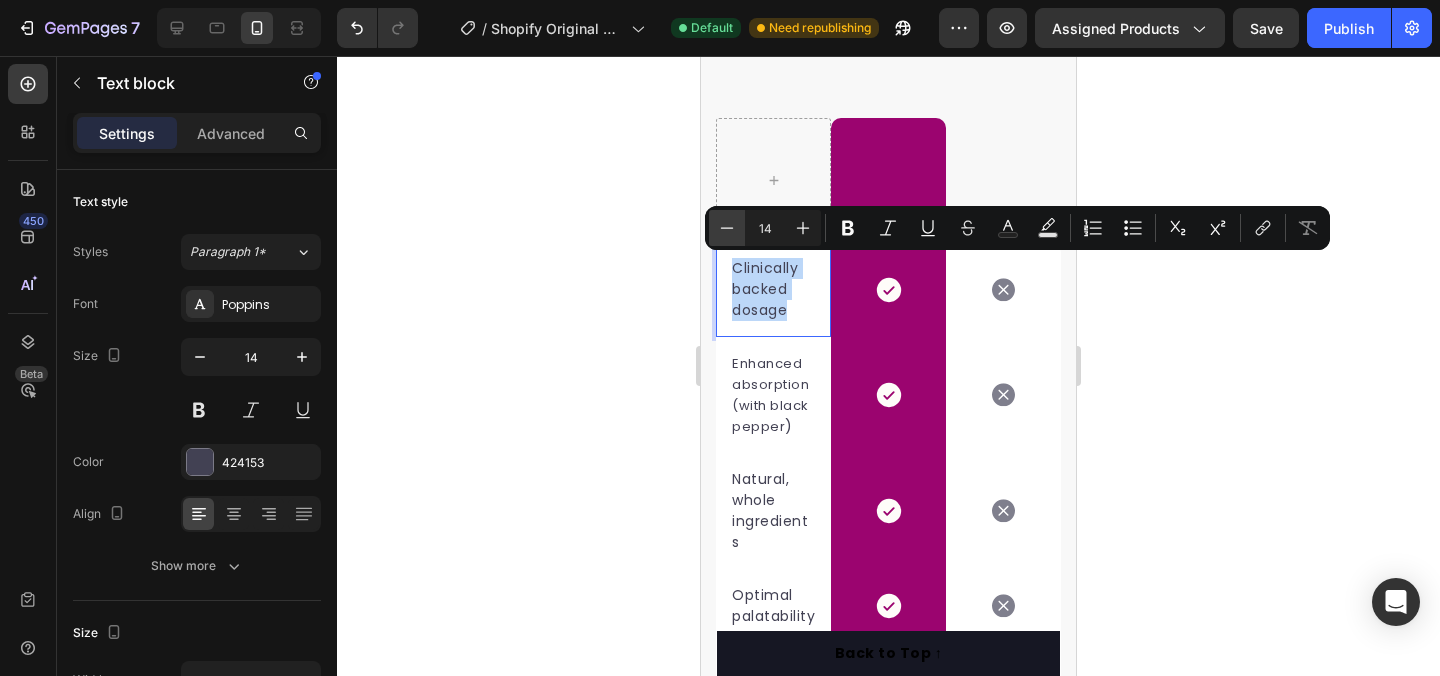 type on "13" 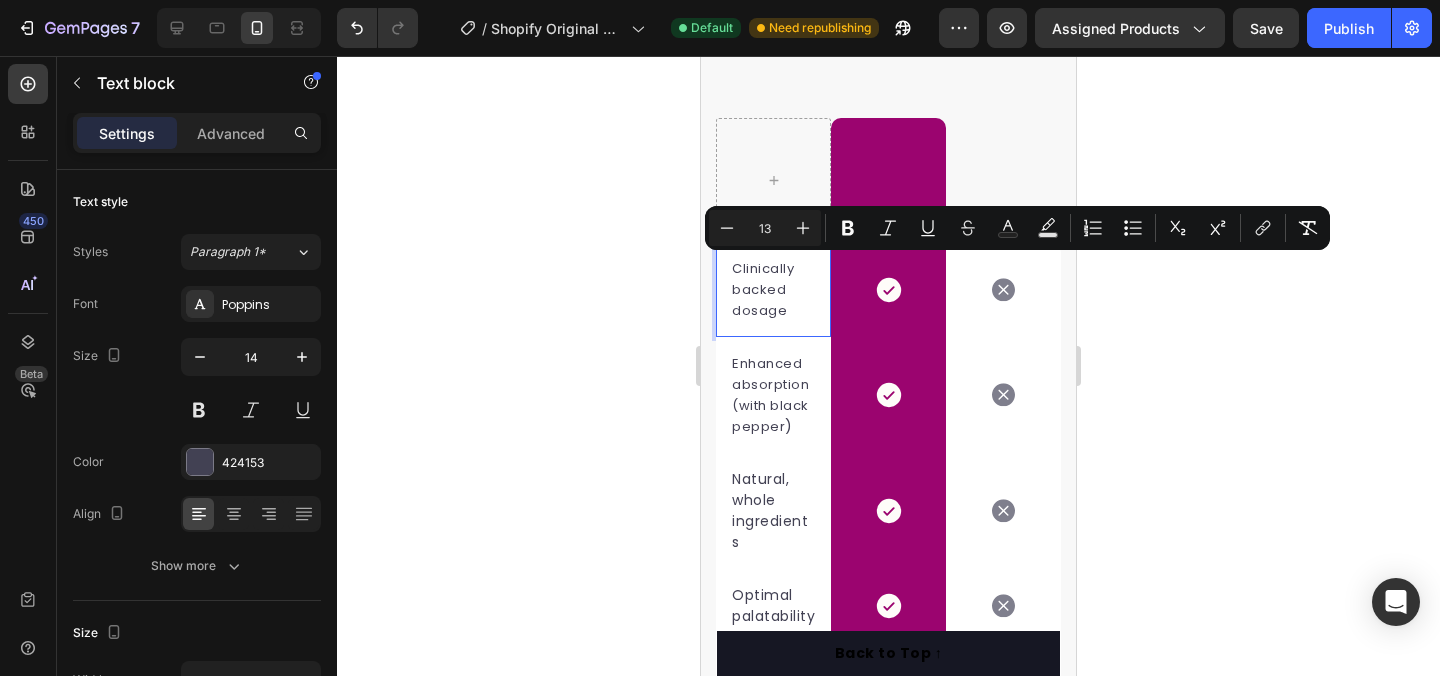 click 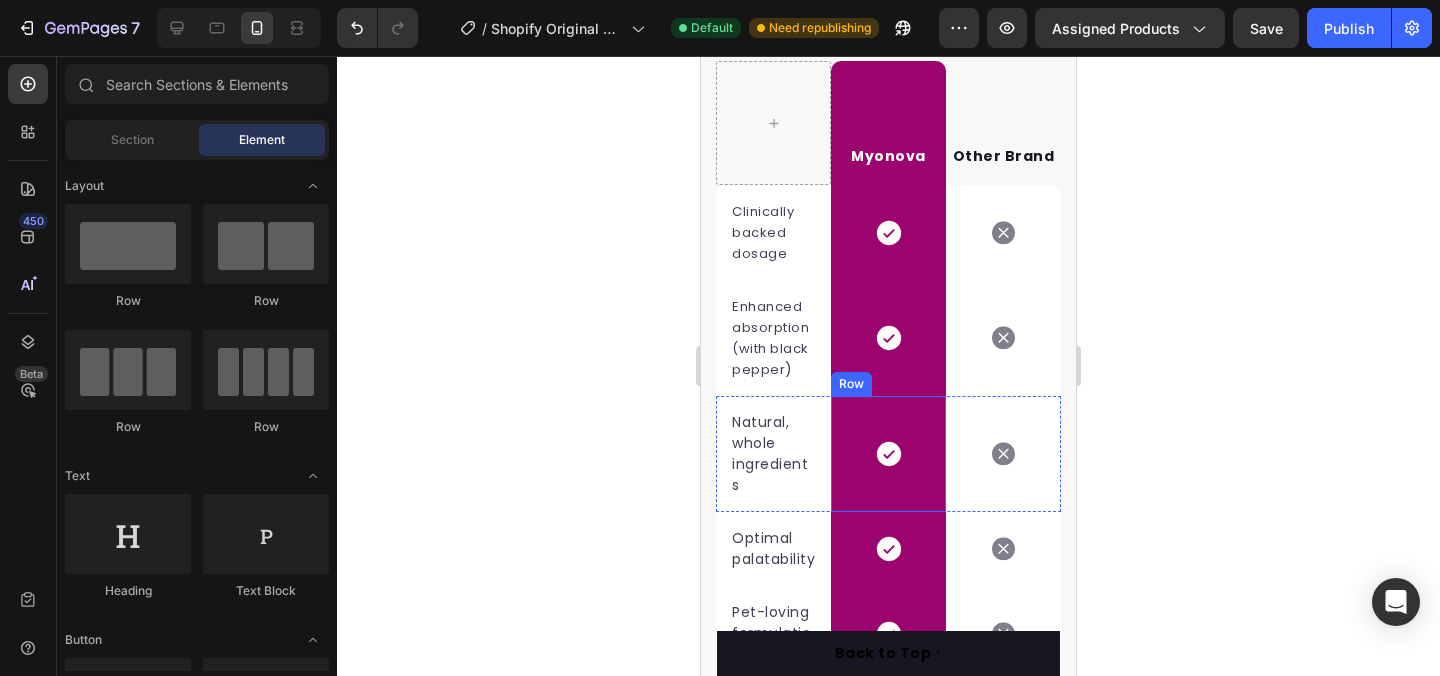 scroll, scrollTop: 4670, scrollLeft: 0, axis: vertical 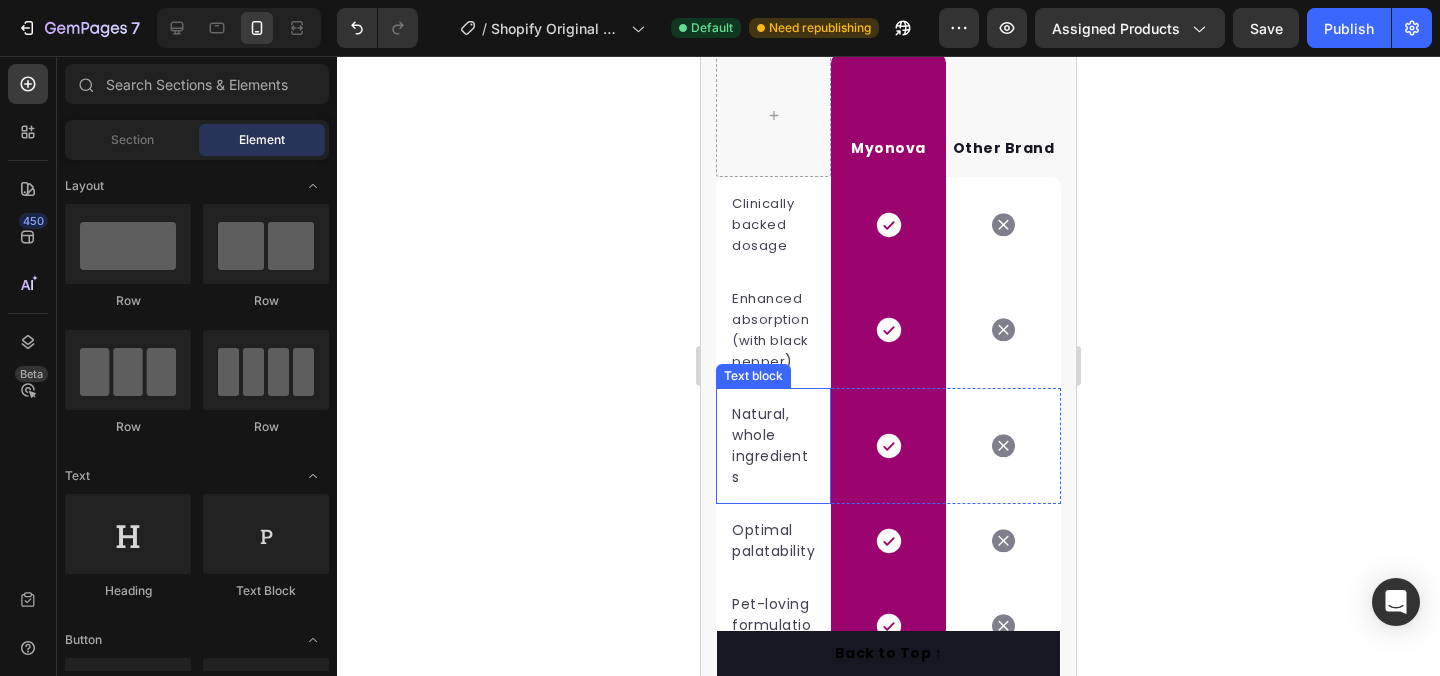 click on "Natural, whole ingredients" at bounding box center (773, 446) 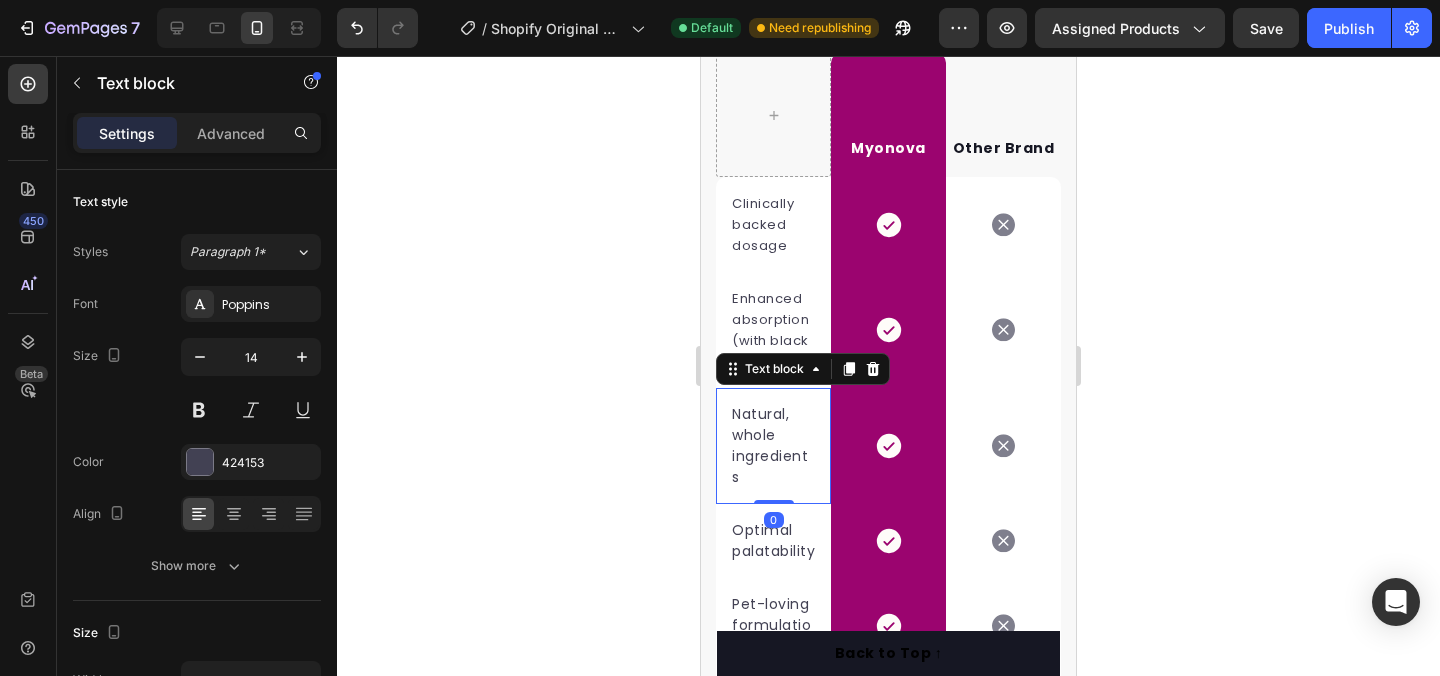 click on "Natural, whole ingredients" at bounding box center (773, 446) 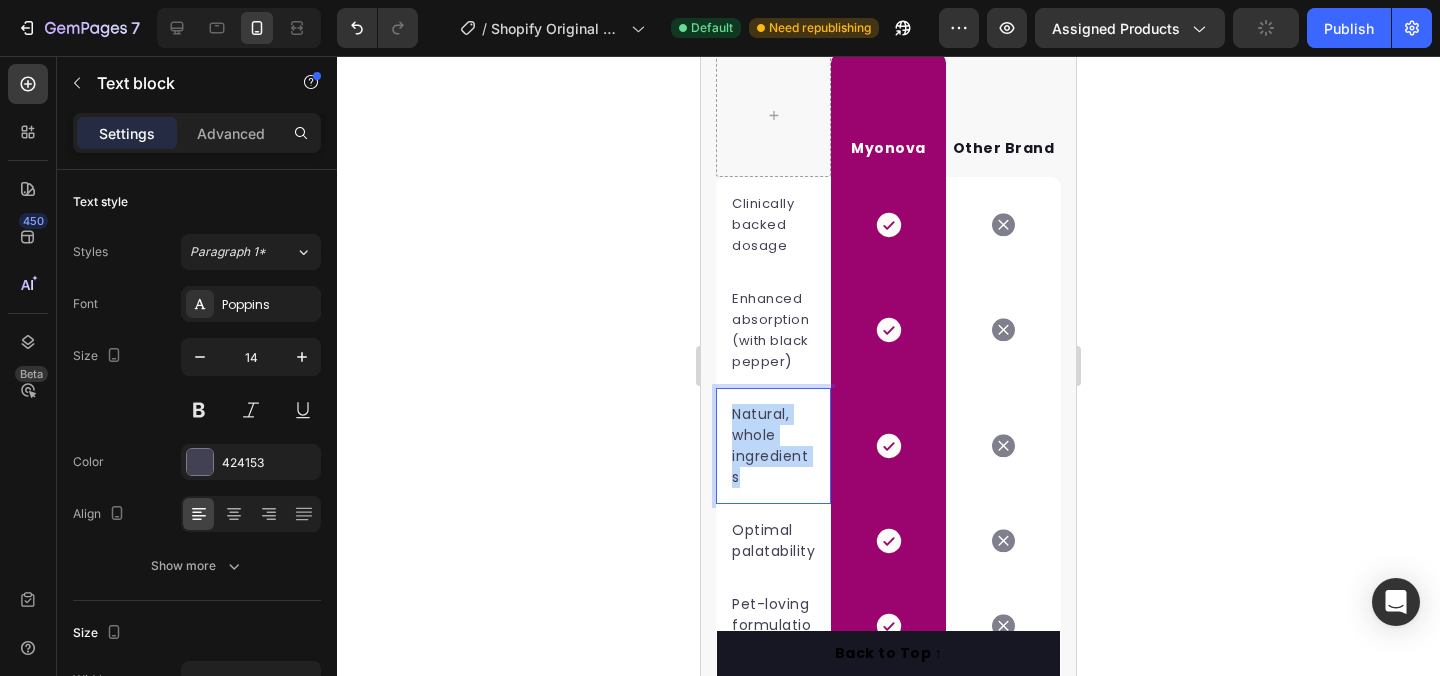 drag, startPoint x: 758, startPoint y: 471, endPoint x: 736, endPoint y: 417, distance: 58.30952 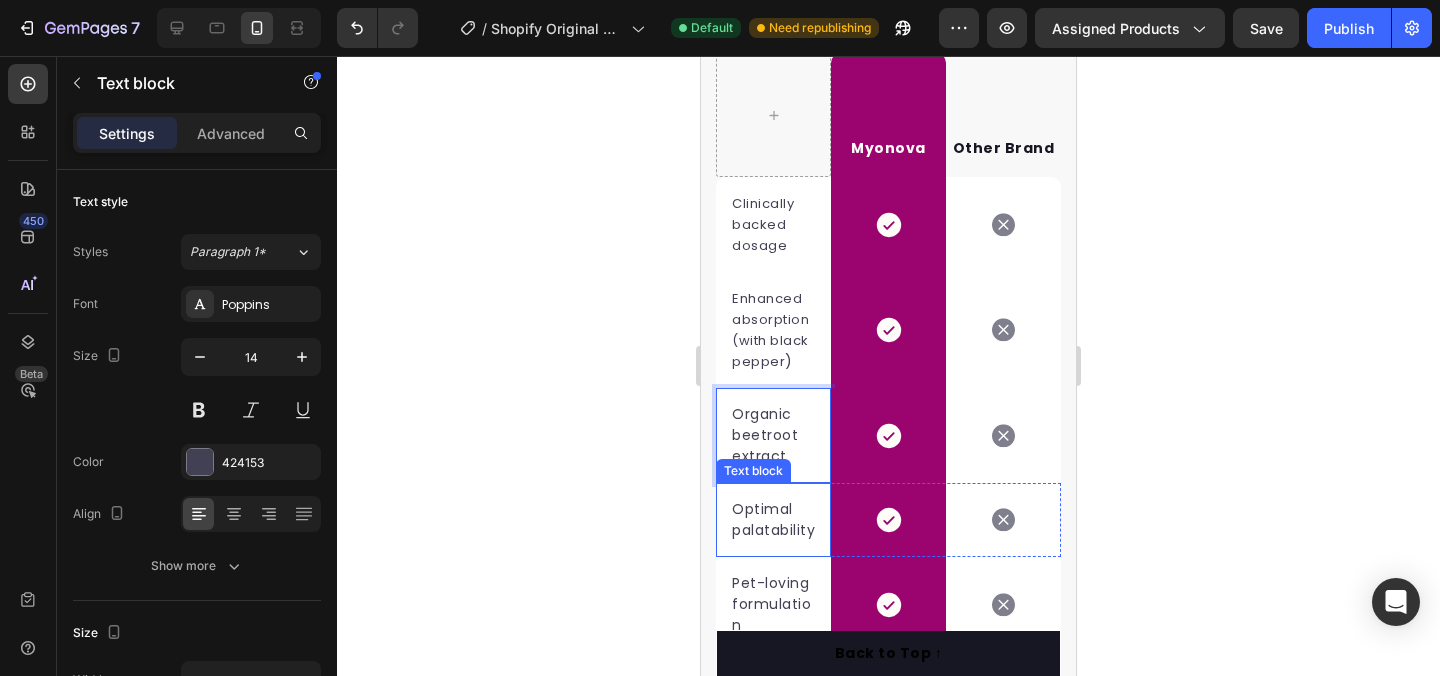 click on "Optimal palatability" at bounding box center (773, 520) 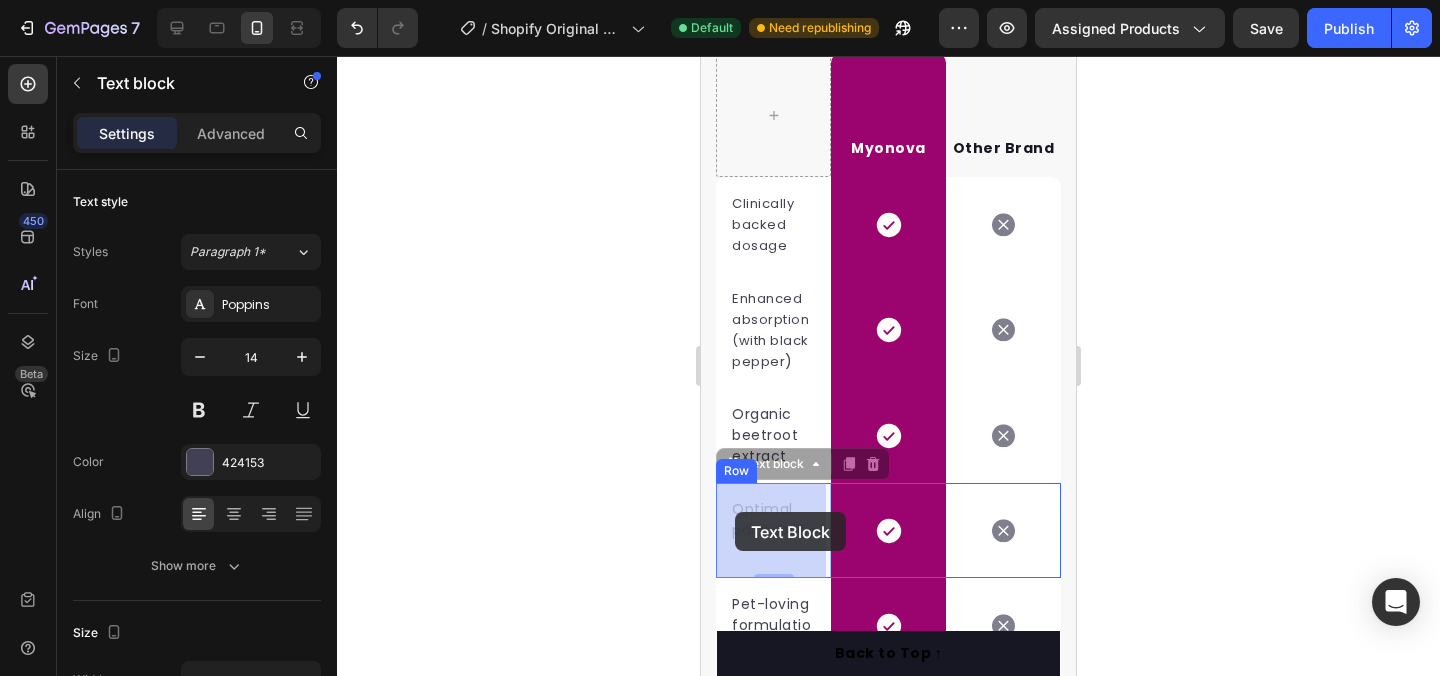 drag, startPoint x: 752, startPoint y: 540, endPoint x: 735, endPoint y: 512, distance: 32.75668 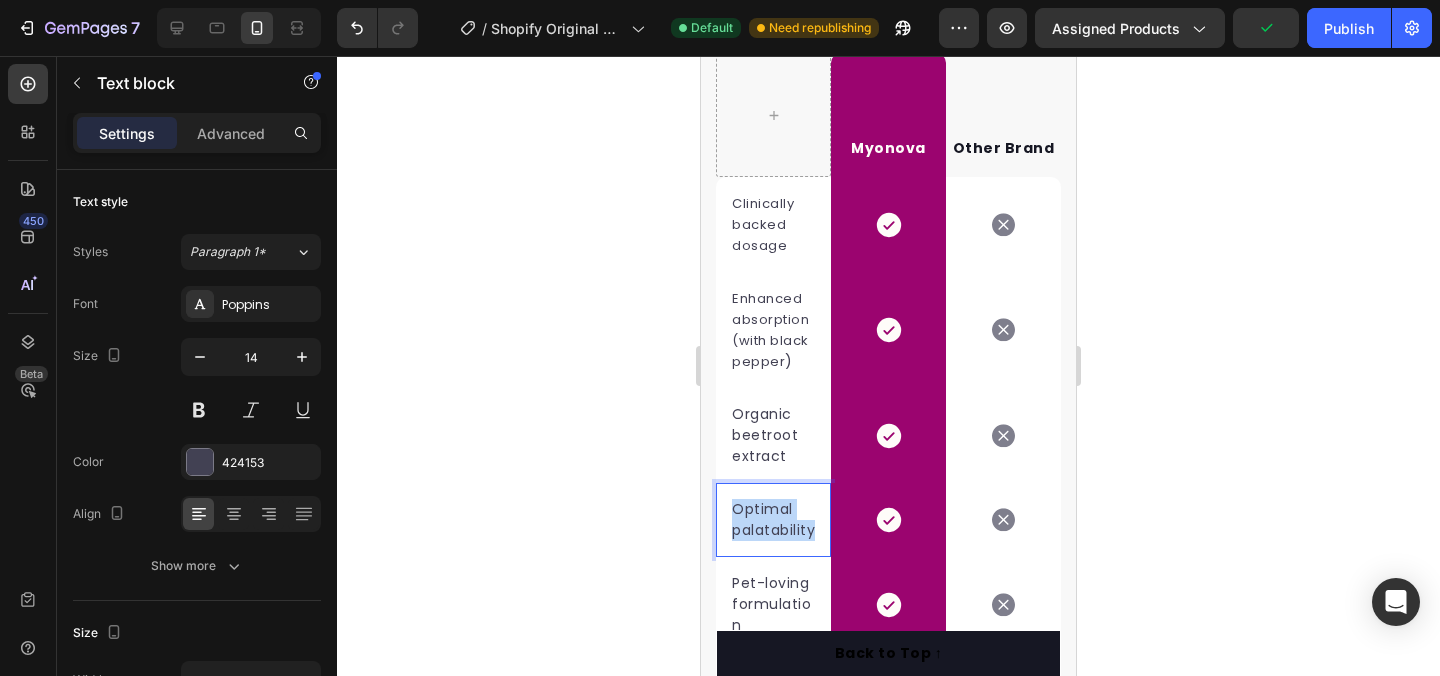 drag, startPoint x: 744, startPoint y: 552, endPoint x: 732, endPoint y: 516, distance: 37.94733 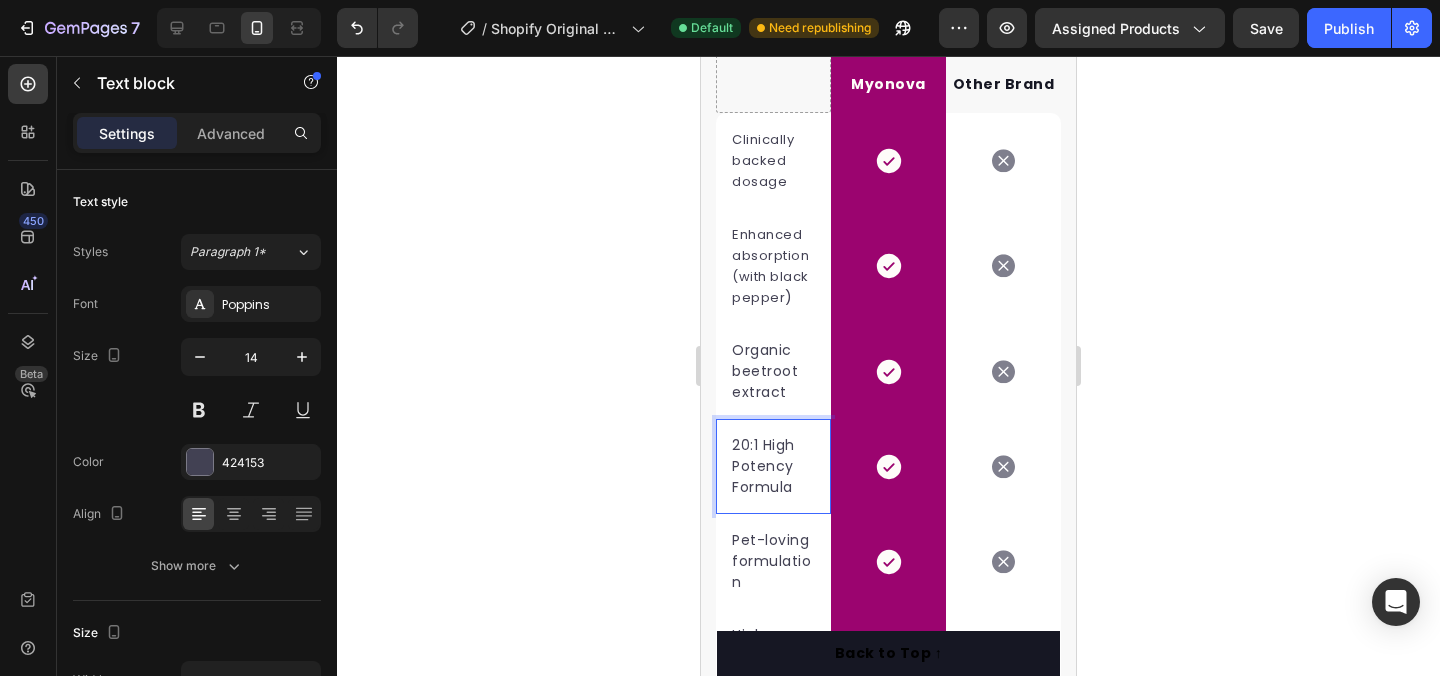 scroll, scrollTop: 4831, scrollLeft: 0, axis: vertical 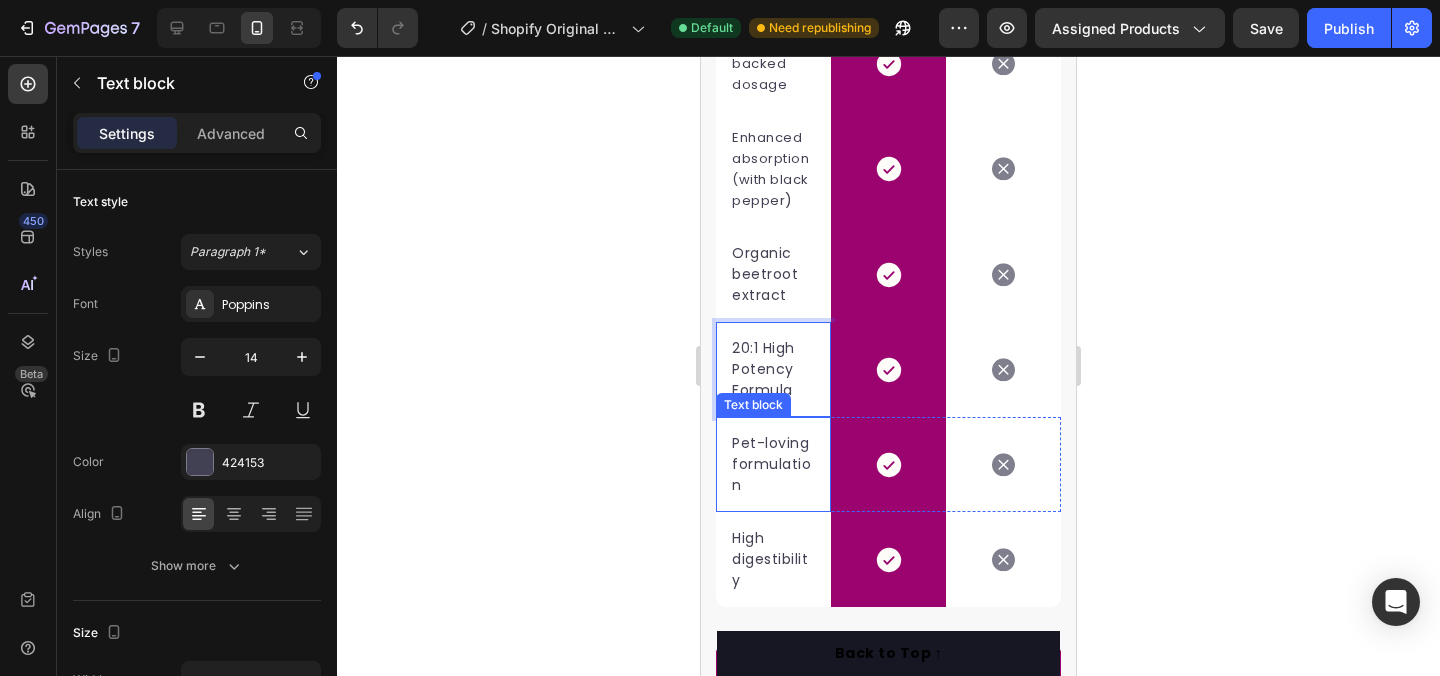 click on "Pet-loving formulation" at bounding box center [773, 464] 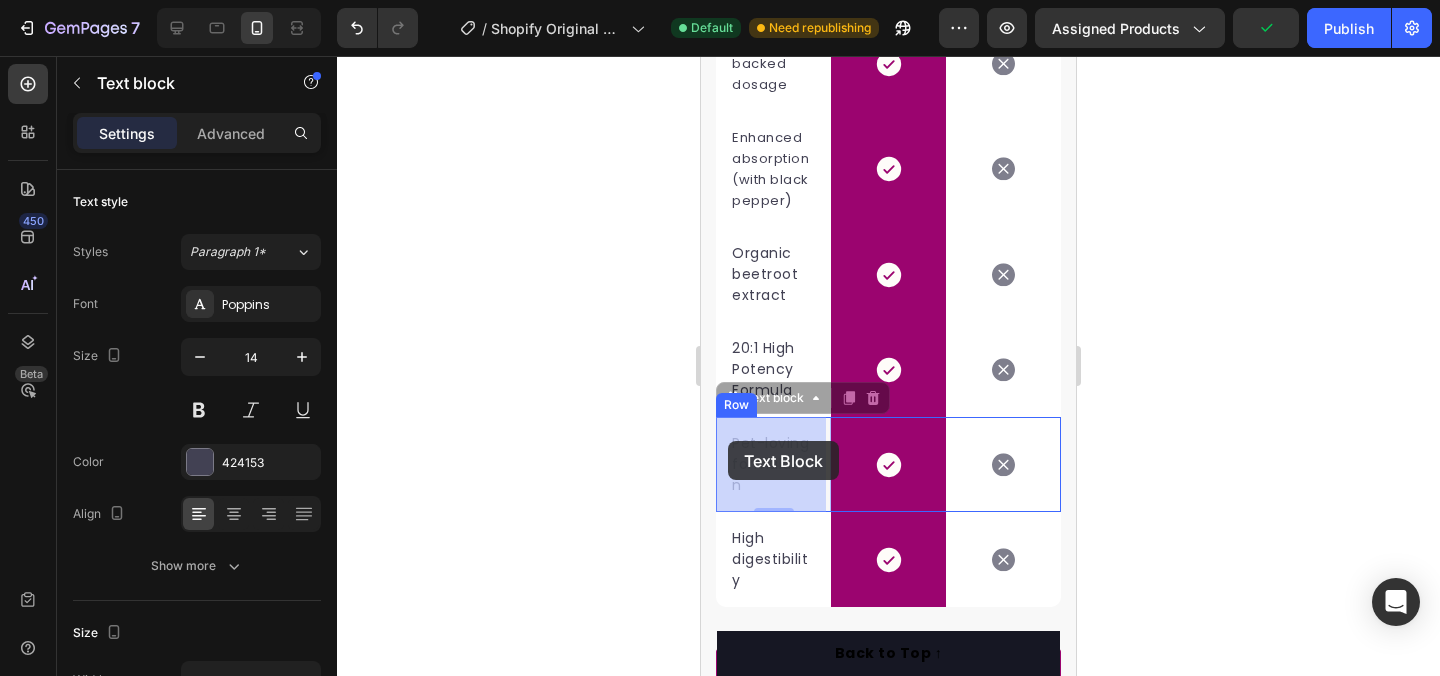 drag, startPoint x: 749, startPoint y: 482, endPoint x: 728, endPoint y: 442, distance: 45.17743 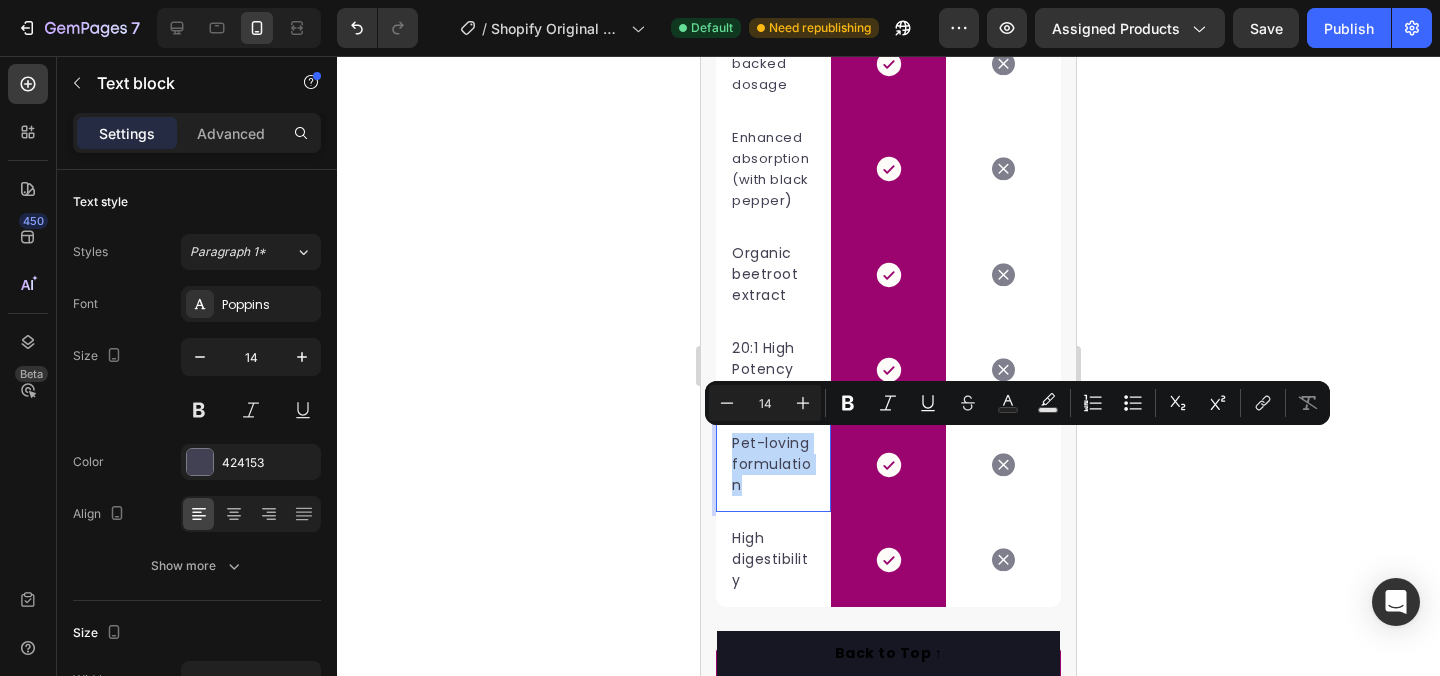 drag, startPoint x: 745, startPoint y: 481, endPoint x: 734, endPoint y: 447, distance: 35.735138 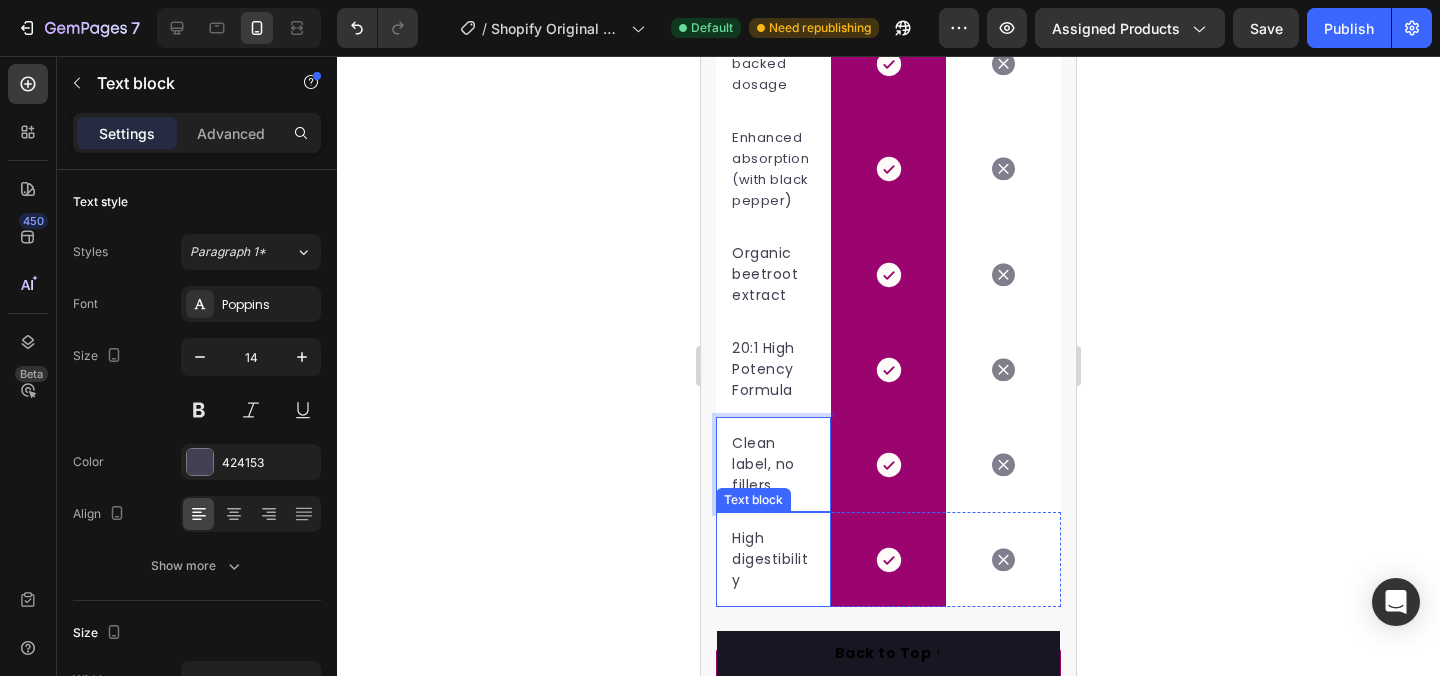 click on "High digestibility" at bounding box center [773, 559] 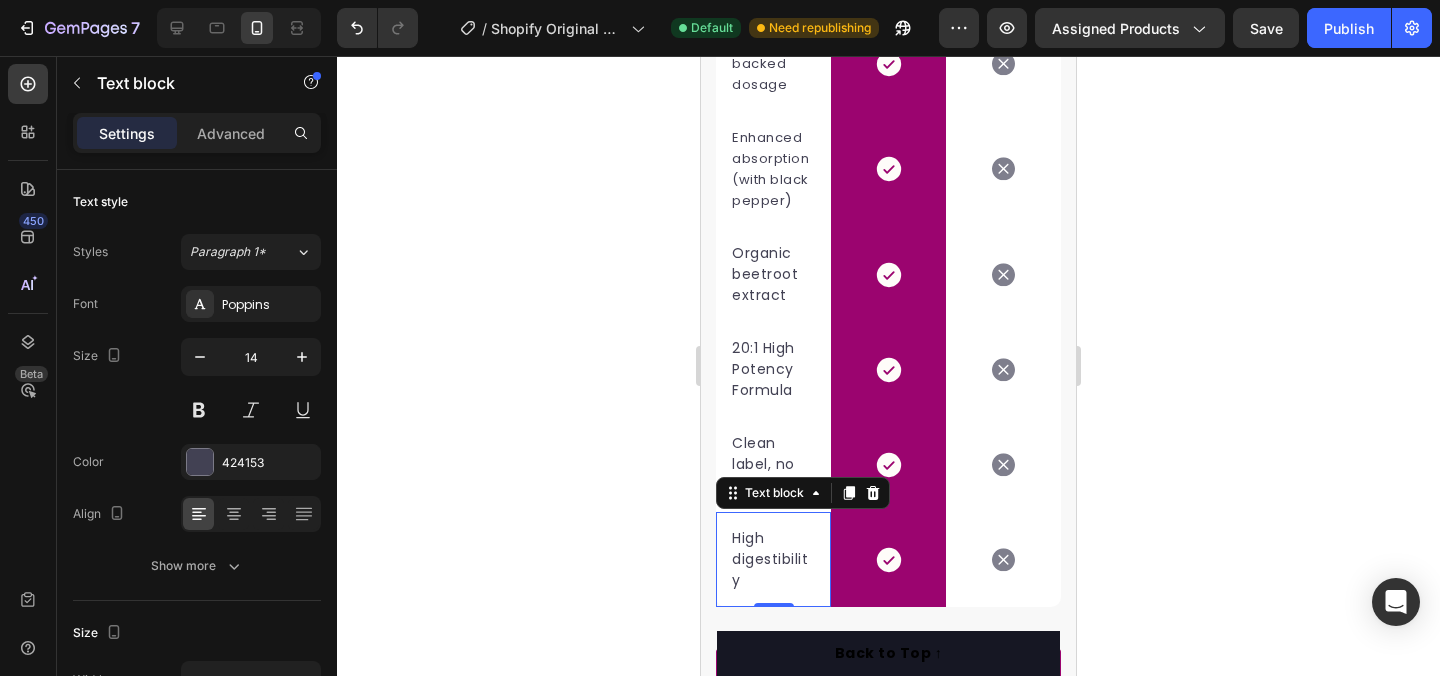 click on "High digestibility" at bounding box center (773, 559) 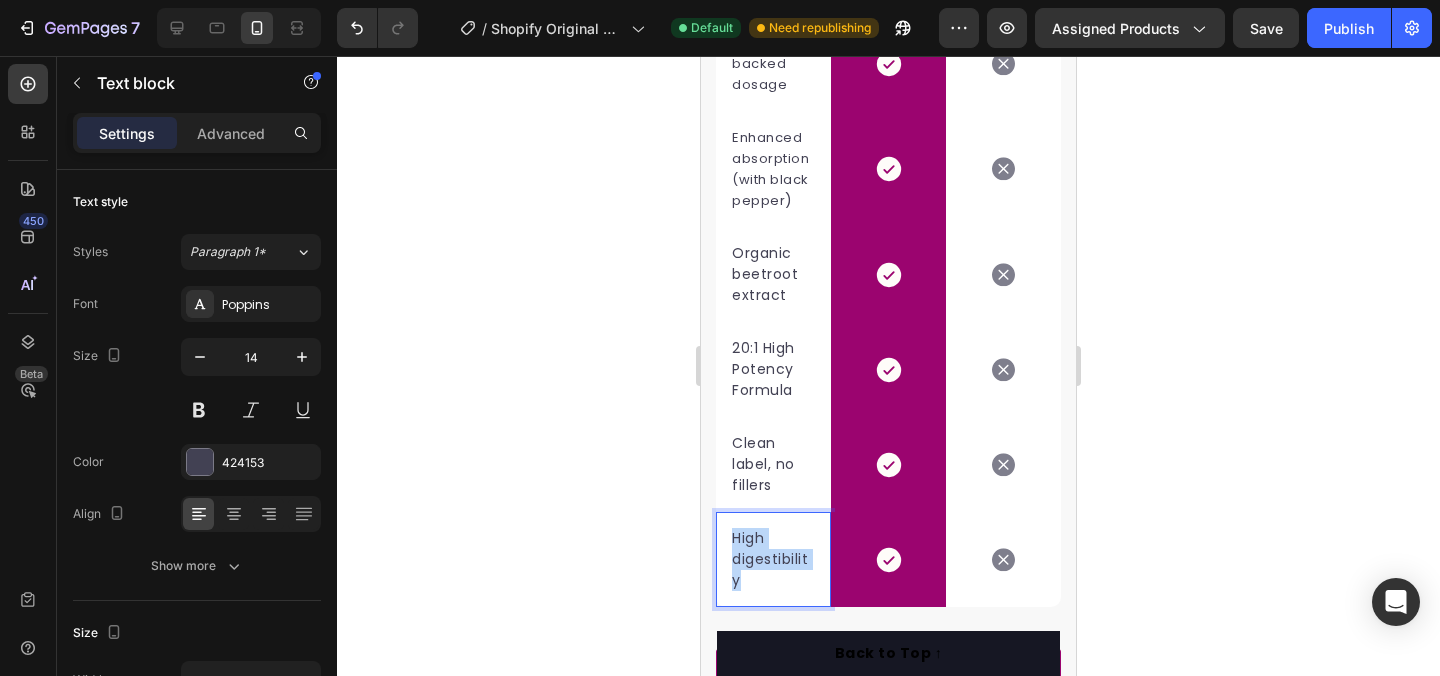 drag, startPoint x: 747, startPoint y: 581, endPoint x: 736, endPoint y: 544, distance: 38.600517 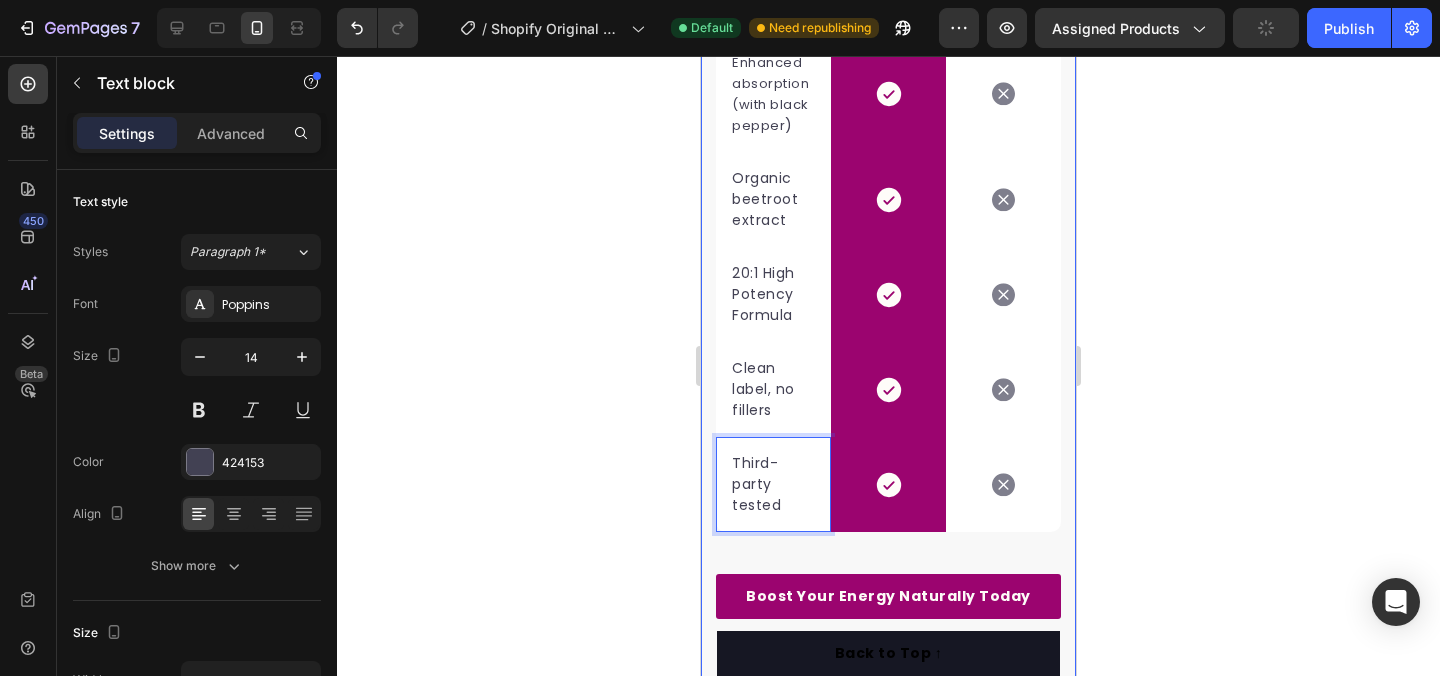 scroll, scrollTop: 4905, scrollLeft: 0, axis: vertical 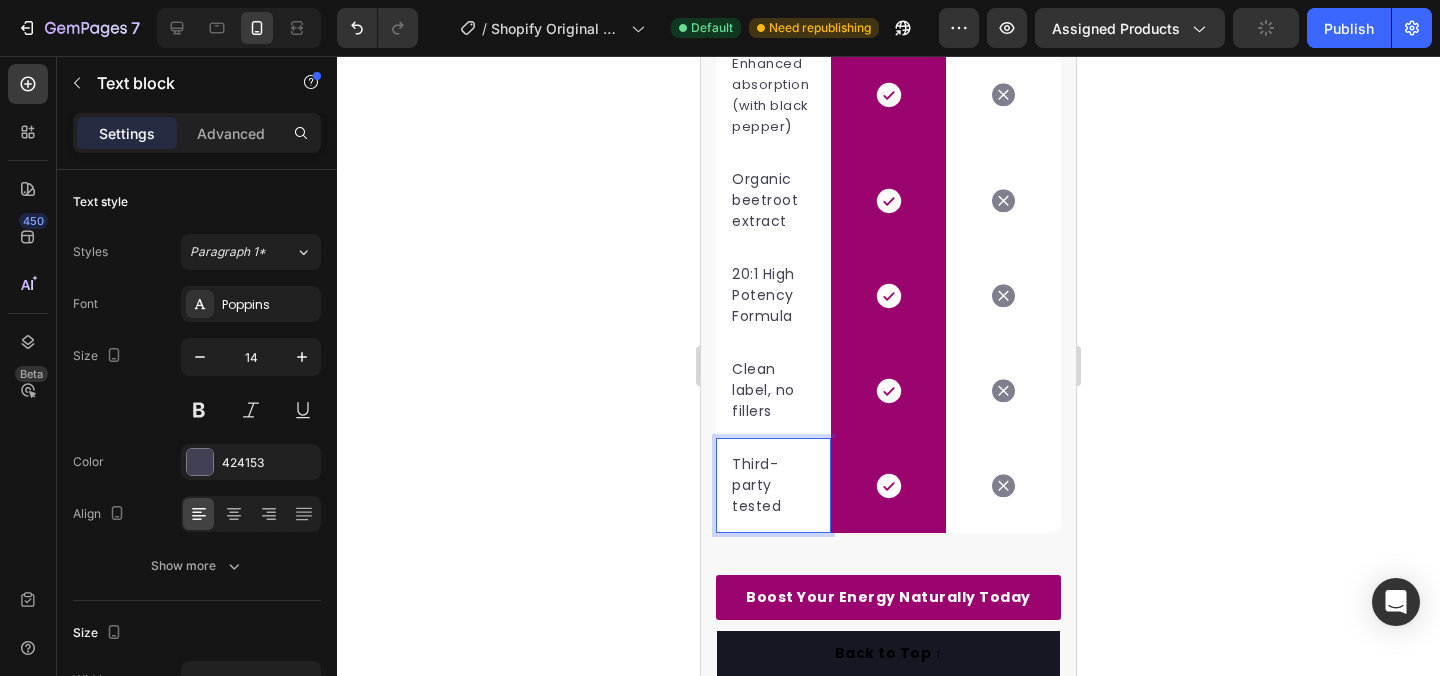 click 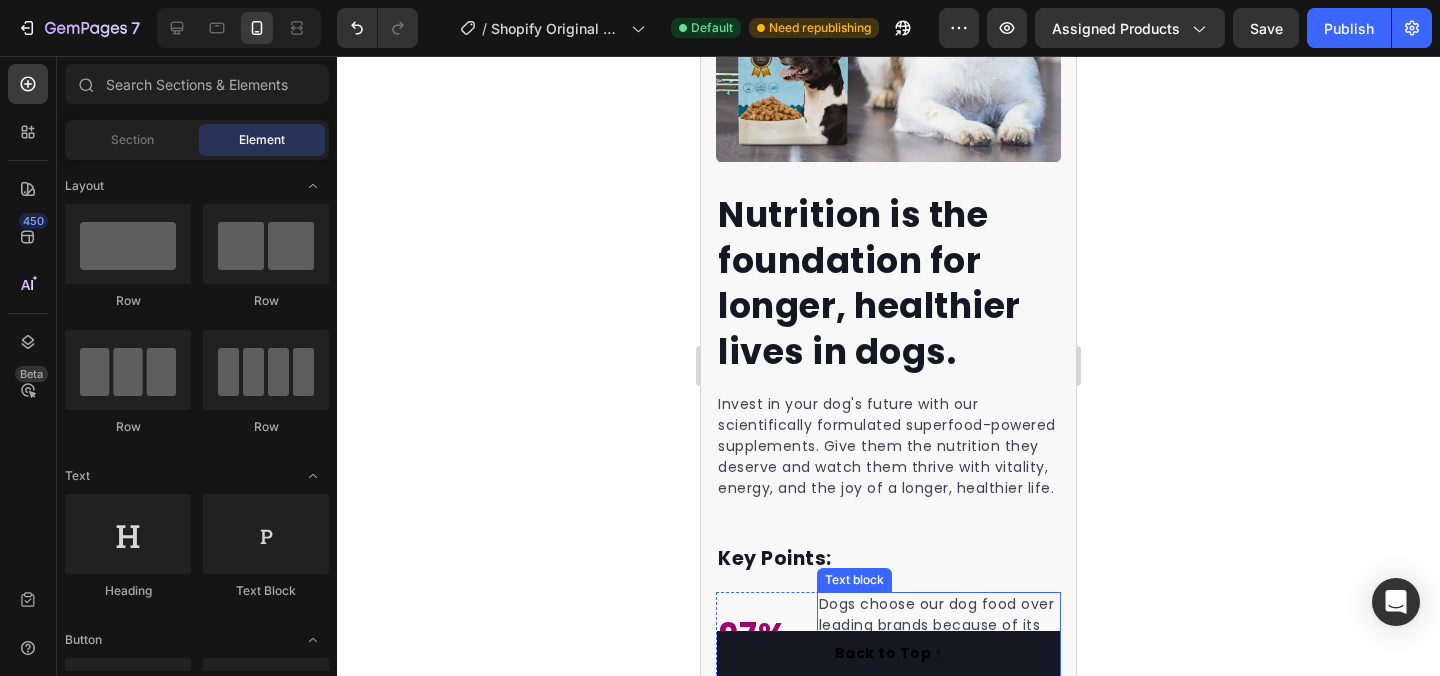 scroll, scrollTop: 1748, scrollLeft: 0, axis: vertical 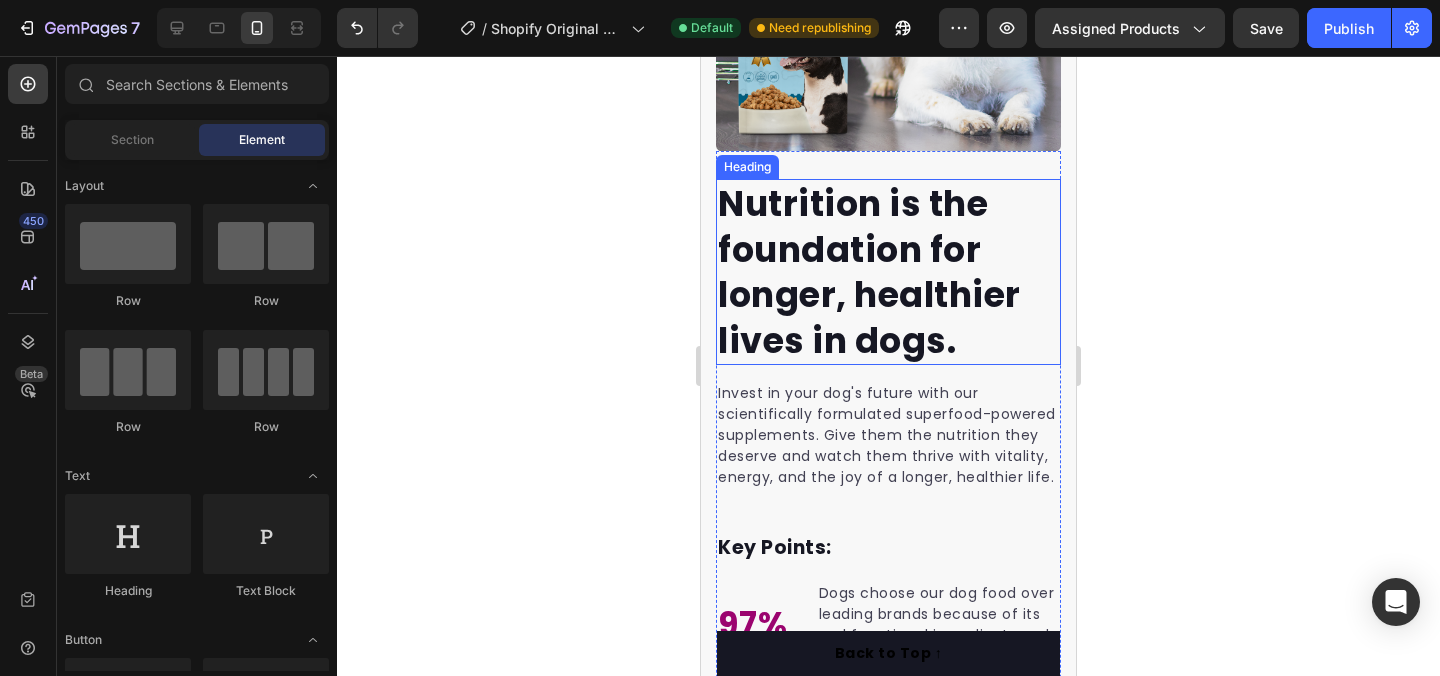 click on "Nutrition is the foundation for longer, healthier lives in dogs." at bounding box center [888, 272] 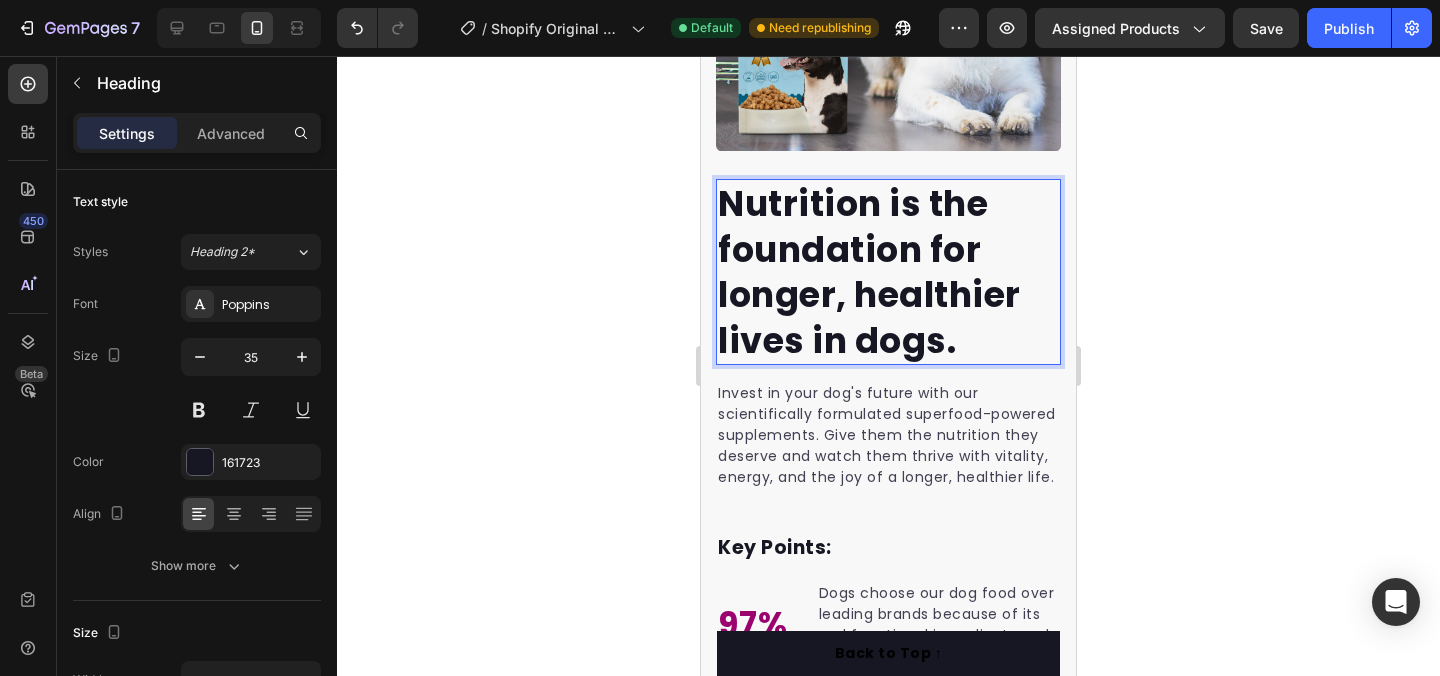 click on "Nutrition is the foundation for longer, healthier lives in dogs." at bounding box center (888, 272) 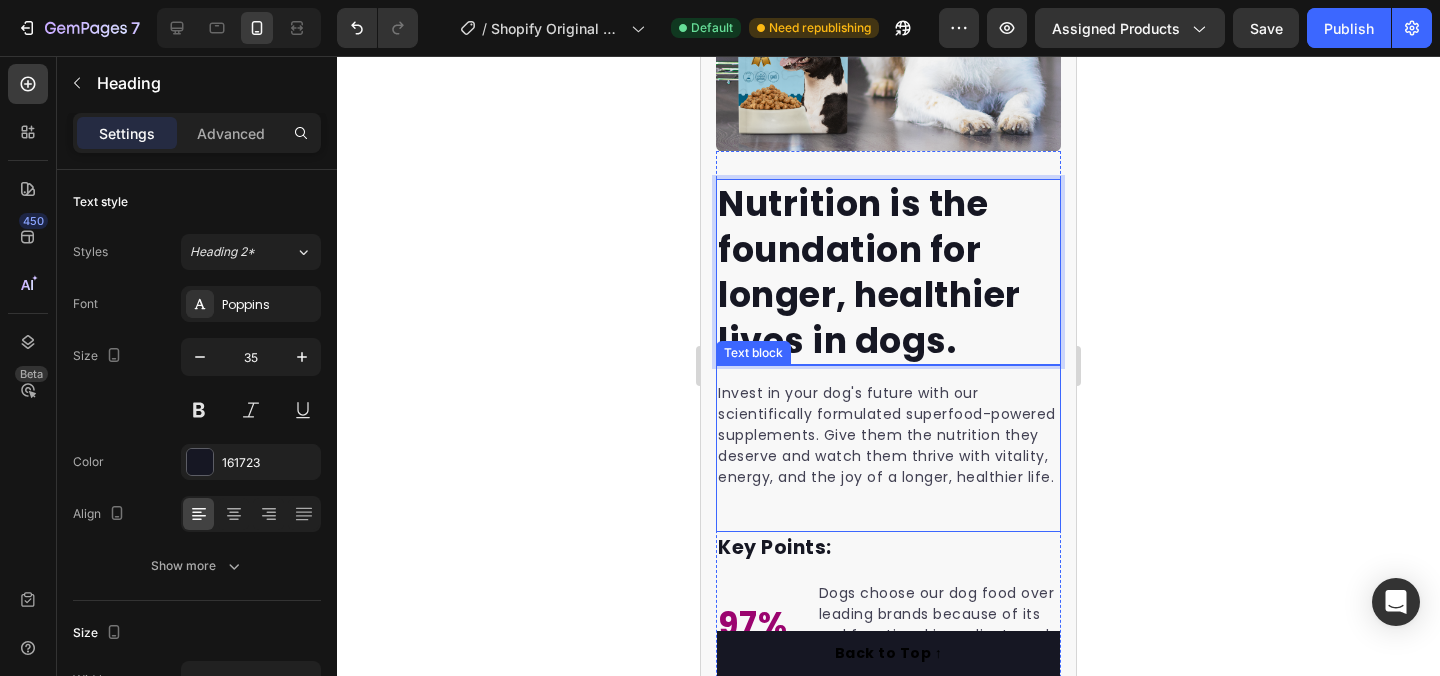 click on "Invest in your dog's future with our scientifically formulated superfood-powered supplements. Give them the nutrition they deserve and watch them thrive with vitality, energy, and the joy of a longer, healthier life." at bounding box center [888, 435] 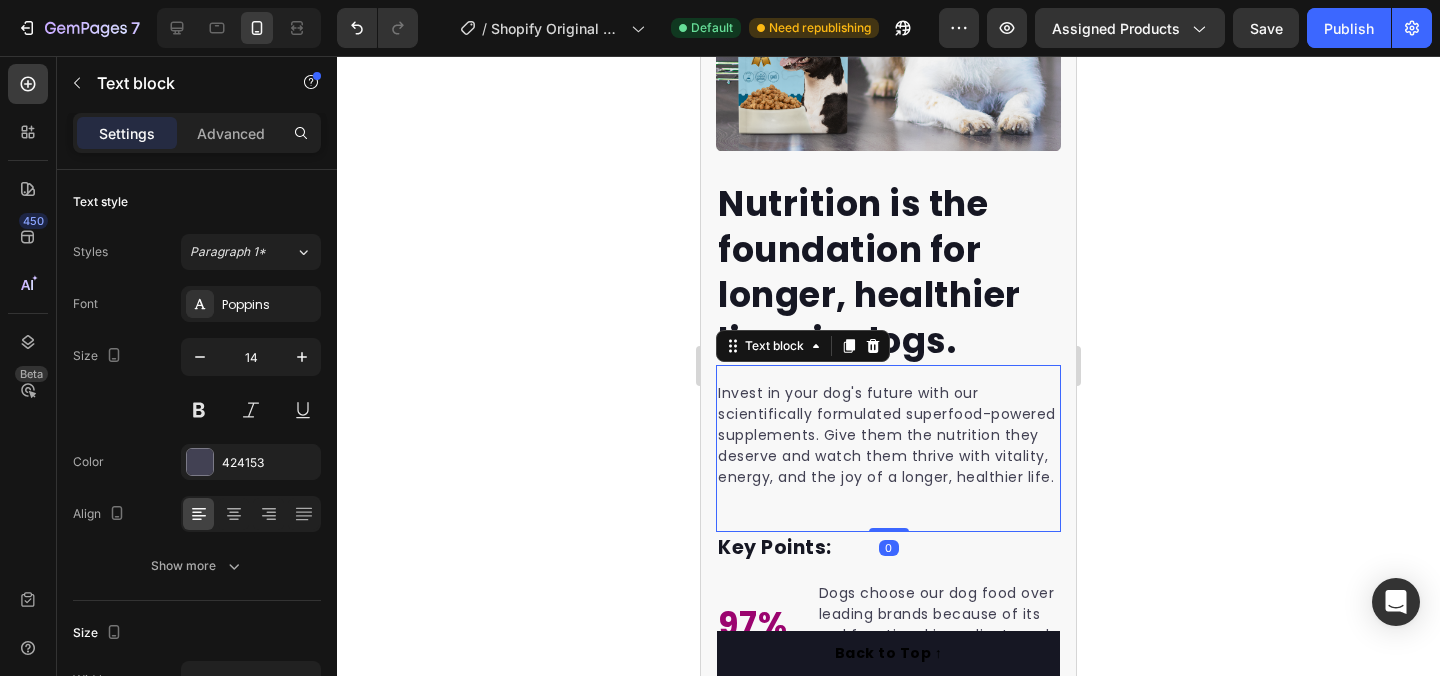 click on "Invest in your dog's future with our scientifically formulated superfood-powered supplements. Give them the nutrition they deserve and watch them thrive with vitality, energy, and the joy of a longer, healthier life." at bounding box center [888, 435] 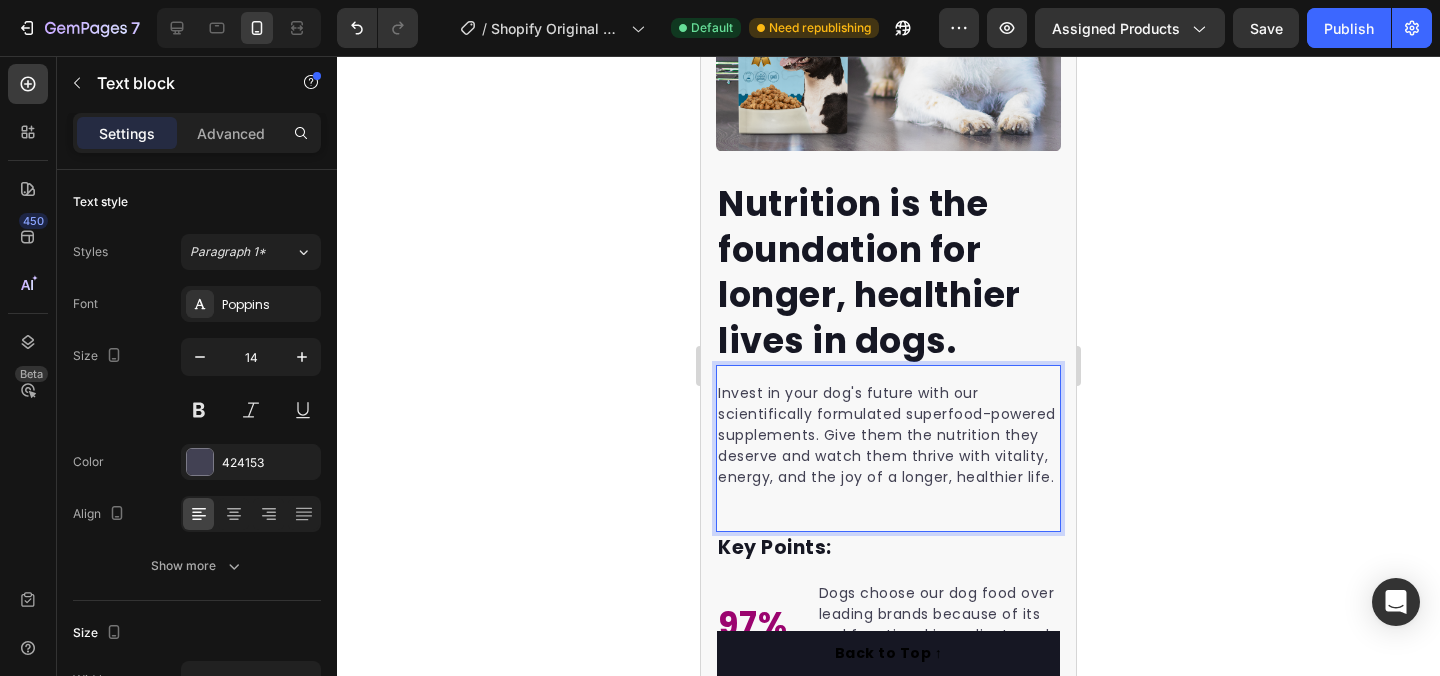 click on "Invest in your dog's future with our scientifically formulated superfood-powered supplements. Give them the nutrition they deserve and watch them thrive with vitality, energy, and the joy of a longer, healthier life." at bounding box center (888, 435) 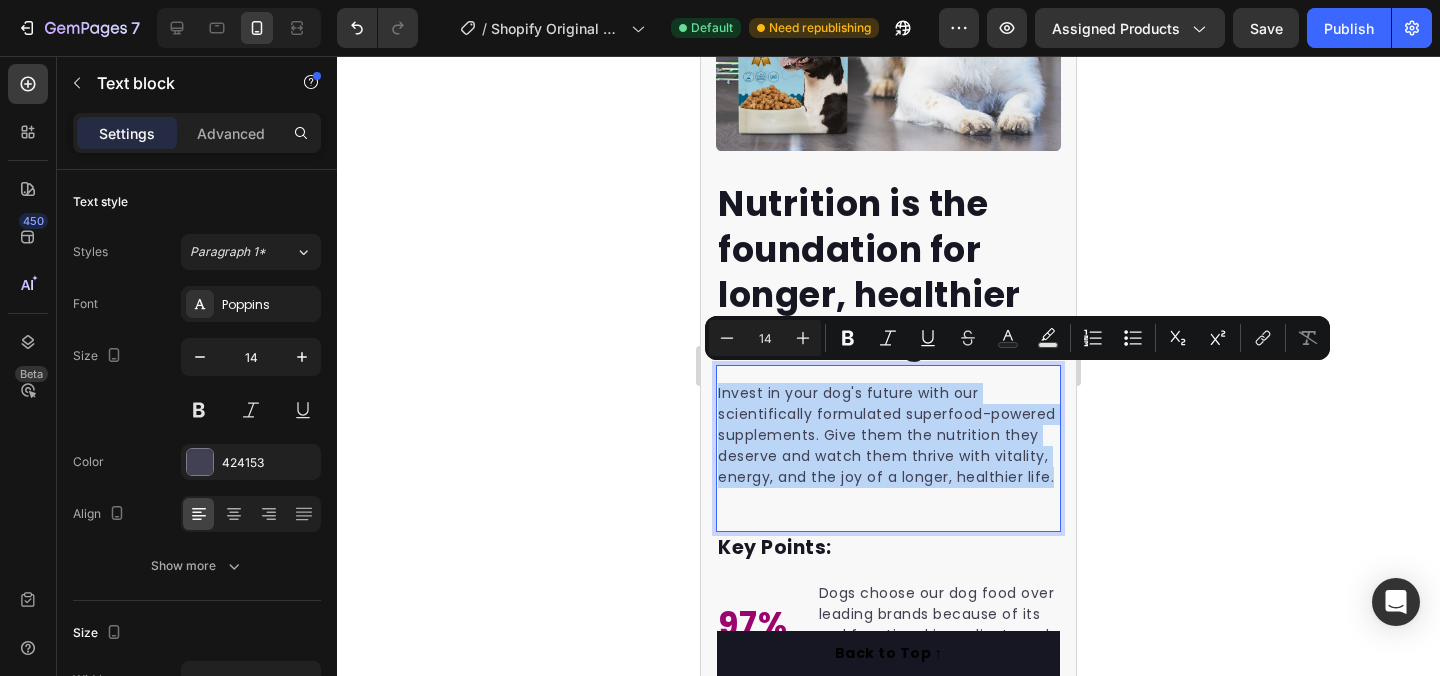 drag, startPoint x: 869, startPoint y: 481, endPoint x: 757, endPoint y: 407, distance: 134.23859 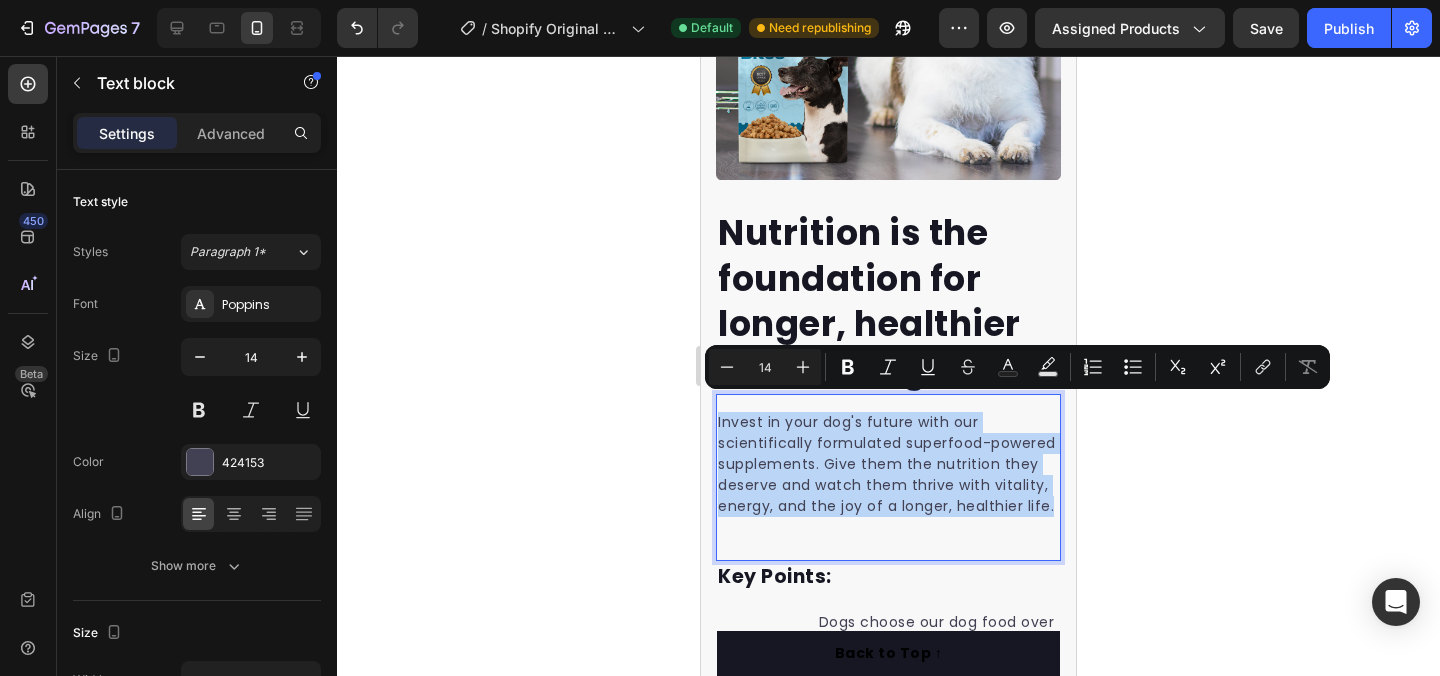 scroll, scrollTop: 1705, scrollLeft: 0, axis: vertical 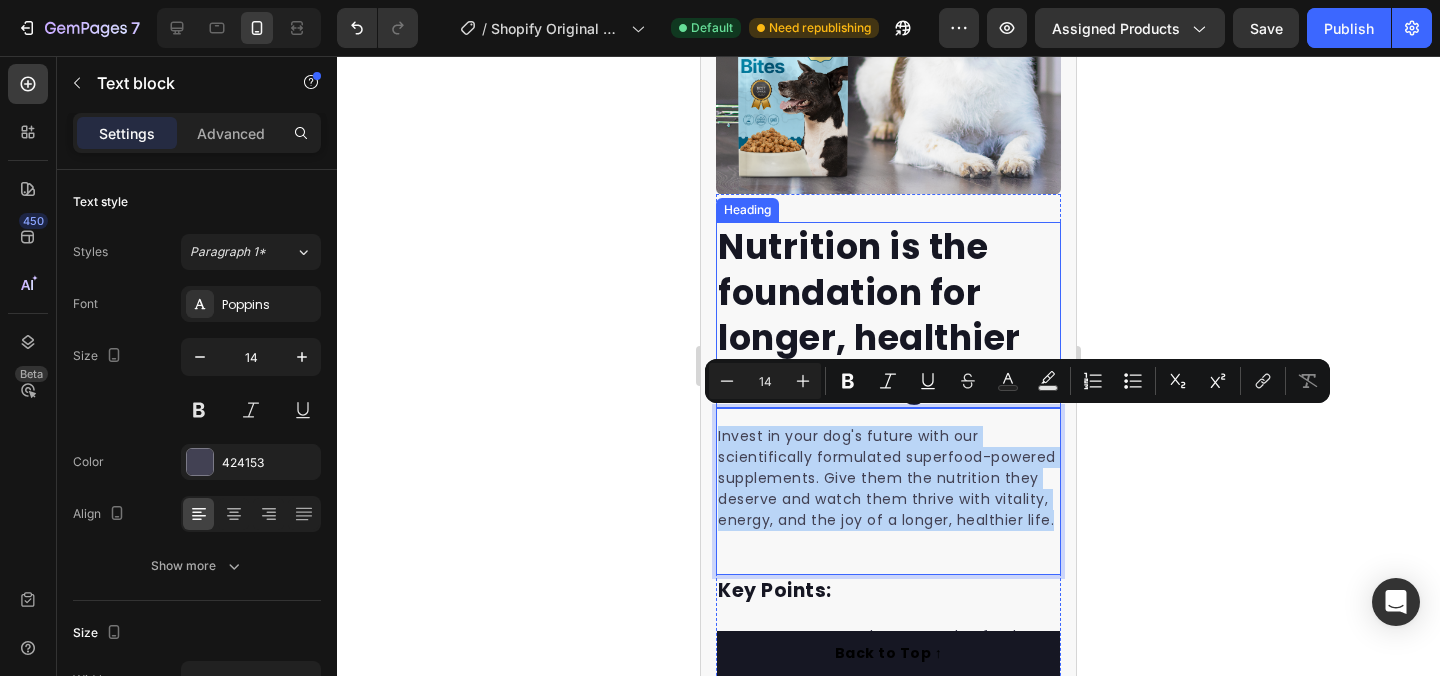 click on "Nutrition is the foundation for longer, healthier lives in dogs." at bounding box center [888, 315] 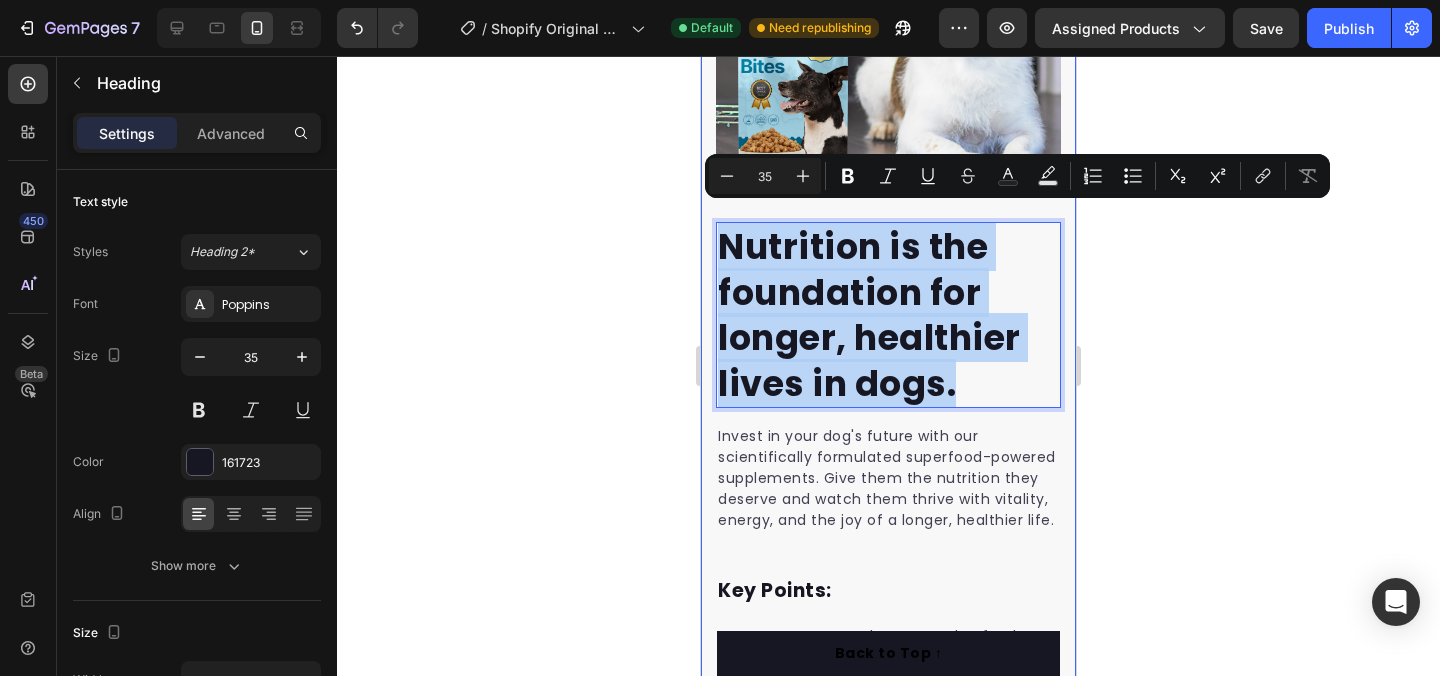 drag, startPoint x: 960, startPoint y: 369, endPoint x: 710, endPoint y: 222, distance: 290.0155 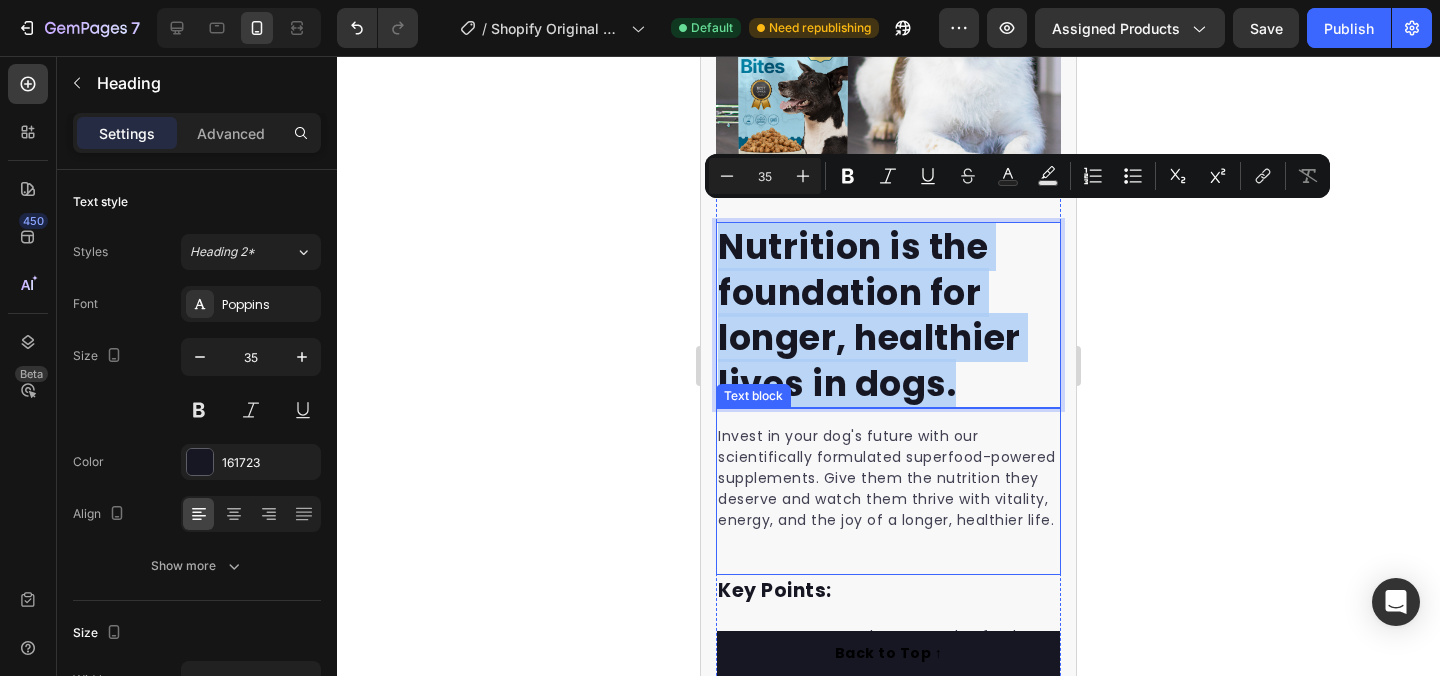 click on "Invest in your dog's future with our scientifically formulated superfood-powered supplements. Give them the nutrition they deserve and watch them thrive with vitality, energy, and the joy of a longer, healthier life." at bounding box center [888, 478] 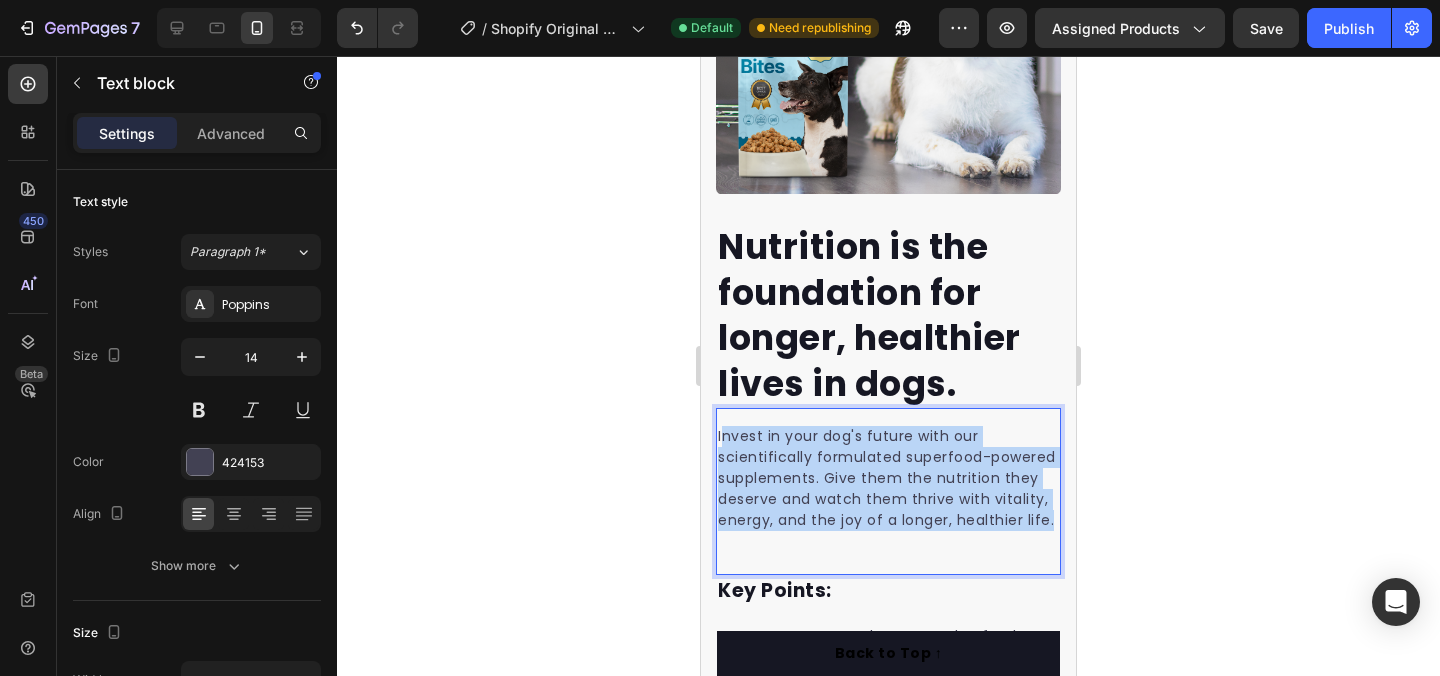 drag, startPoint x: 875, startPoint y: 529, endPoint x: 725, endPoint y: 429, distance: 180.27756 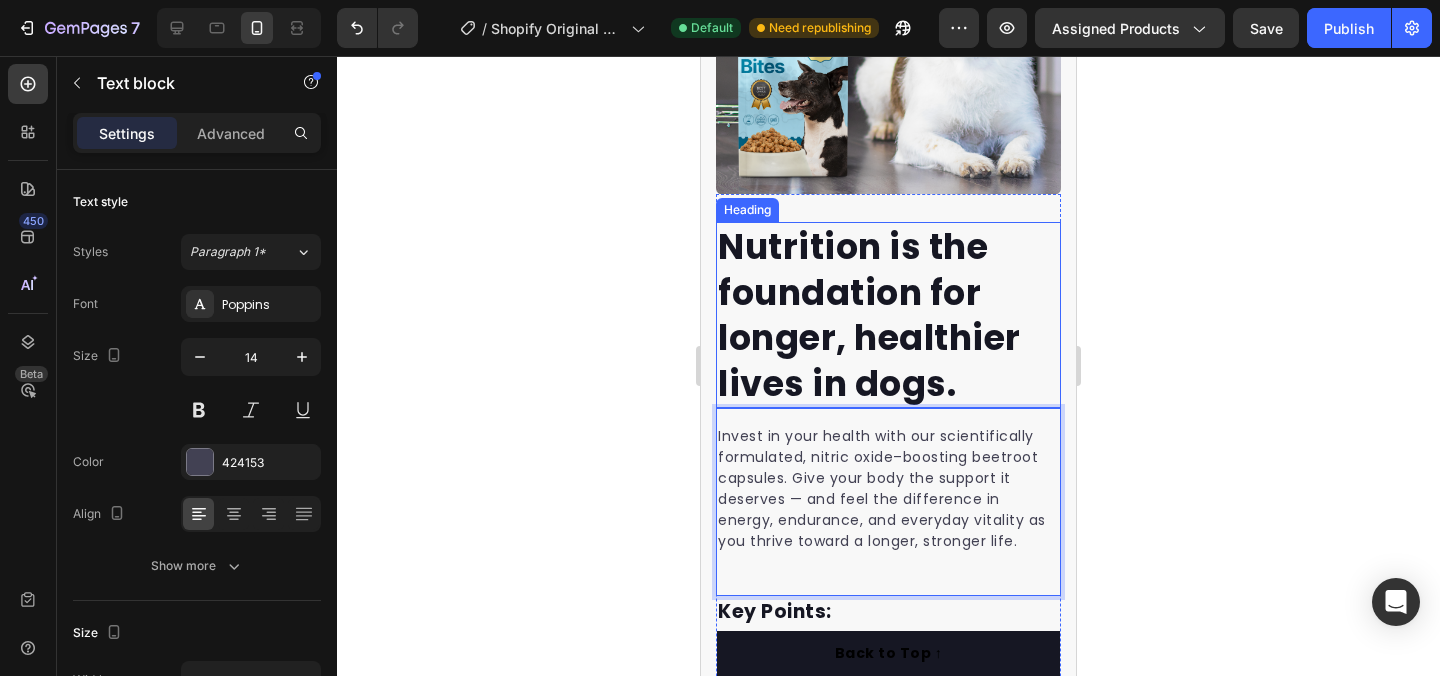 click on "Nutrition is the foundation for longer, healthier lives in dogs." at bounding box center [888, 315] 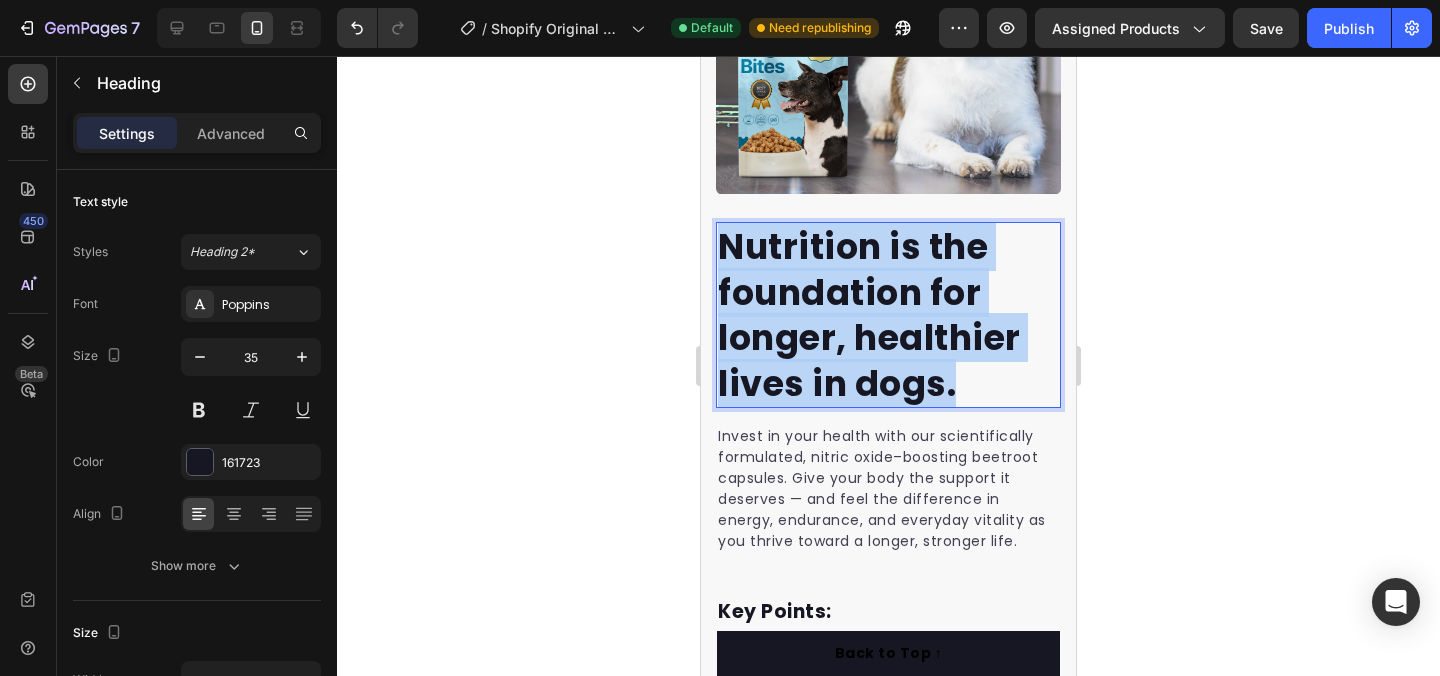 drag, startPoint x: 958, startPoint y: 379, endPoint x: 725, endPoint y: 241, distance: 270.80066 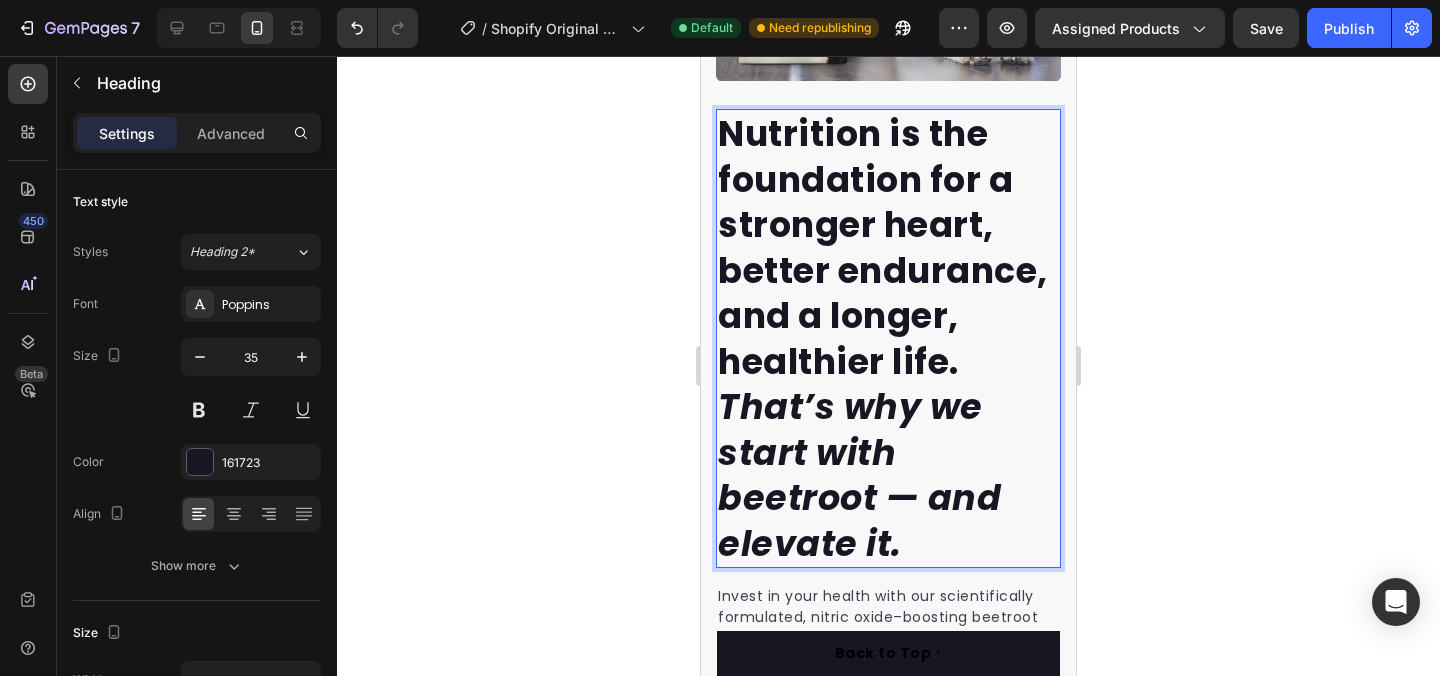 scroll, scrollTop: 1827, scrollLeft: 0, axis: vertical 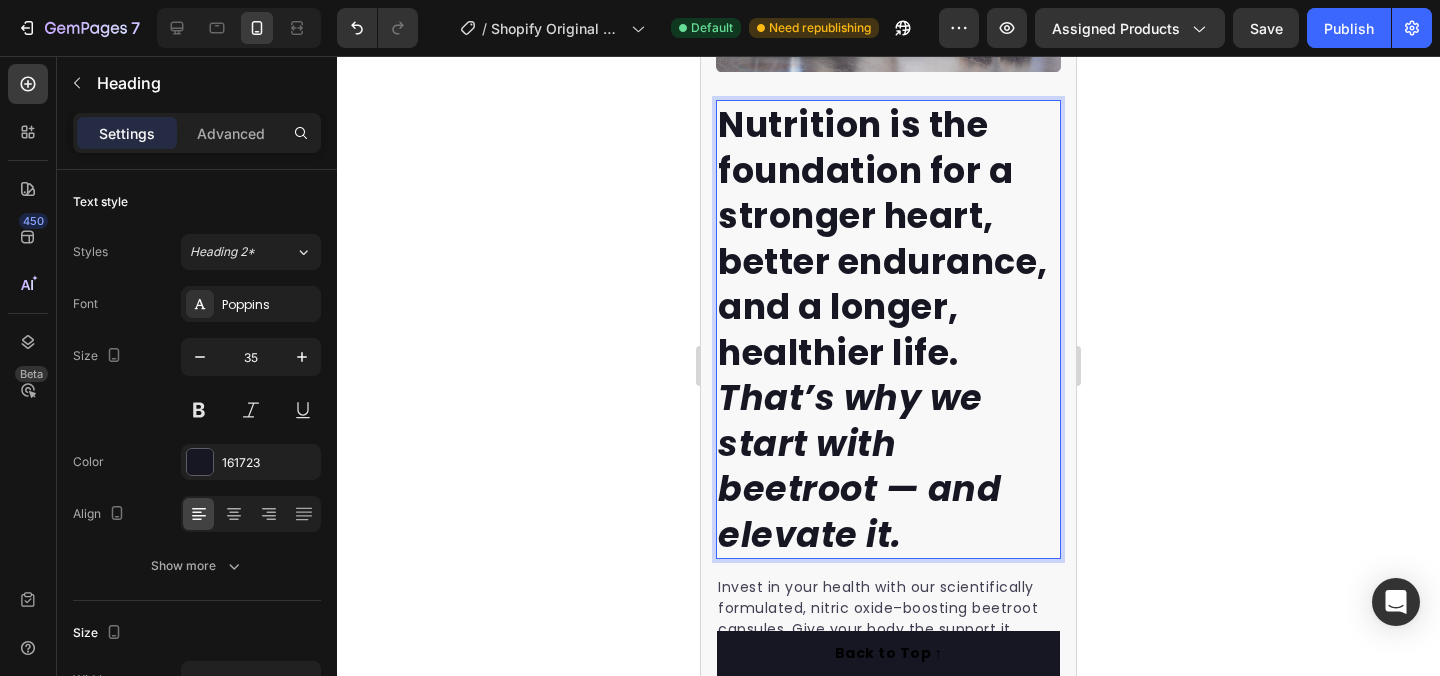 click on "Nutrition is the foundation for a stronger heart, better endurance, and a longer, healthier life." at bounding box center (888, 238) 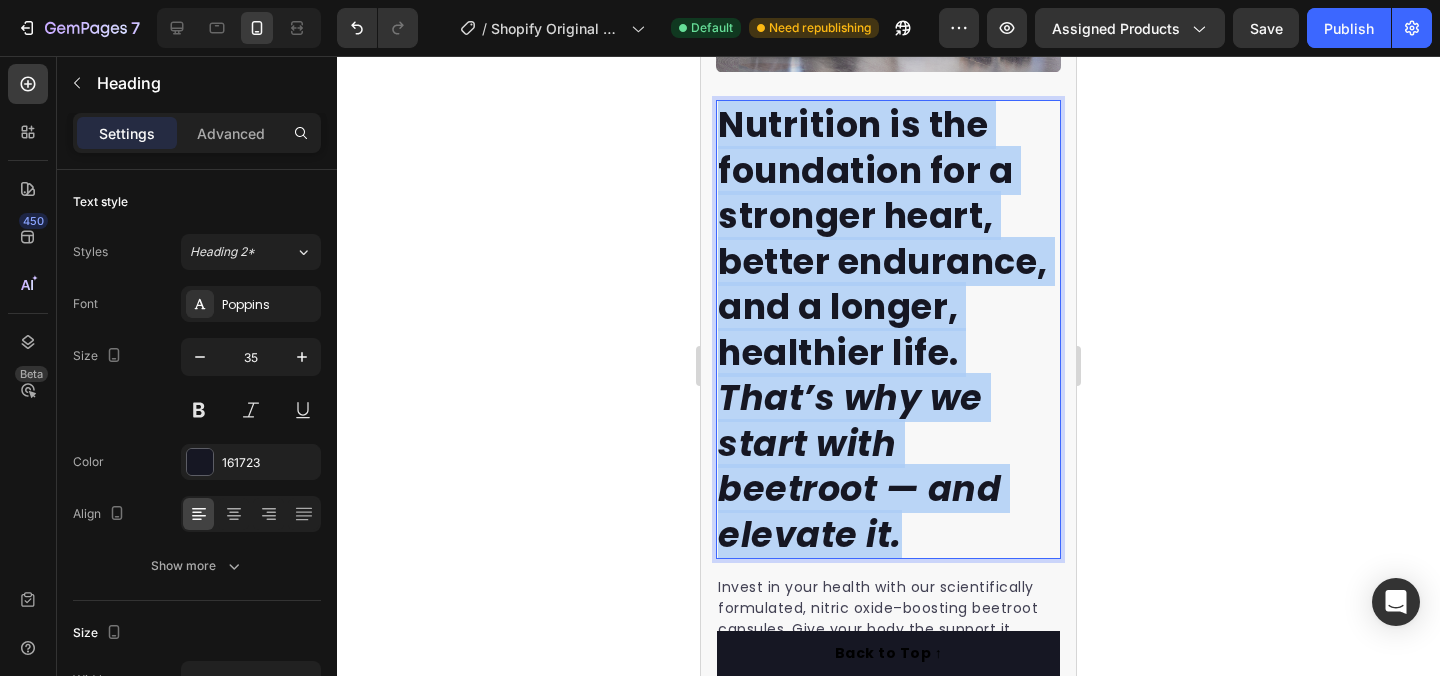 drag, startPoint x: 896, startPoint y: 565, endPoint x: 730, endPoint y: 119, distance: 475.89075 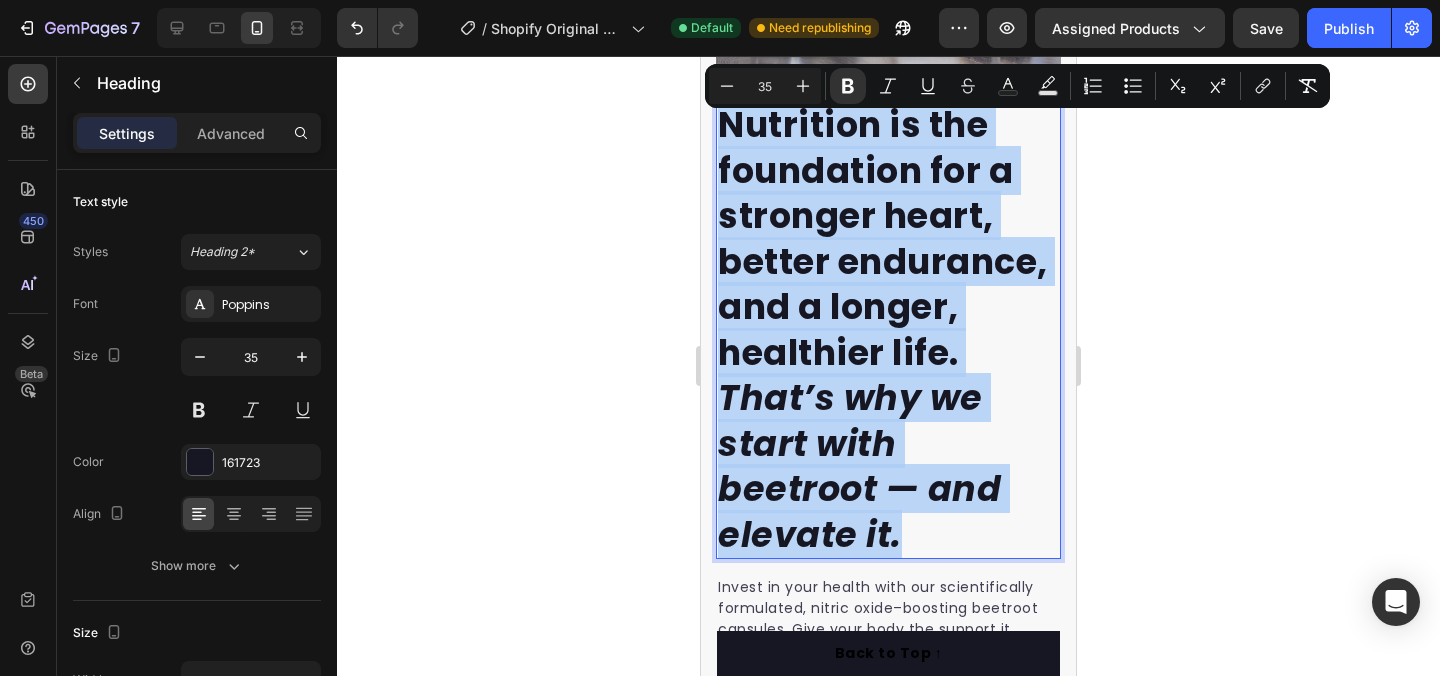 copy on "Nutrition is the foundation for a stronger heart, better endurance, and a longer, healthier life. That’s why we start with beetroot — and elevate it." 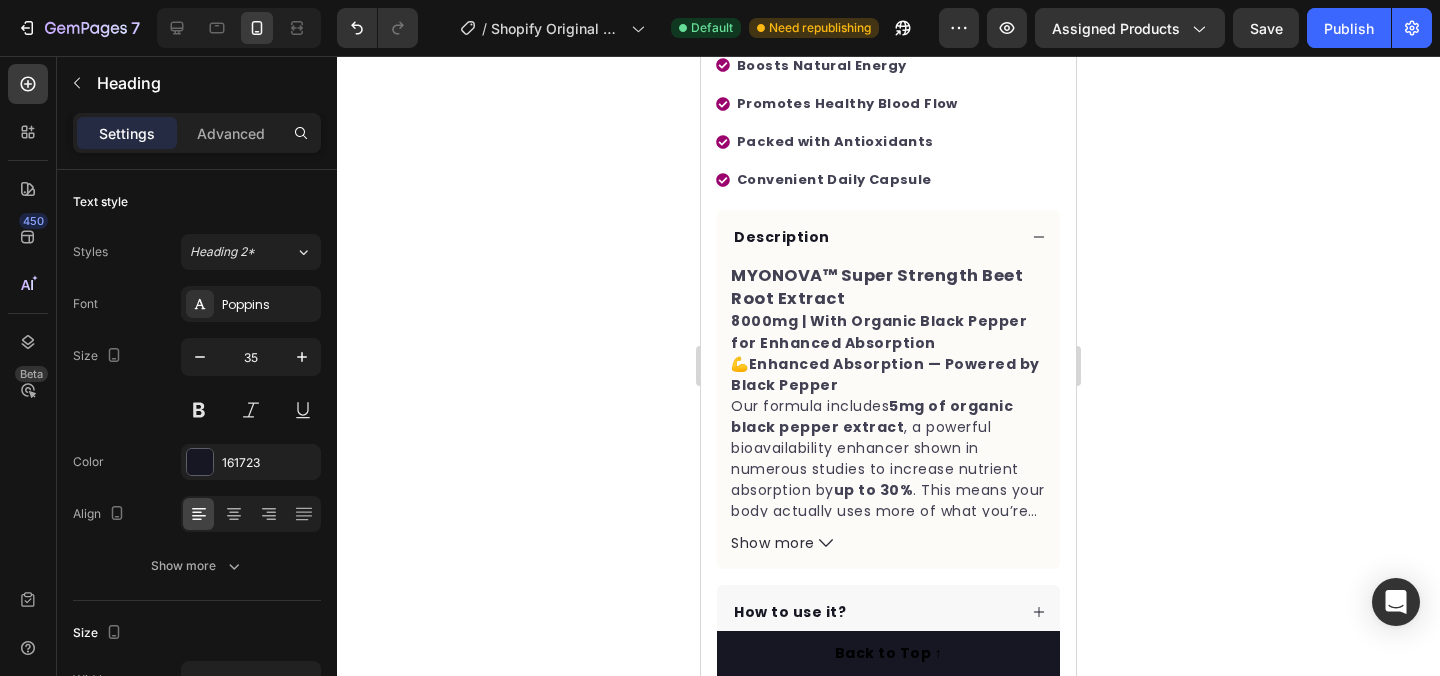 scroll, scrollTop: 931, scrollLeft: 0, axis: vertical 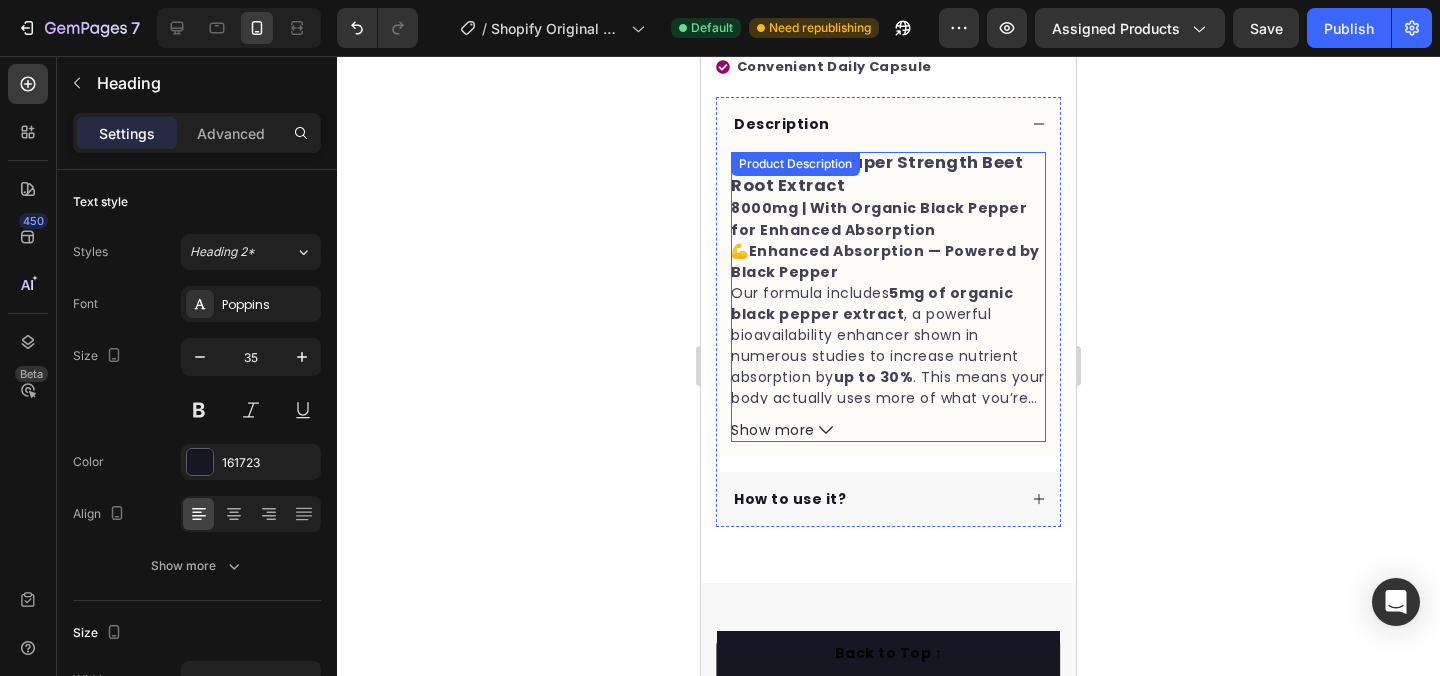 click 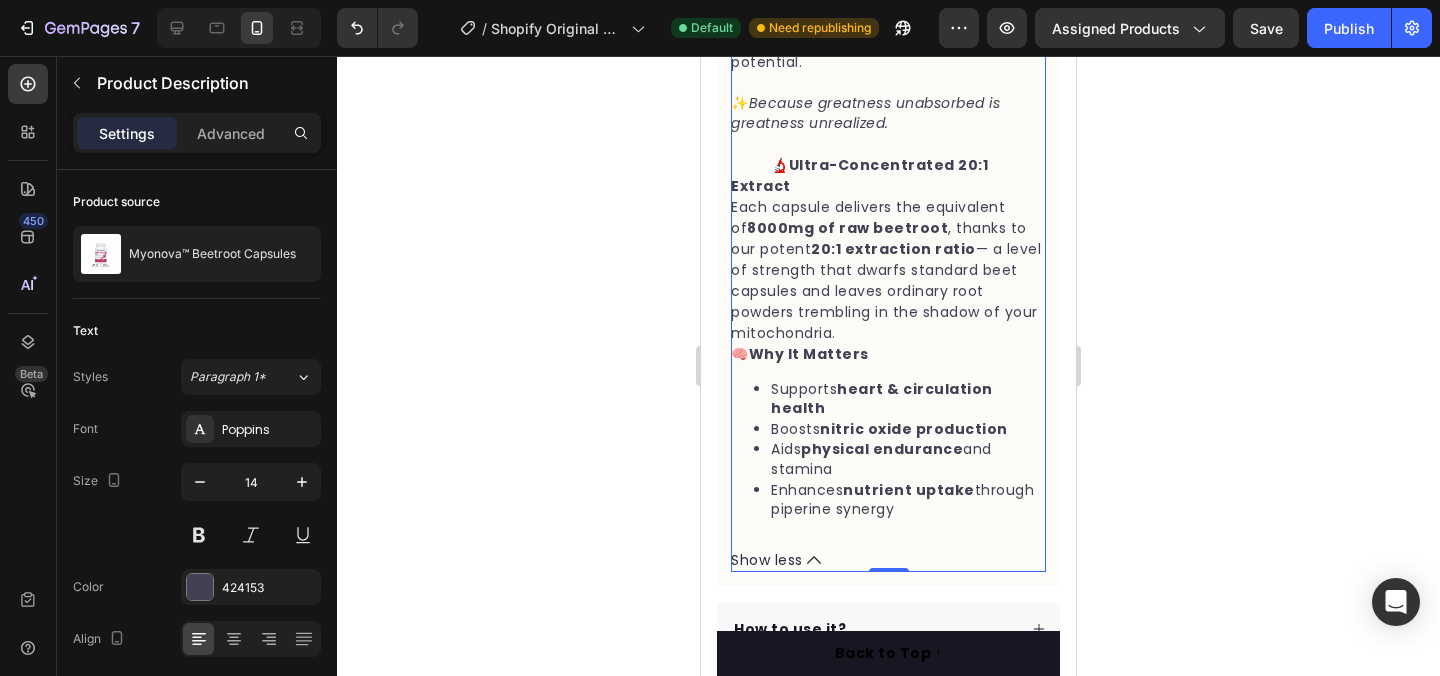 scroll, scrollTop: 1295, scrollLeft: 0, axis: vertical 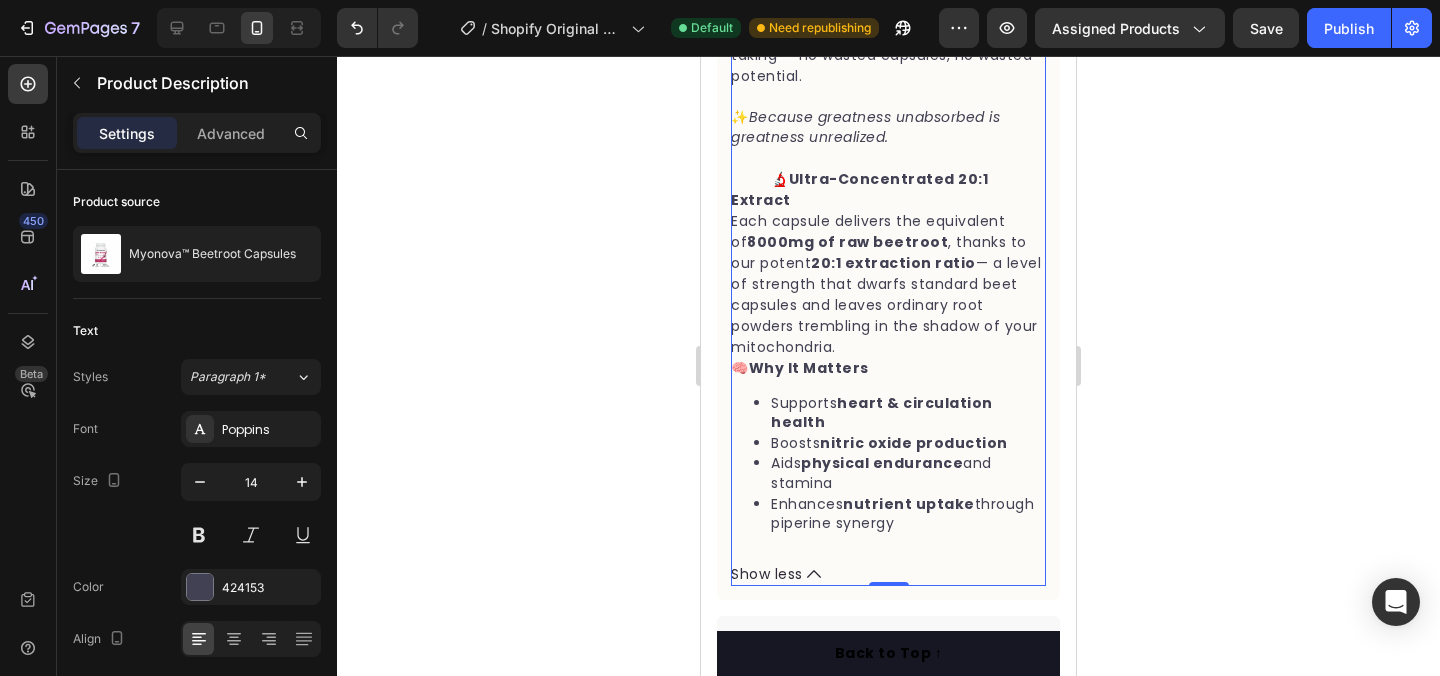 click 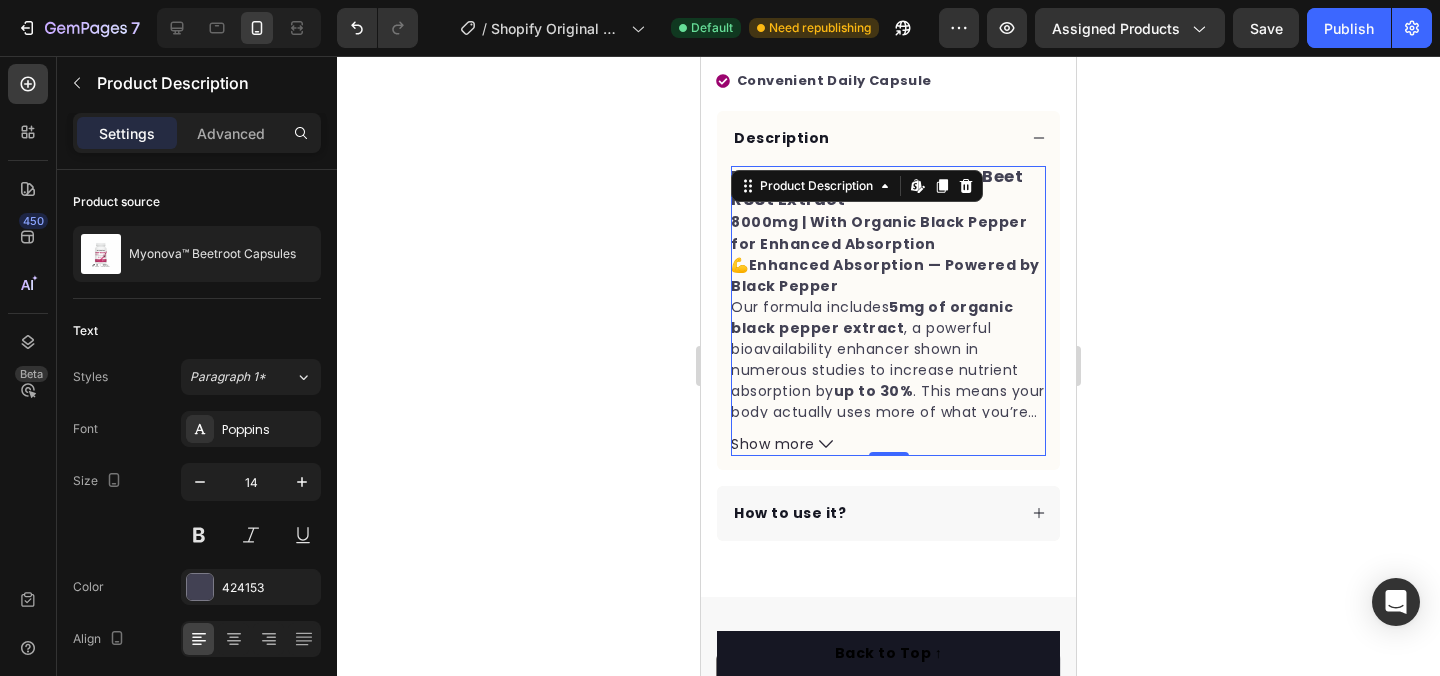 scroll, scrollTop: 862, scrollLeft: 0, axis: vertical 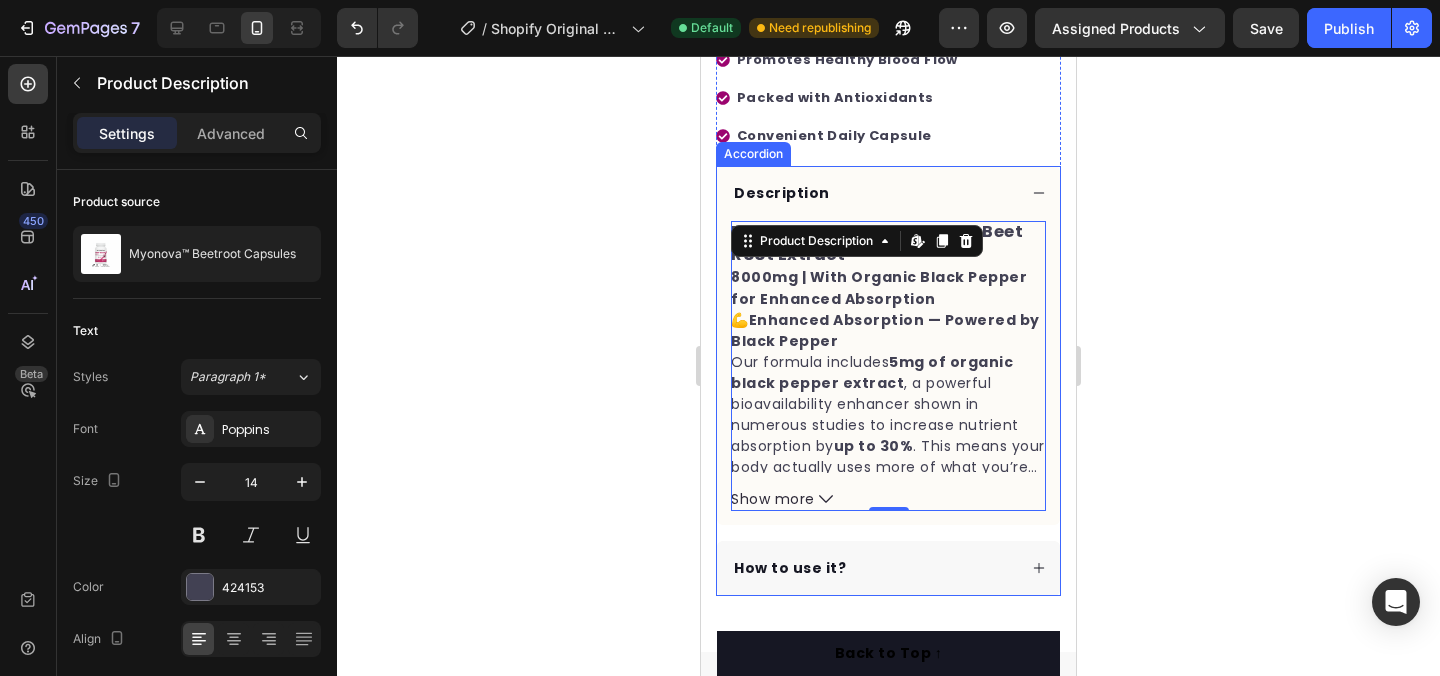 click 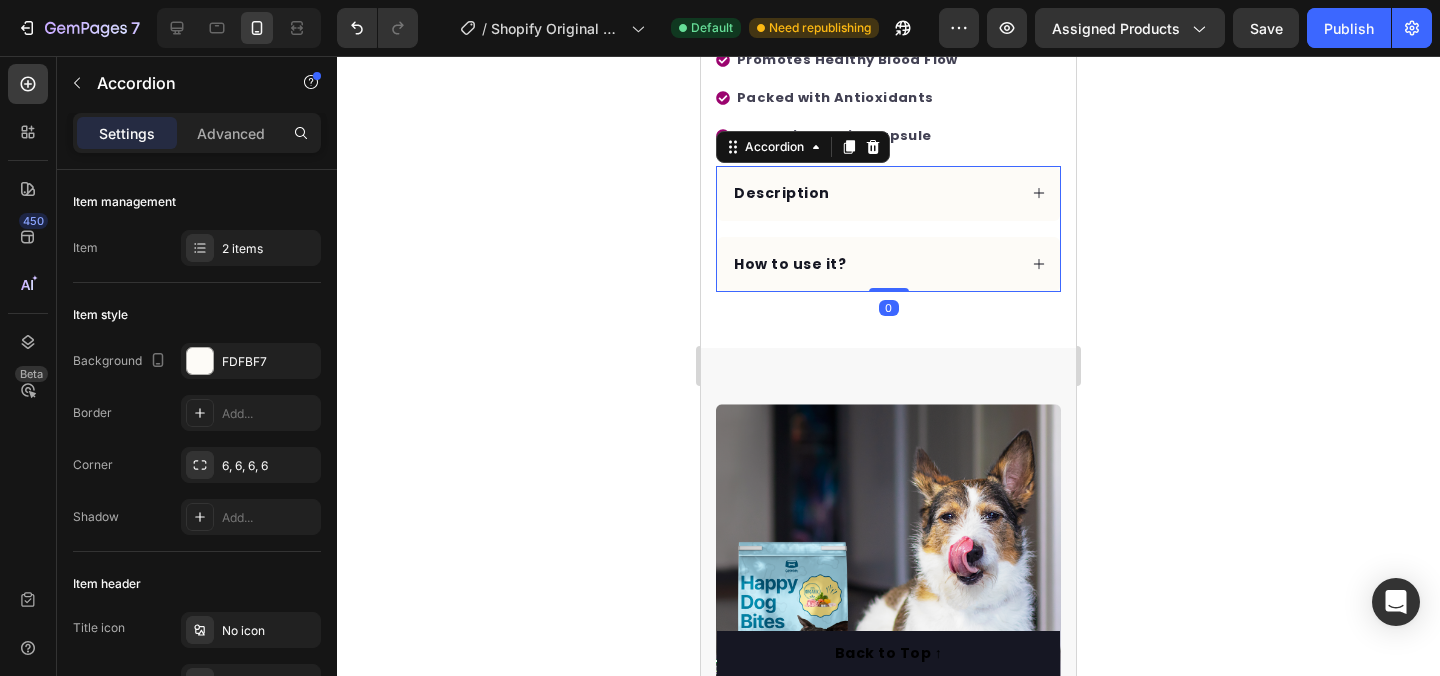 click 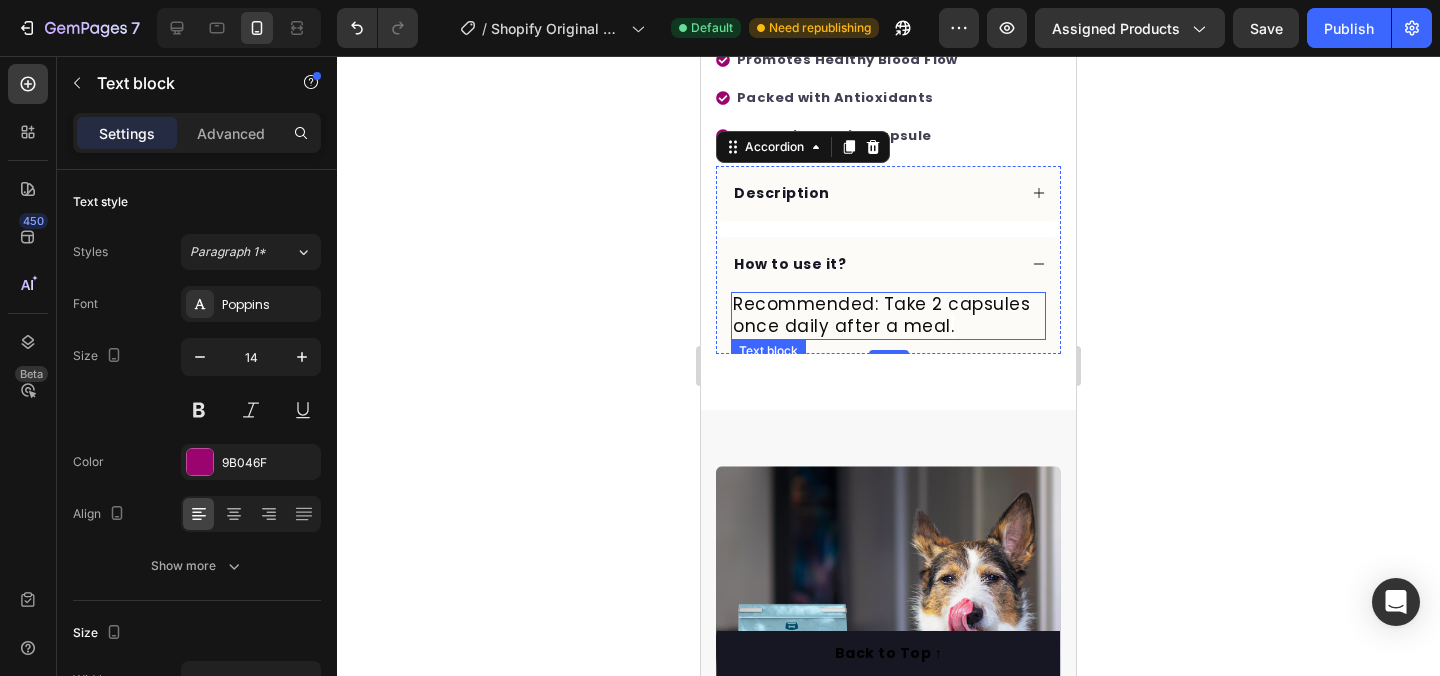 click on "." at bounding box center [953, 326] 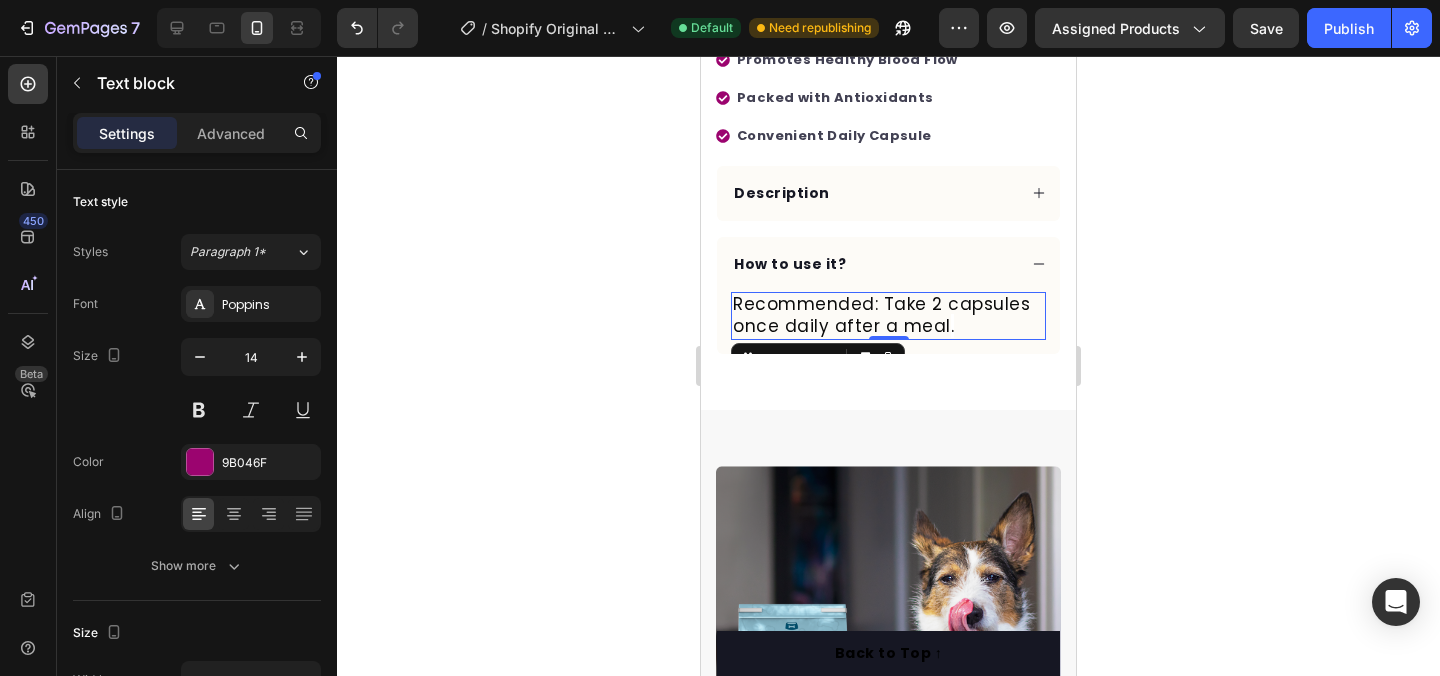click on "." at bounding box center (953, 326) 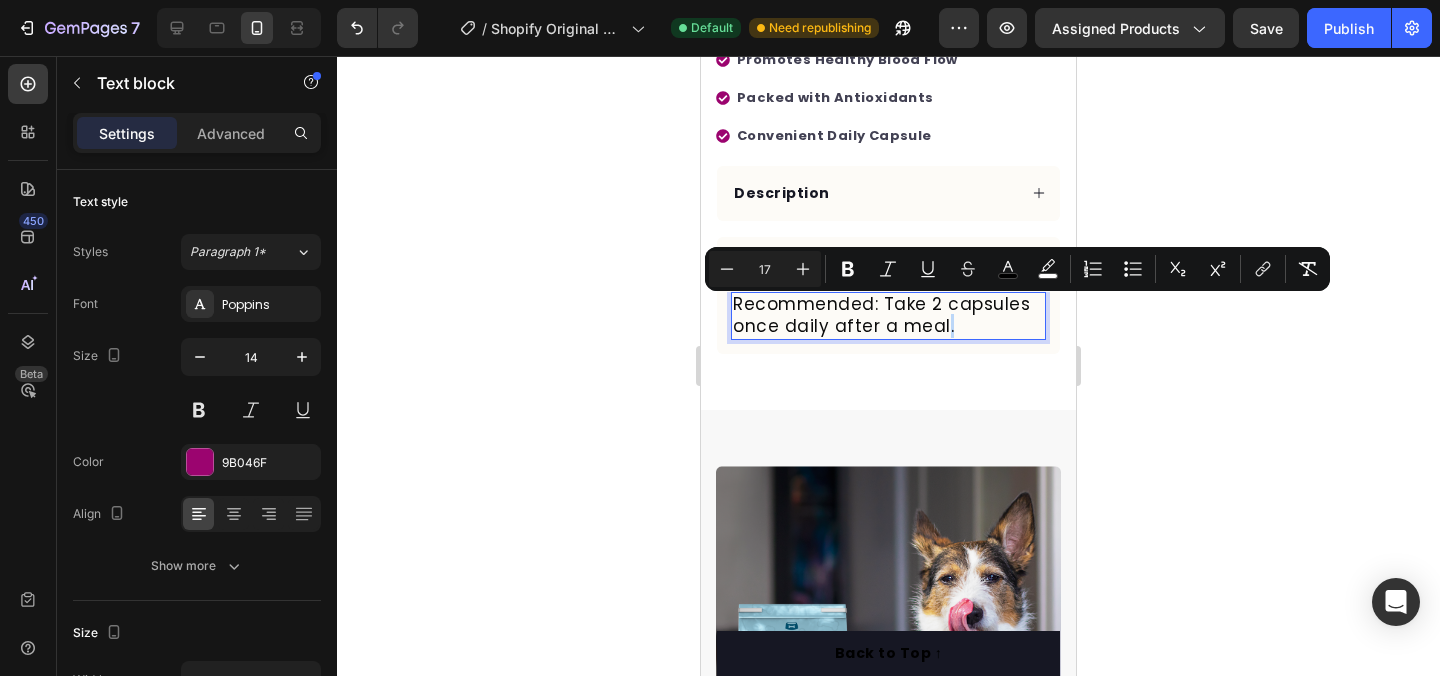 click on "Recommended: Take 2 capsules once daily after a meal ." at bounding box center [888, 316] 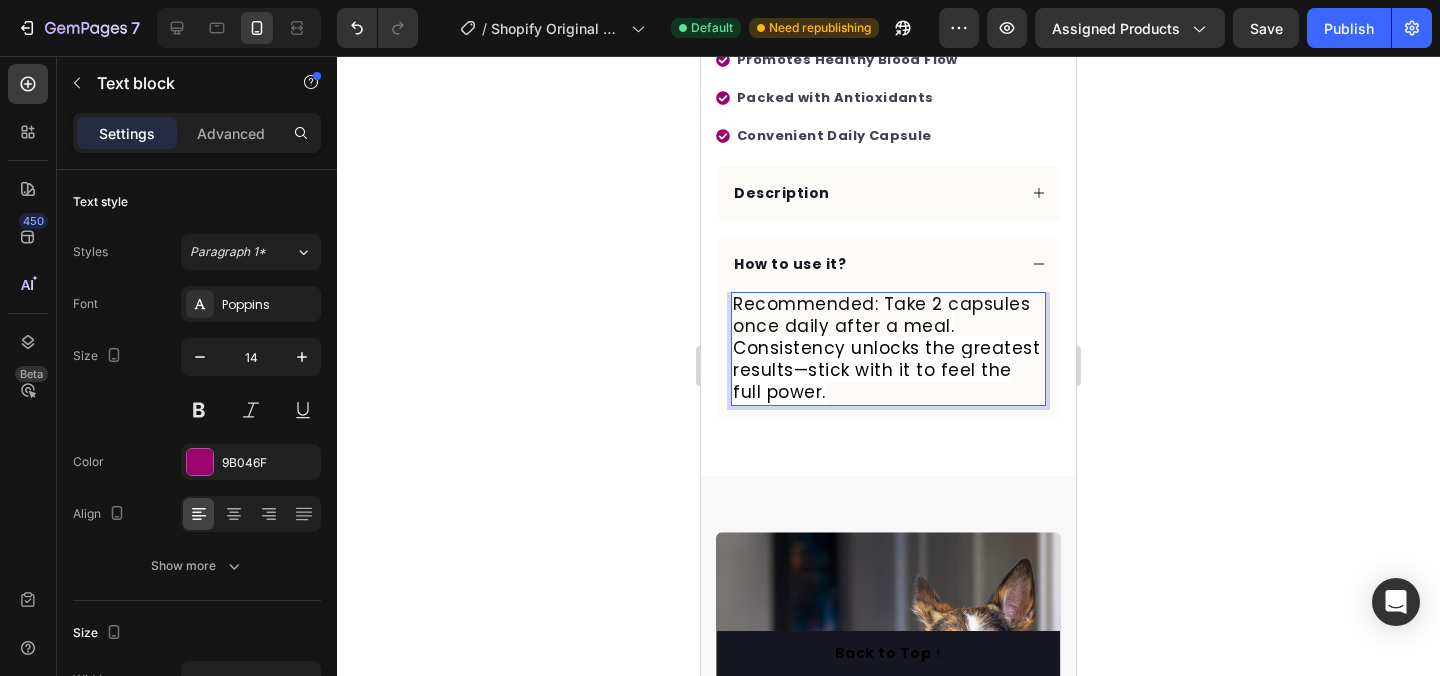 click on ". Consistency unlocks the greatest results—stick with it to feel the full power." at bounding box center [886, 359] 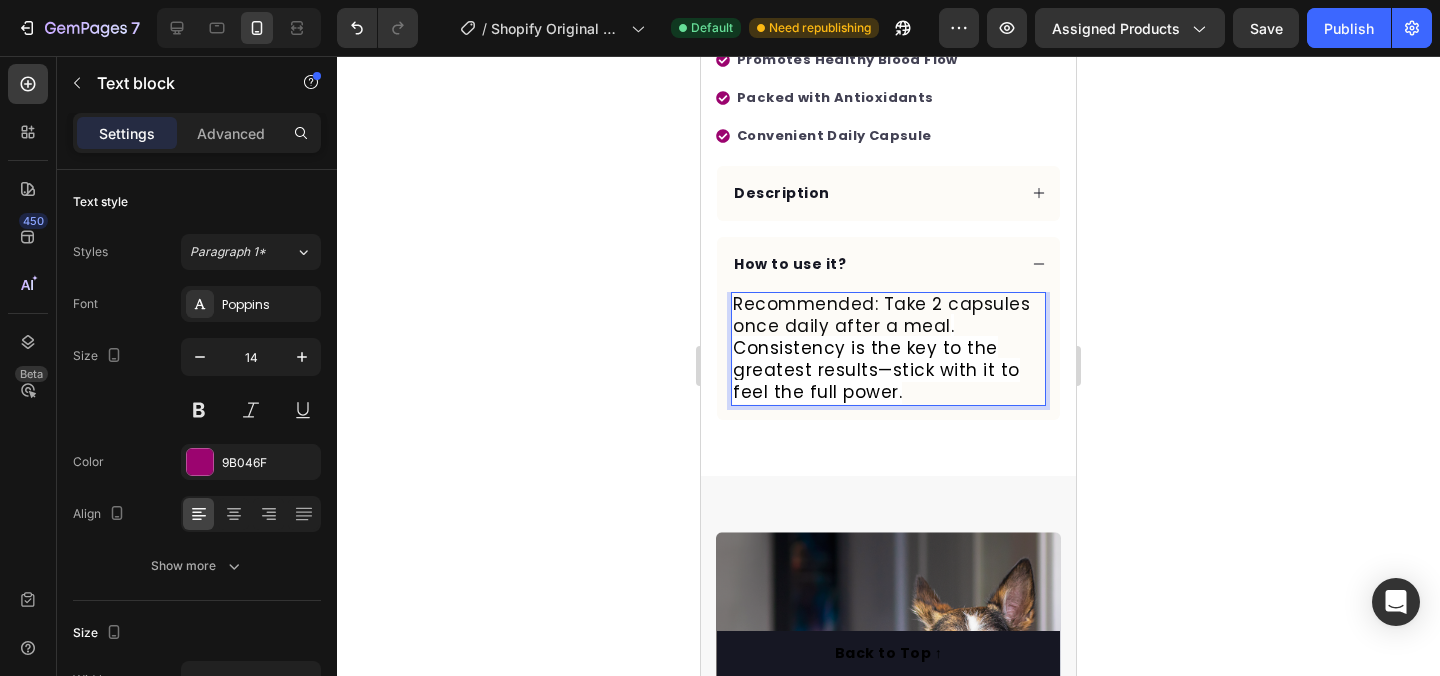 click on ". Consistency is the key to the greatest results—stick with it to feel the full power." at bounding box center (876, 359) 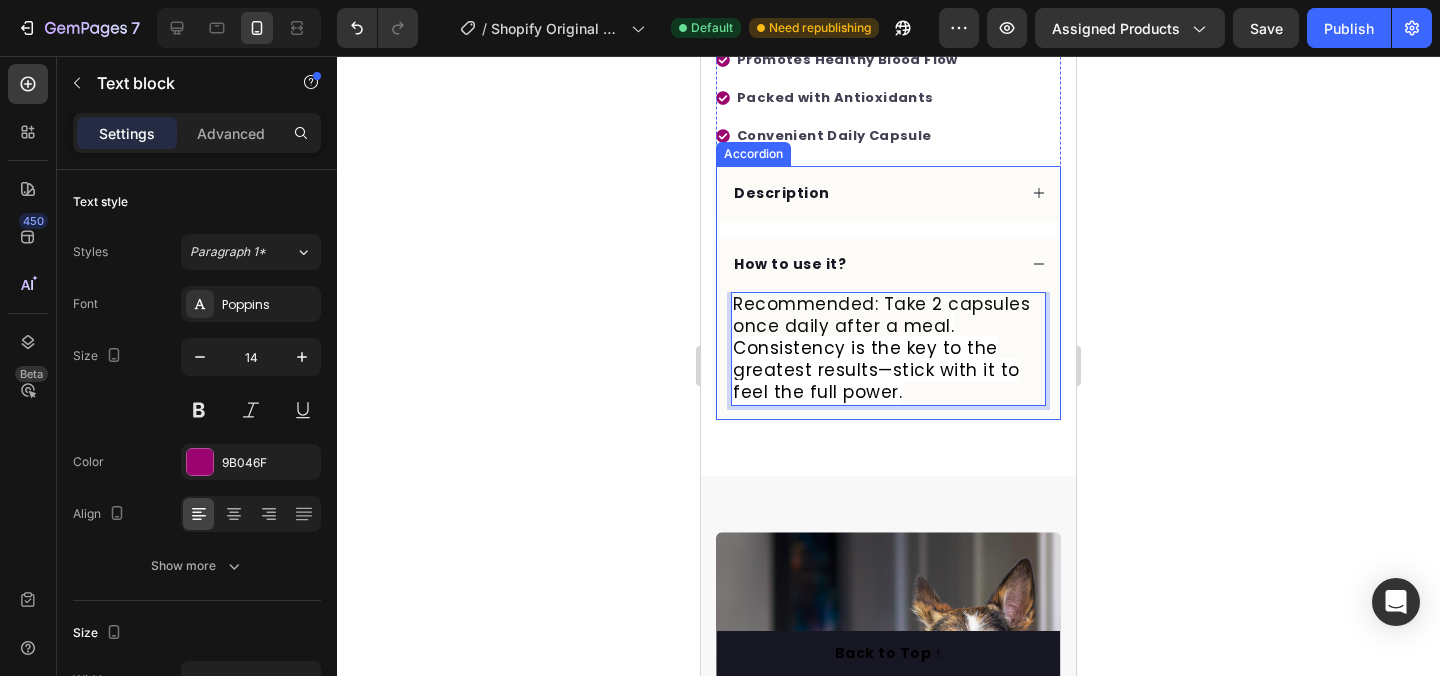 click 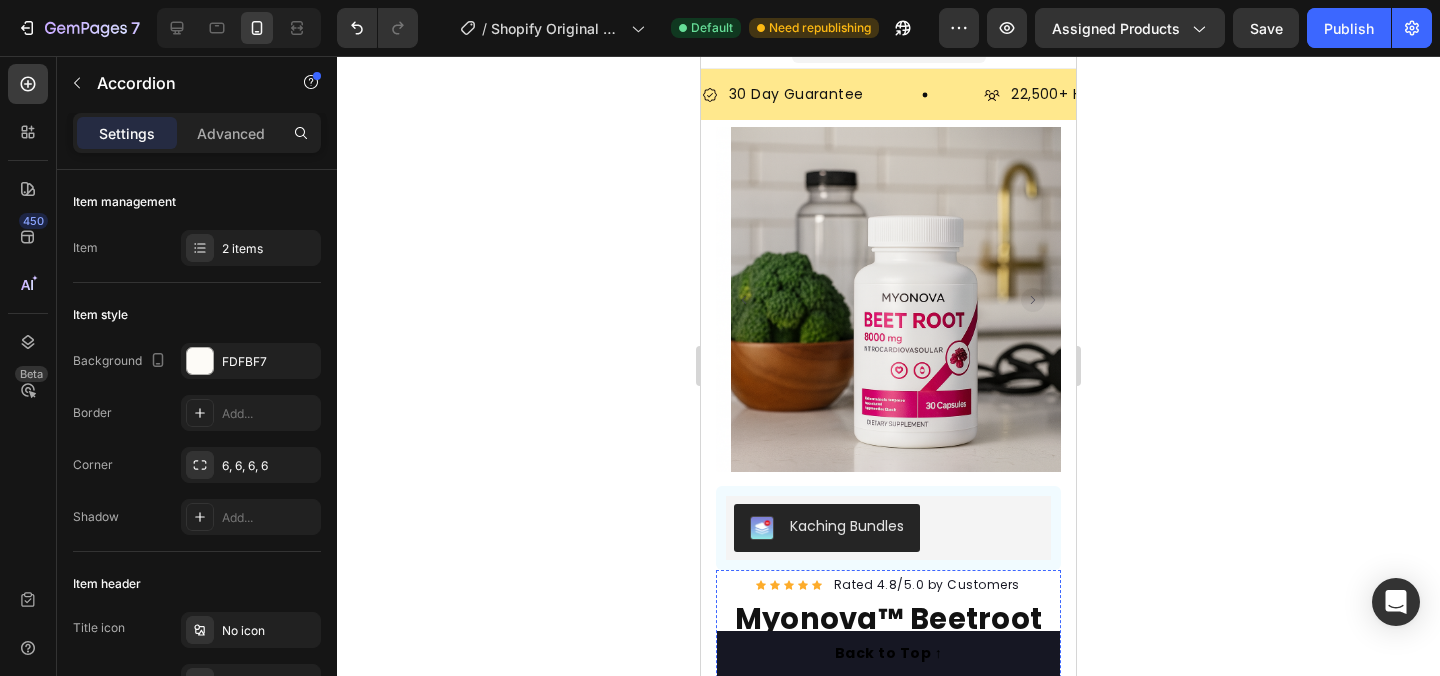 scroll, scrollTop: 0, scrollLeft: 0, axis: both 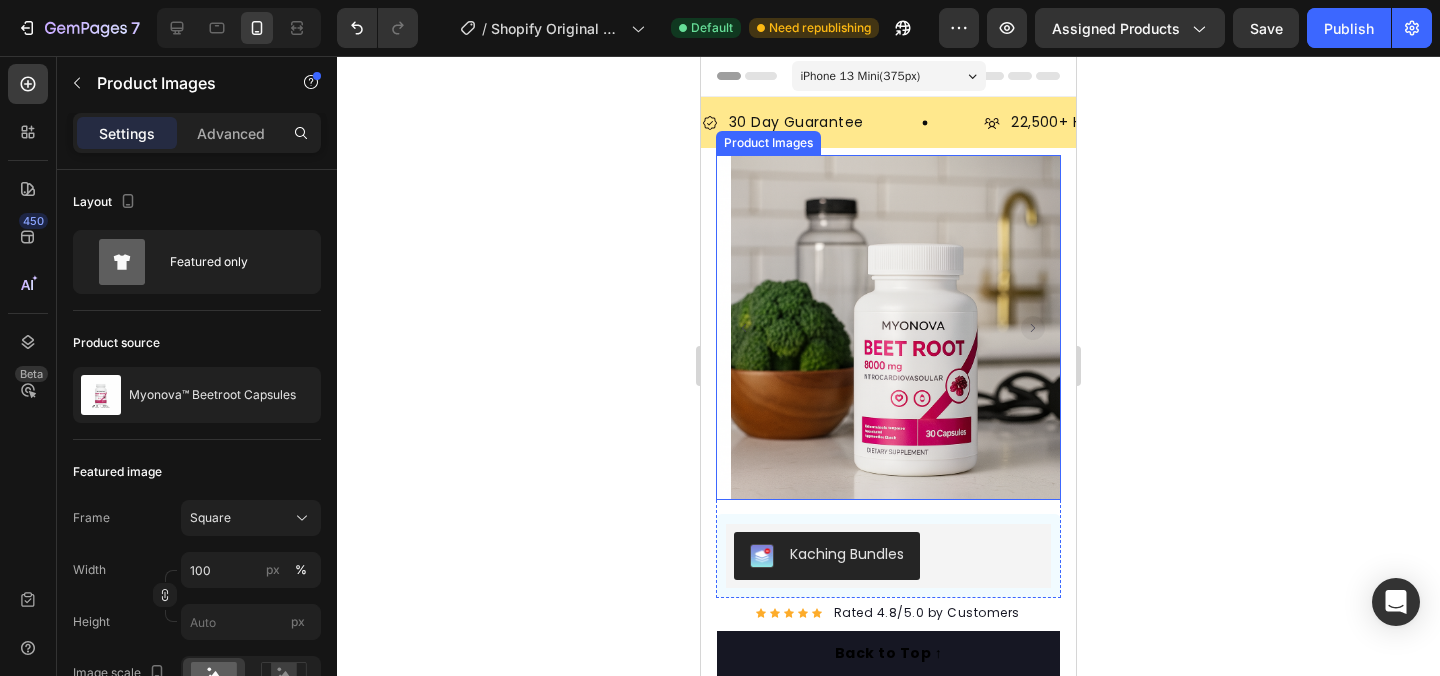 click 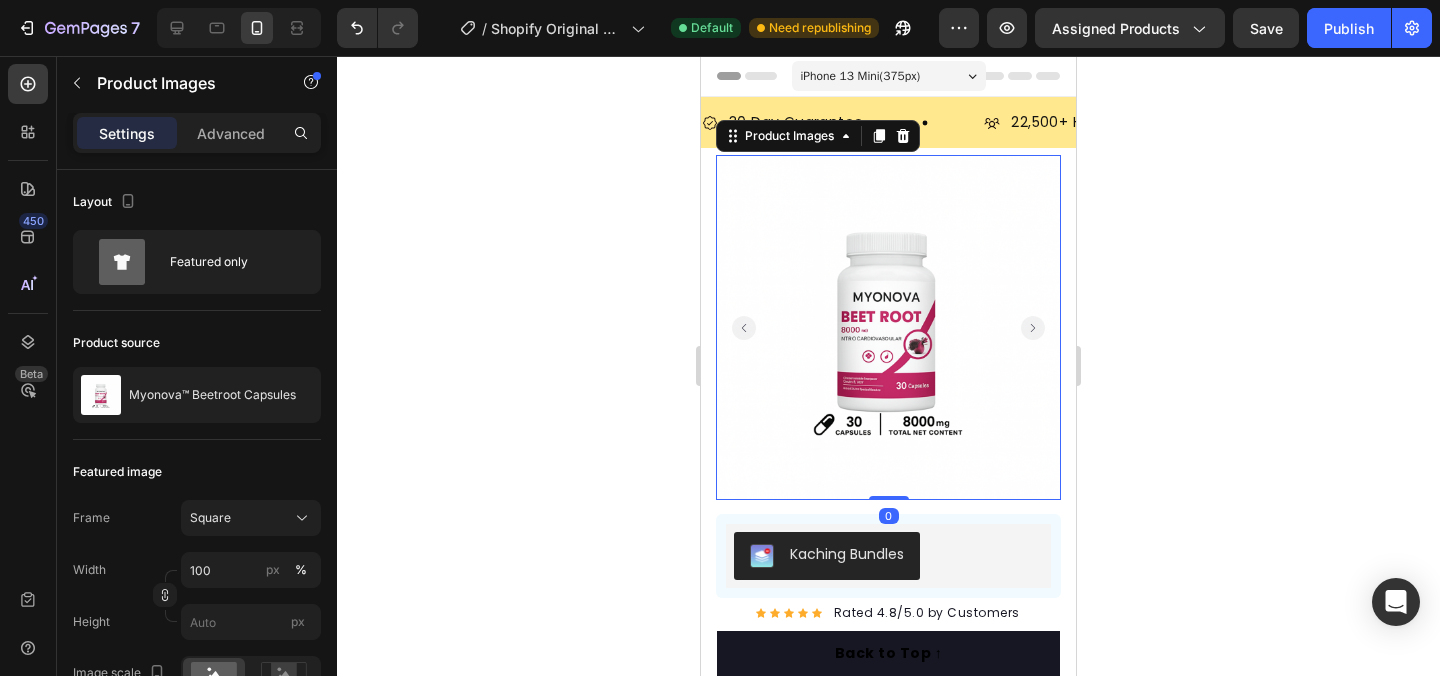 click 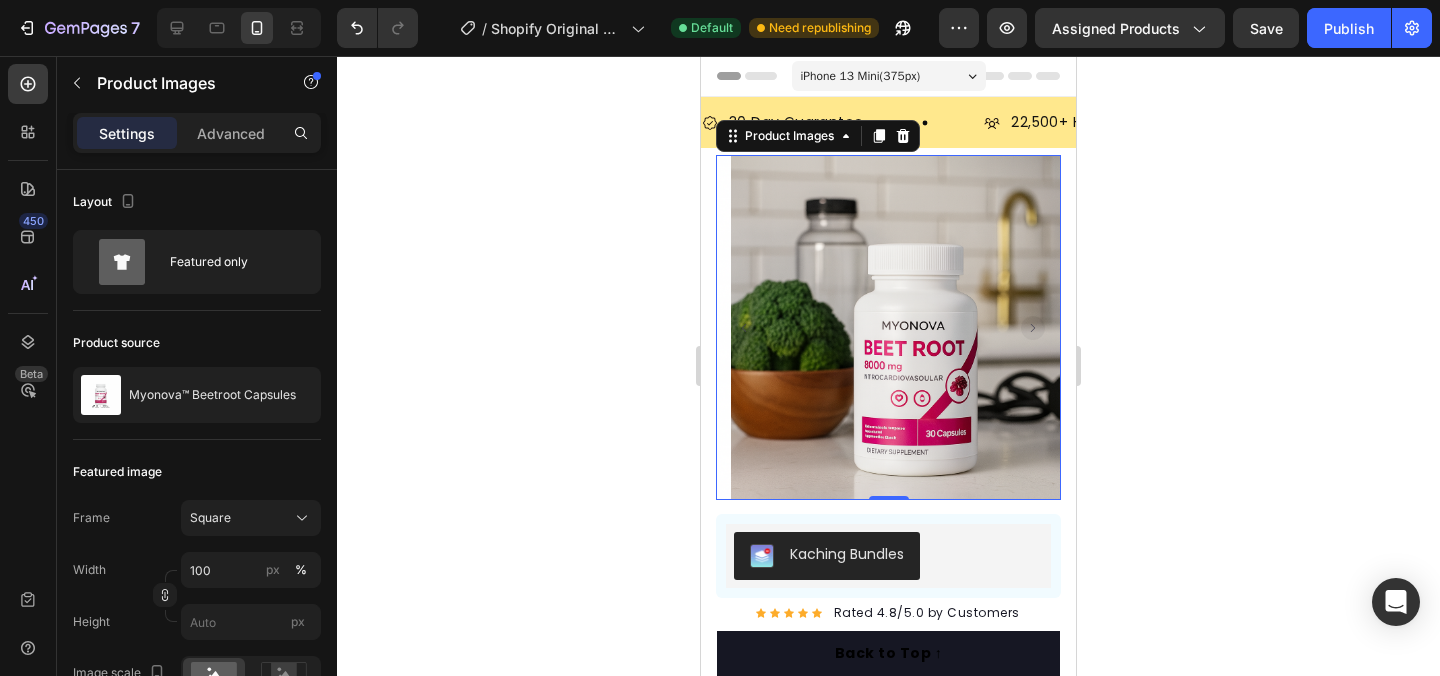 click 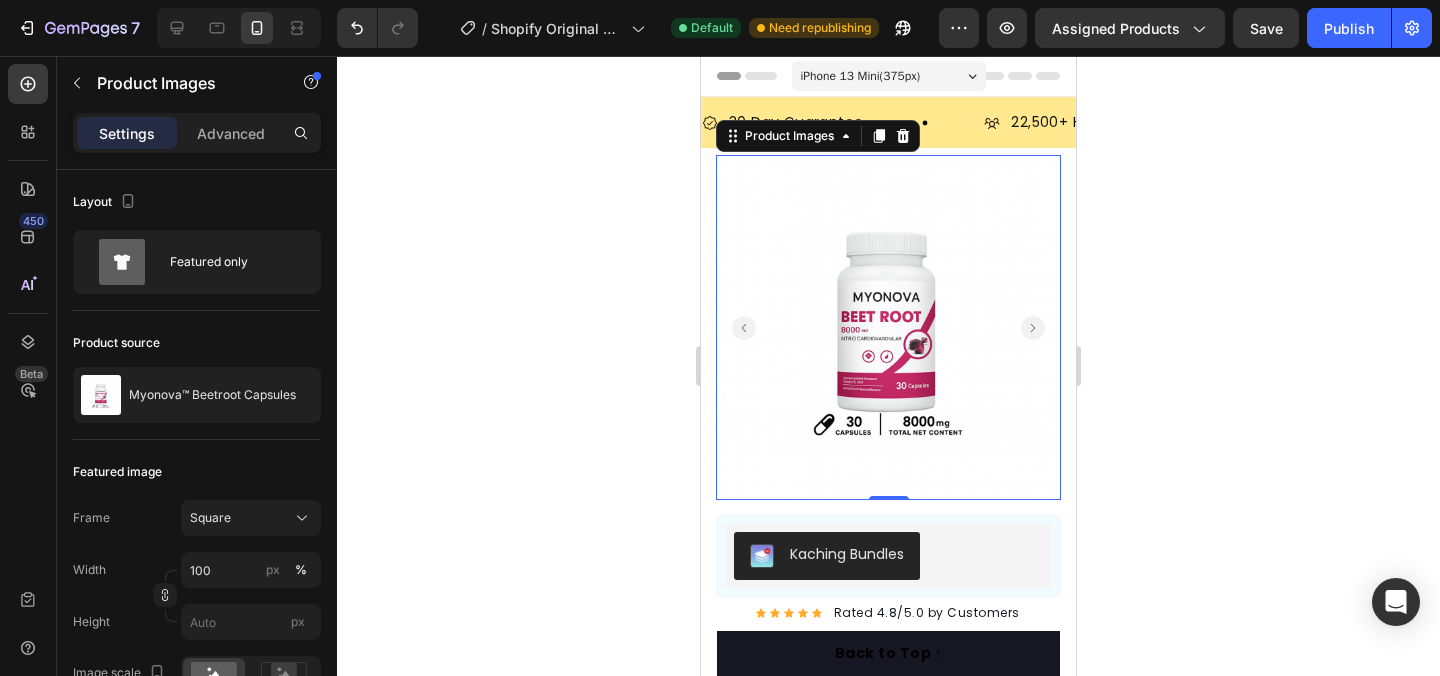 click 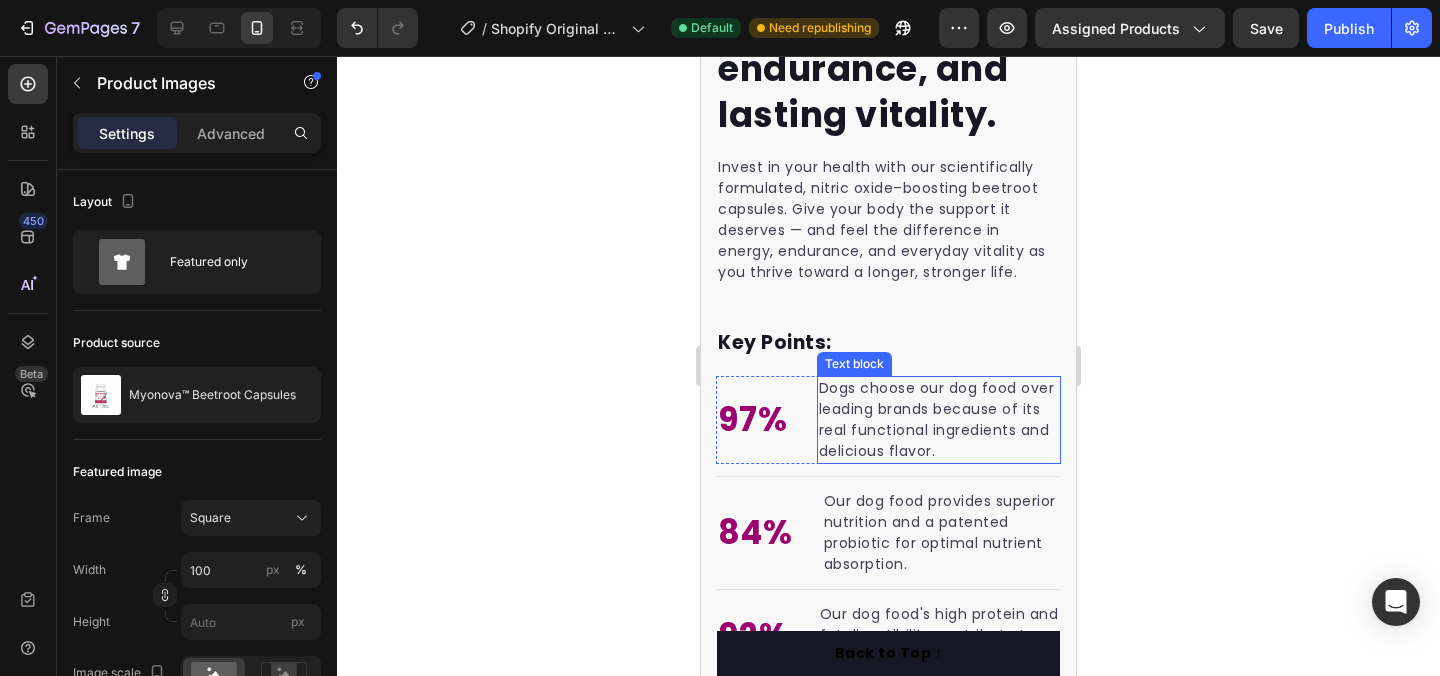 scroll, scrollTop: 2042, scrollLeft: 0, axis: vertical 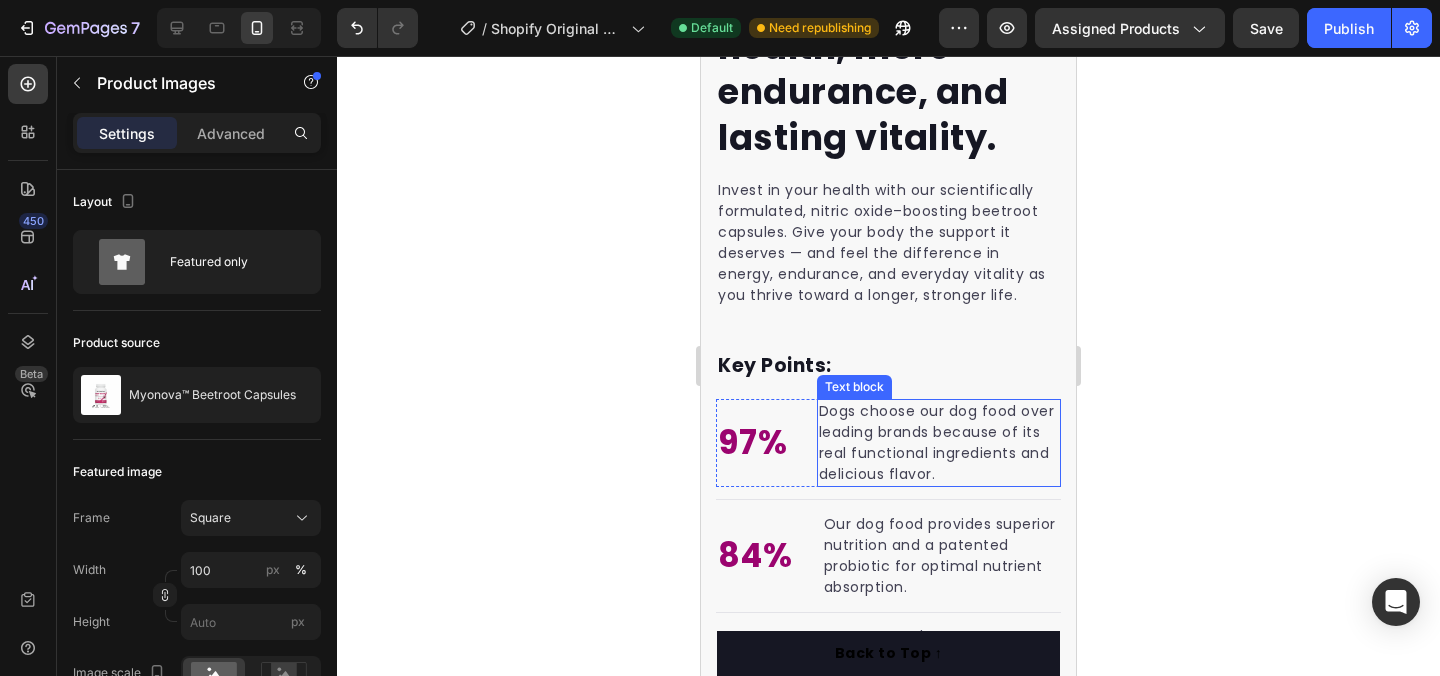 click on "Dogs choose our dog food over leading brands because of its real functional ingredients and delicious flavor." at bounding box center (939, 443) 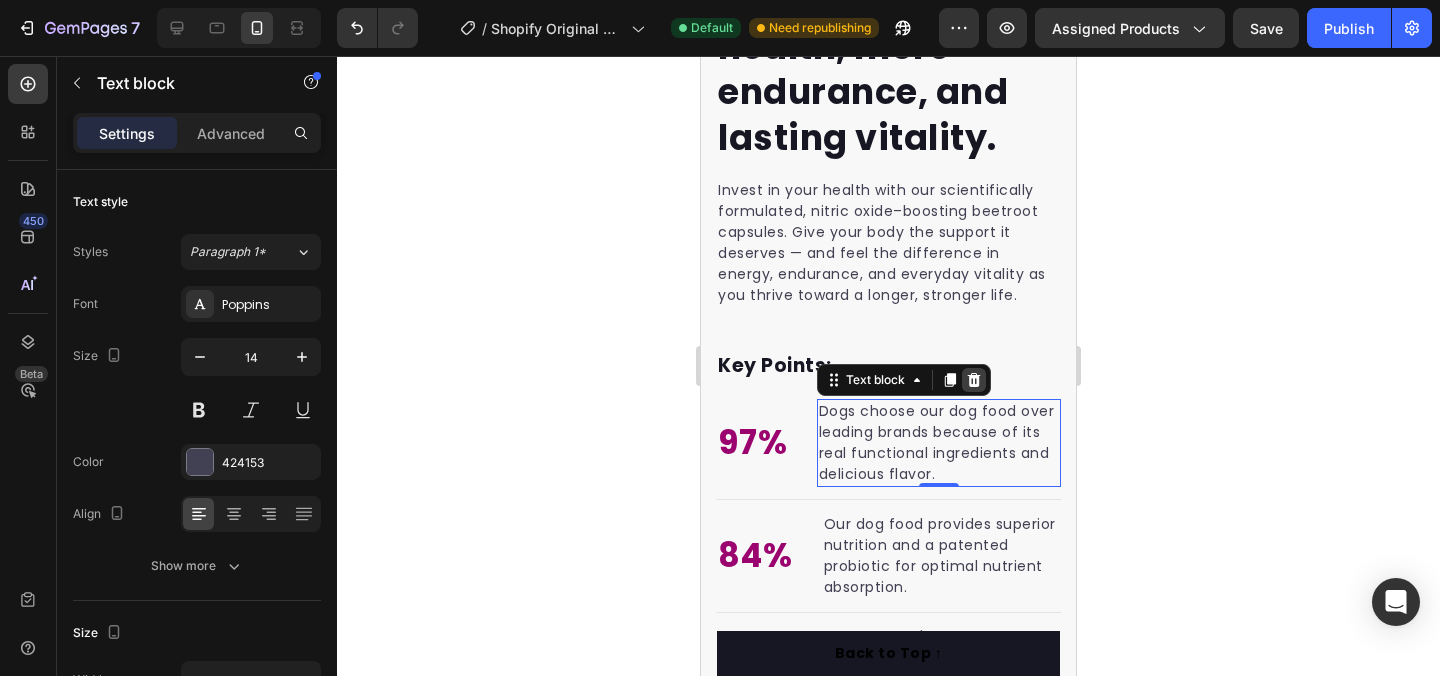 click 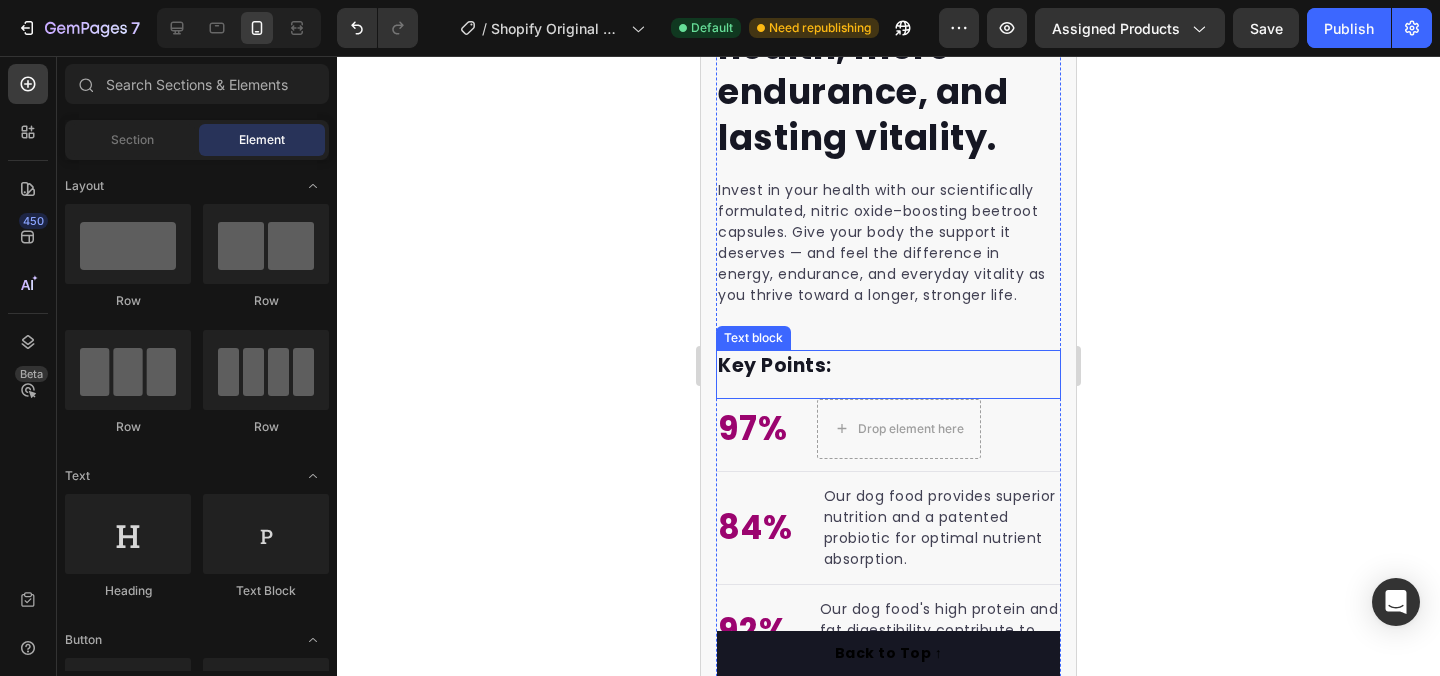 click on "Key Points:" at bounding box center [888, 366] 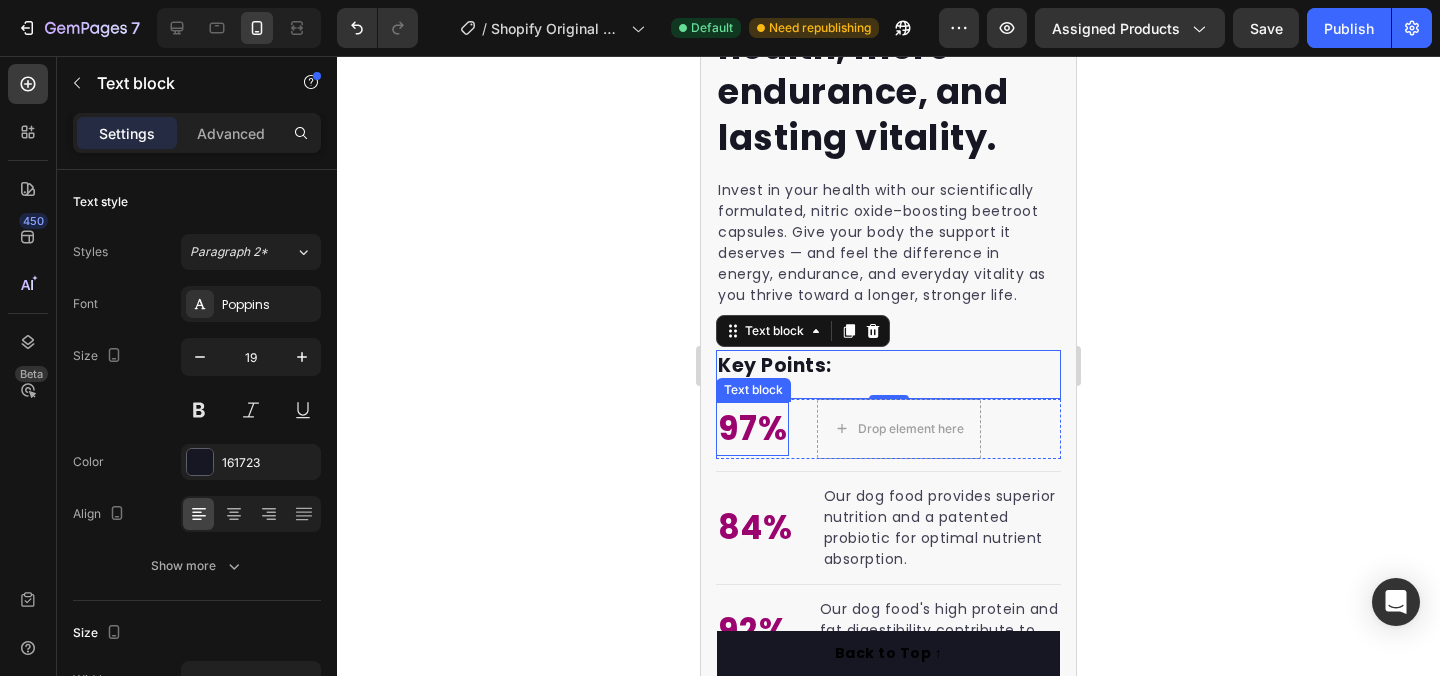 click on "97%" at bounding box center [752, 429] 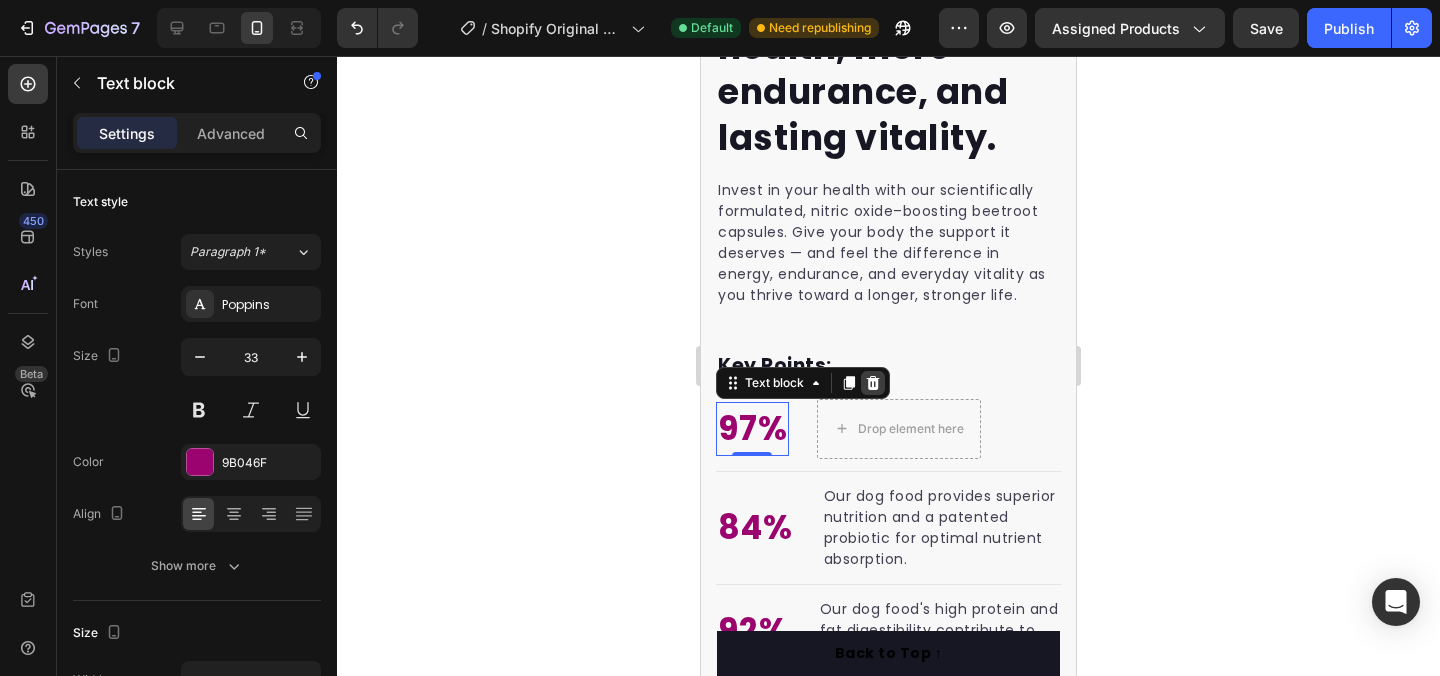 click 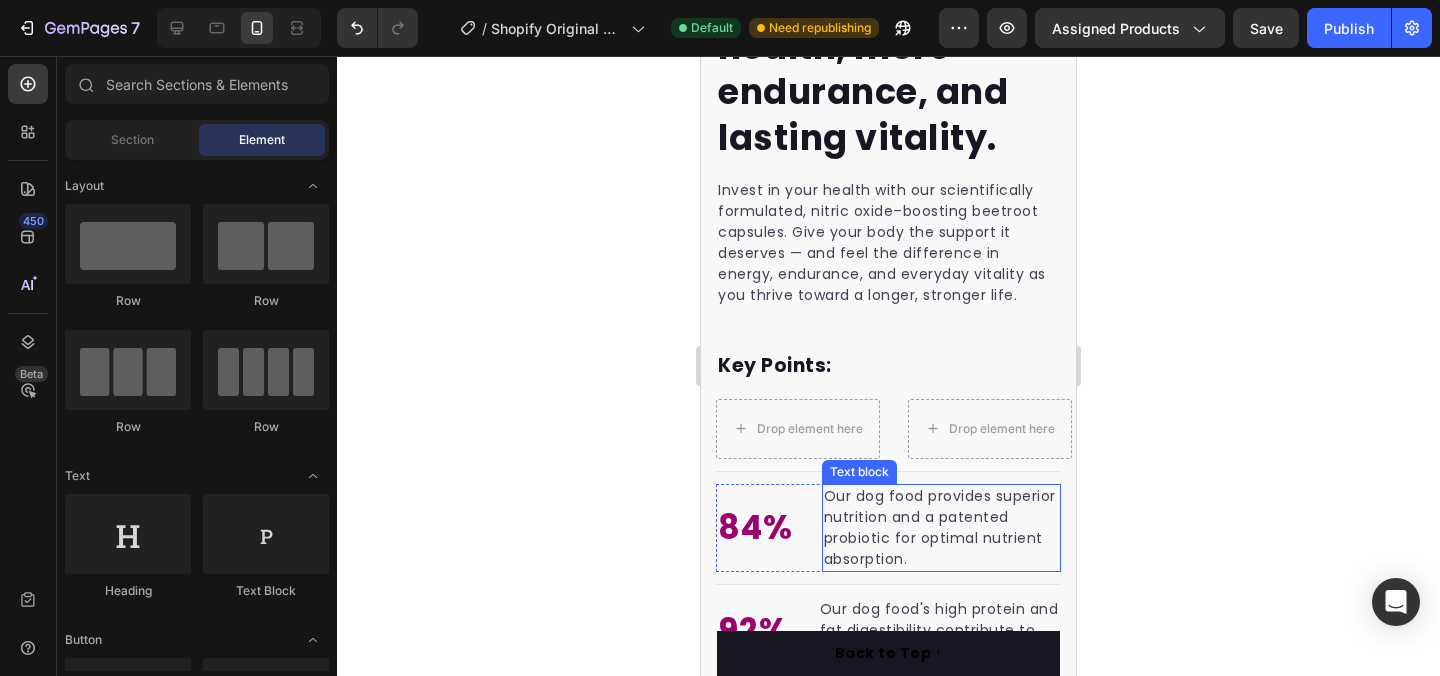 click on "Our dog food provides superior nutrition and a patented probiotic for optimal nutrient absorption." at bounding box center [941, 528] 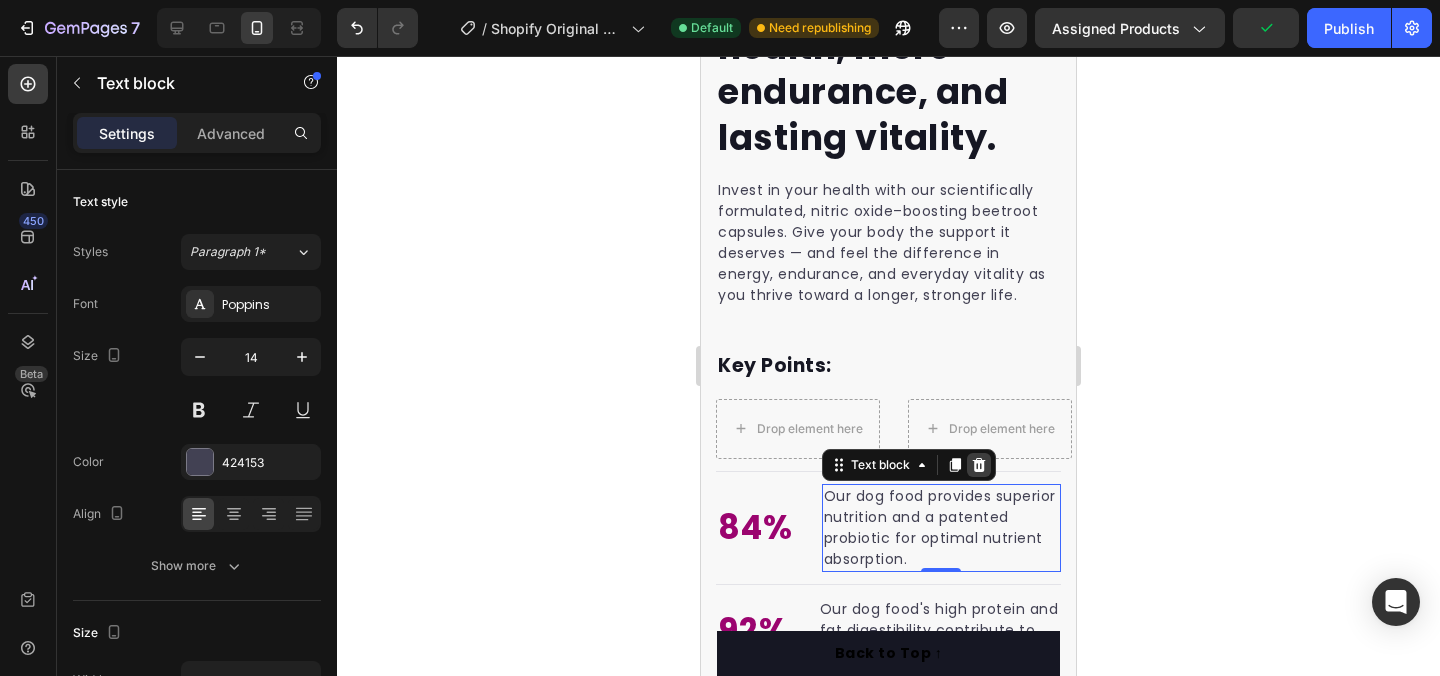 click 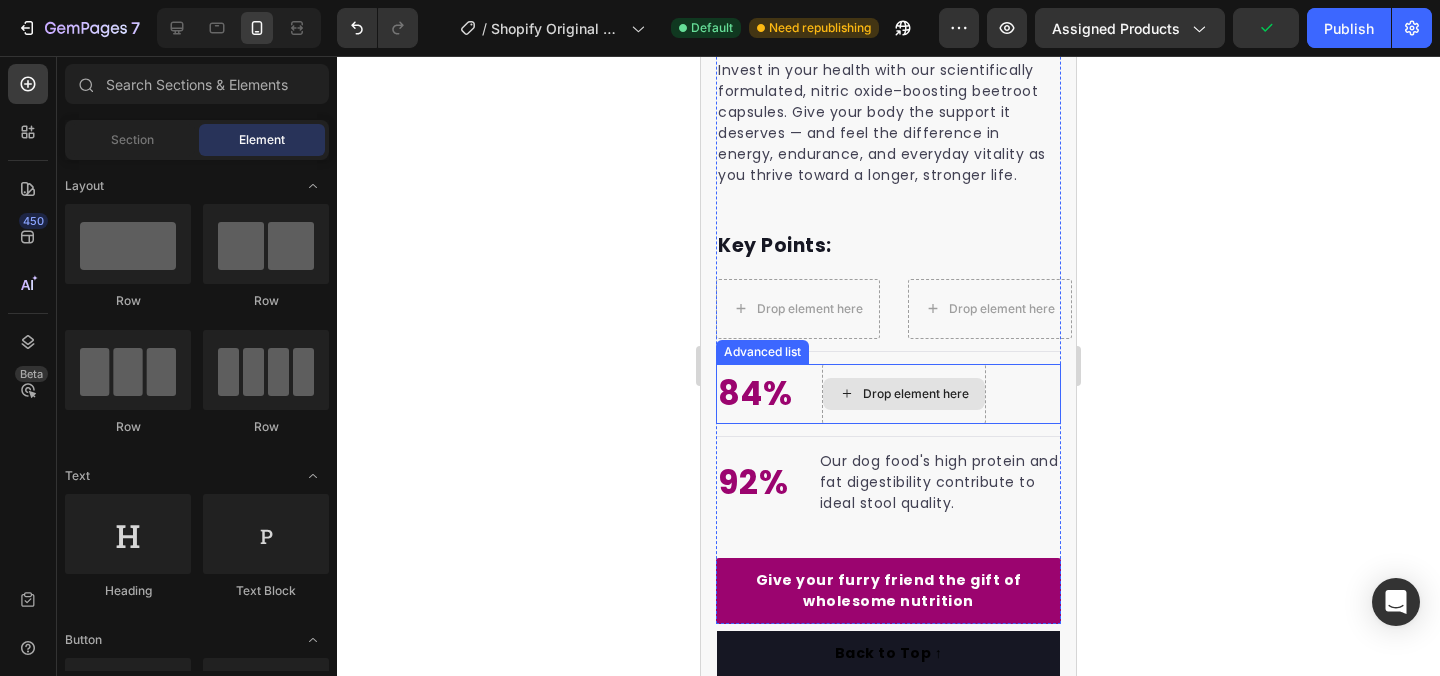 scroll, scrollTop: 2166, scrollLeft: 0, axis: vertical 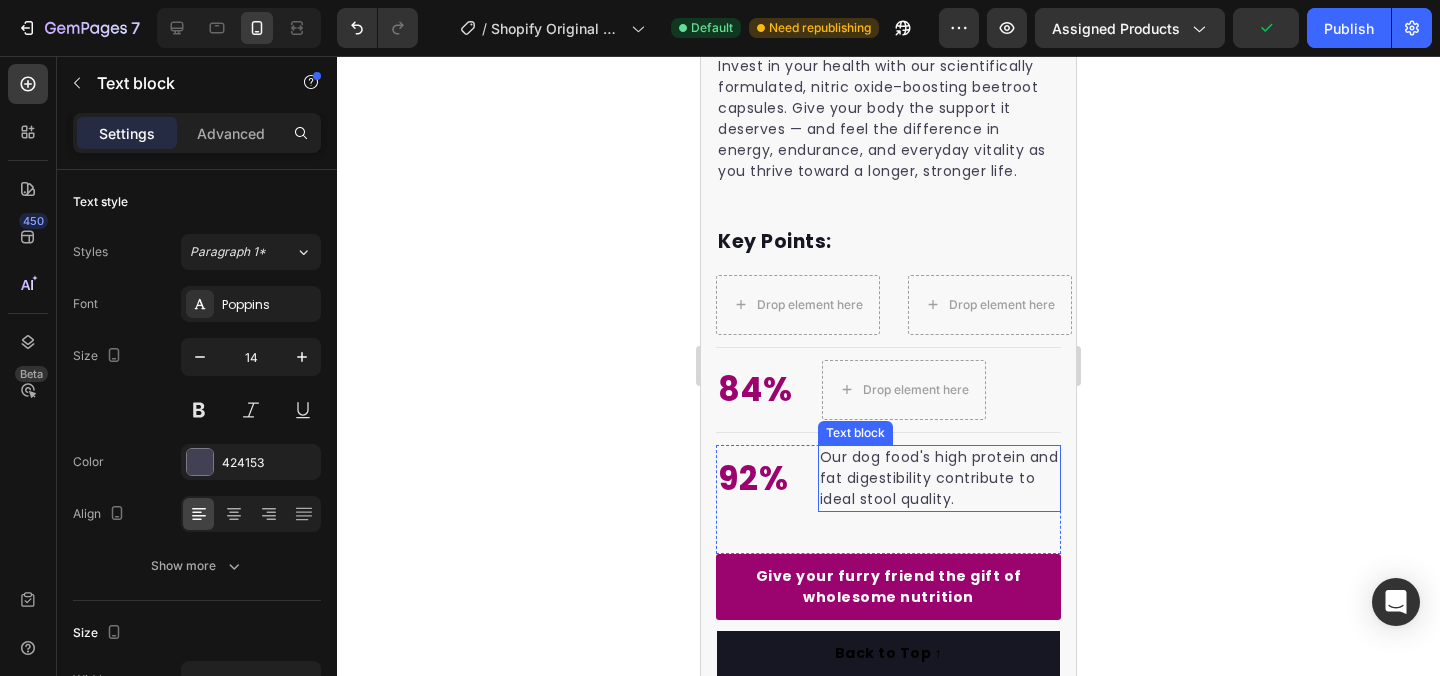 click on "Our dog food's high protein and fat digestibility contribute to ideal stool quality." at bounding box center (939, 478) 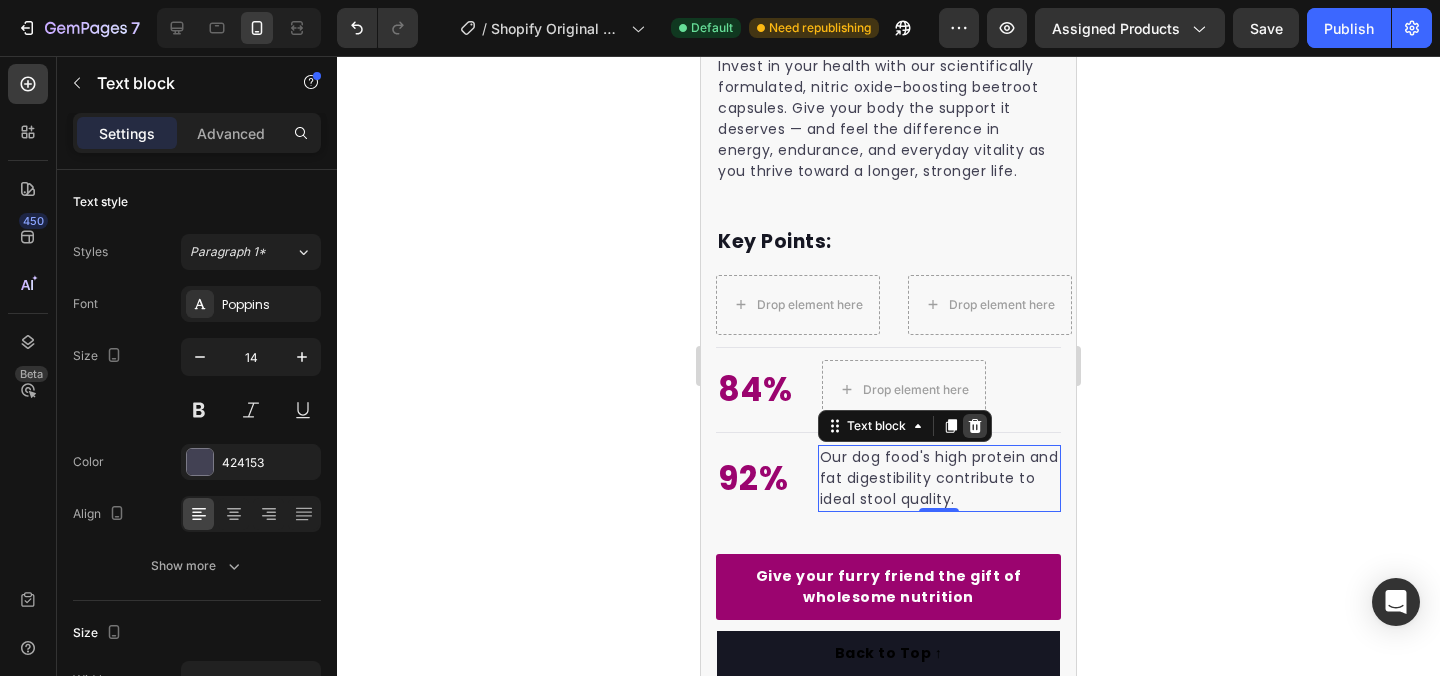 click 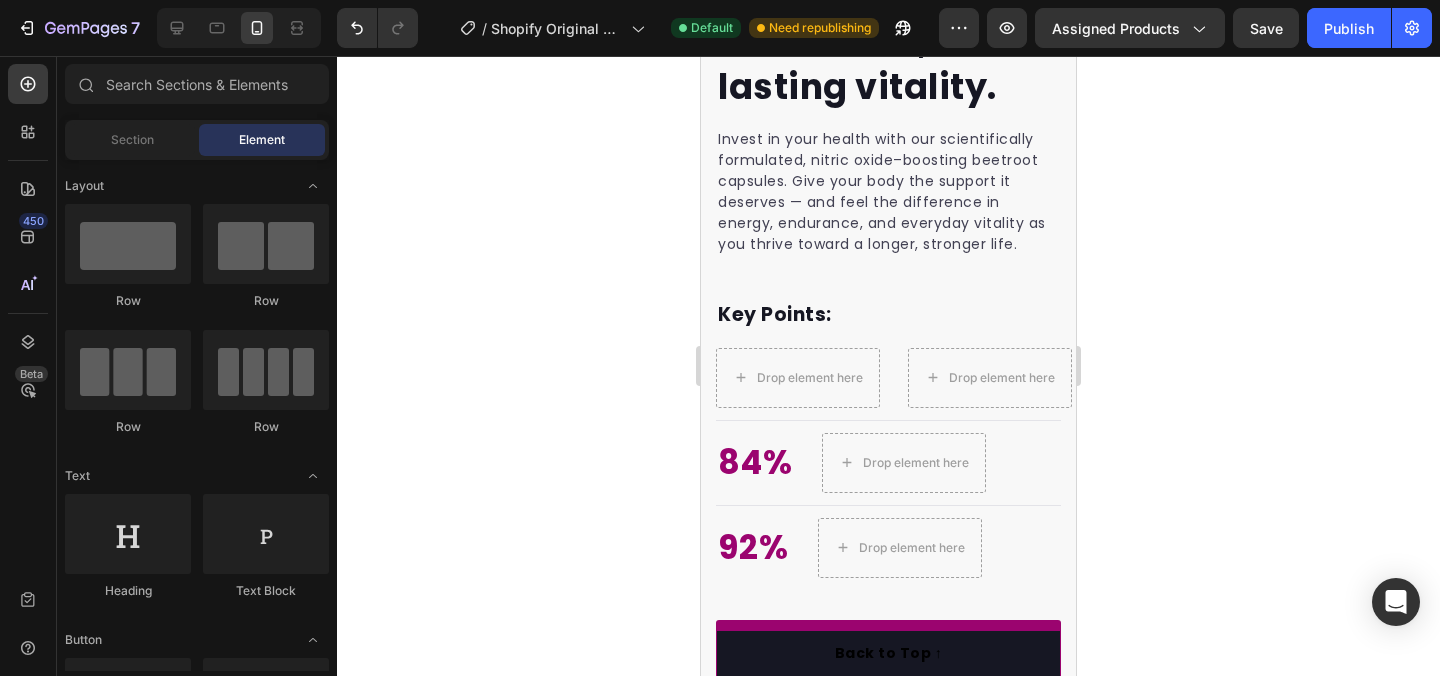 scroll, scrollTop: 2092, scrollLeft: 0, axis: vertical 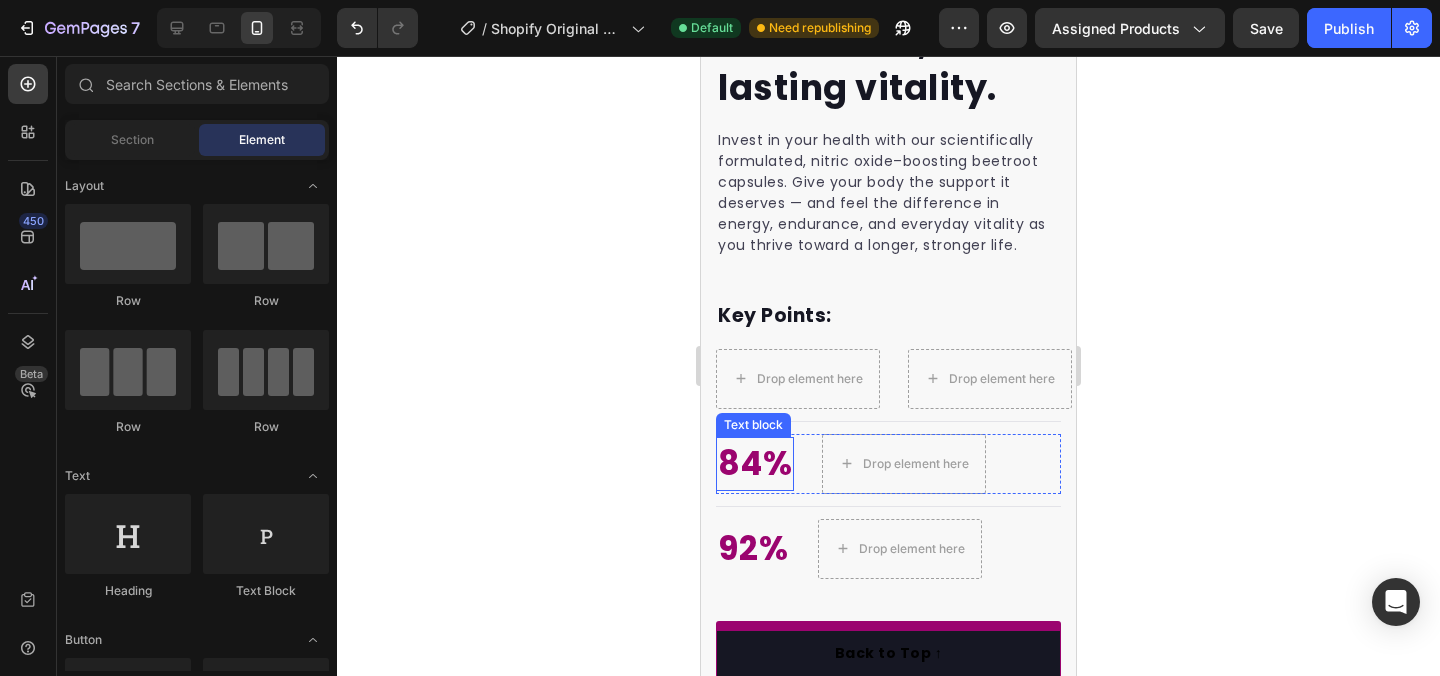 click on "84%" at bounding box center (755, 464) 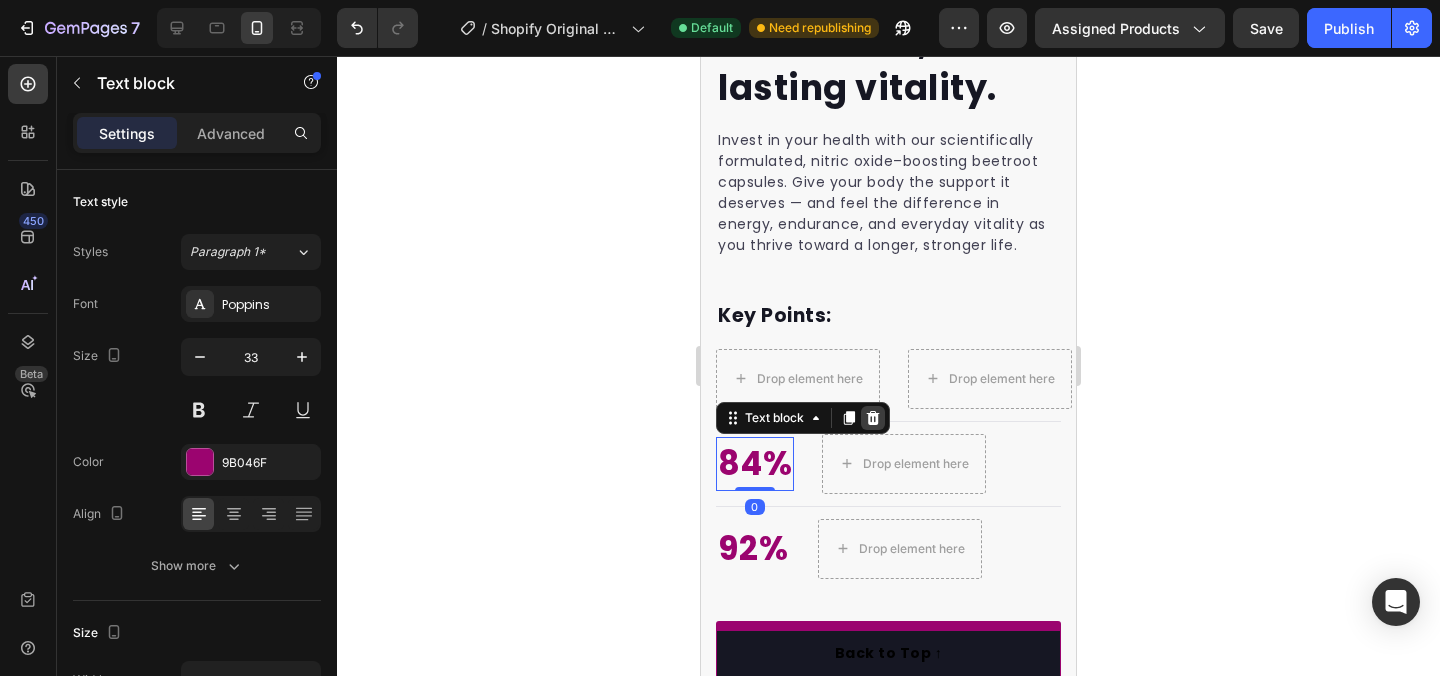 click 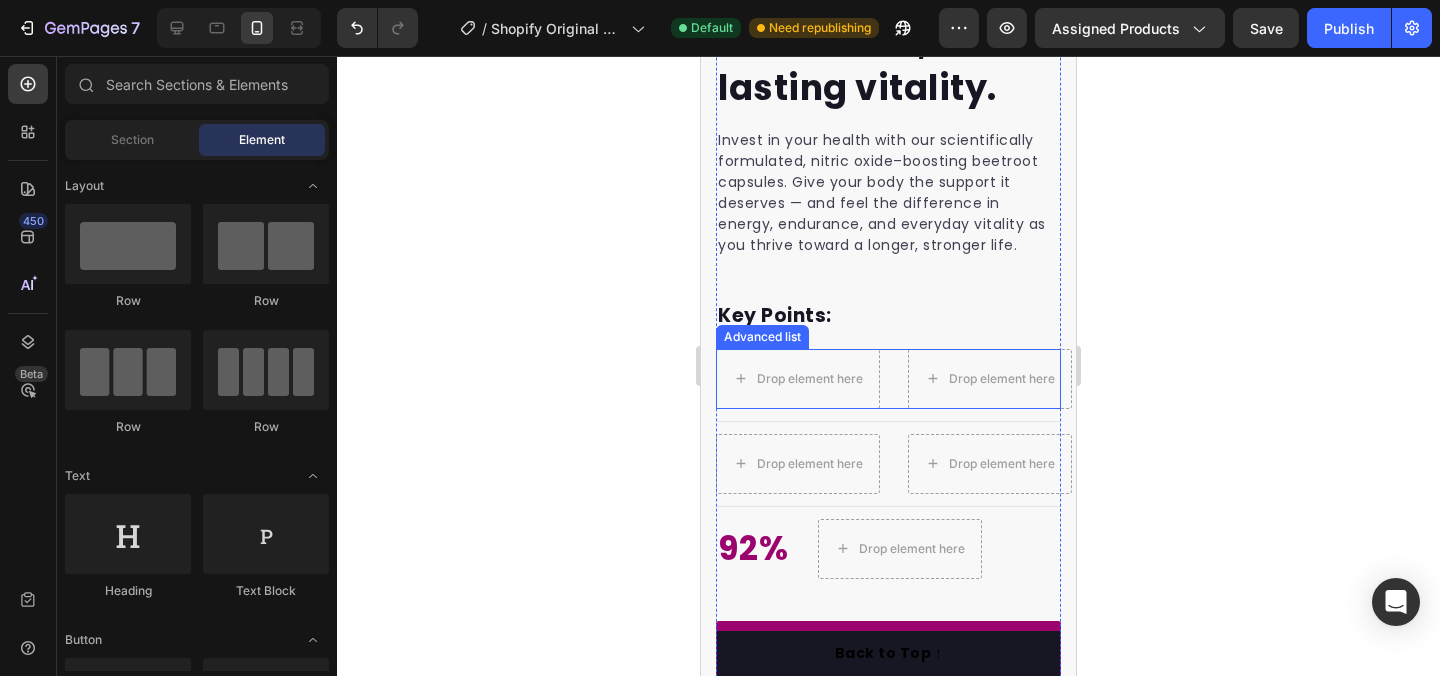 click on "Advanced list" at bounding box center [762, 337] 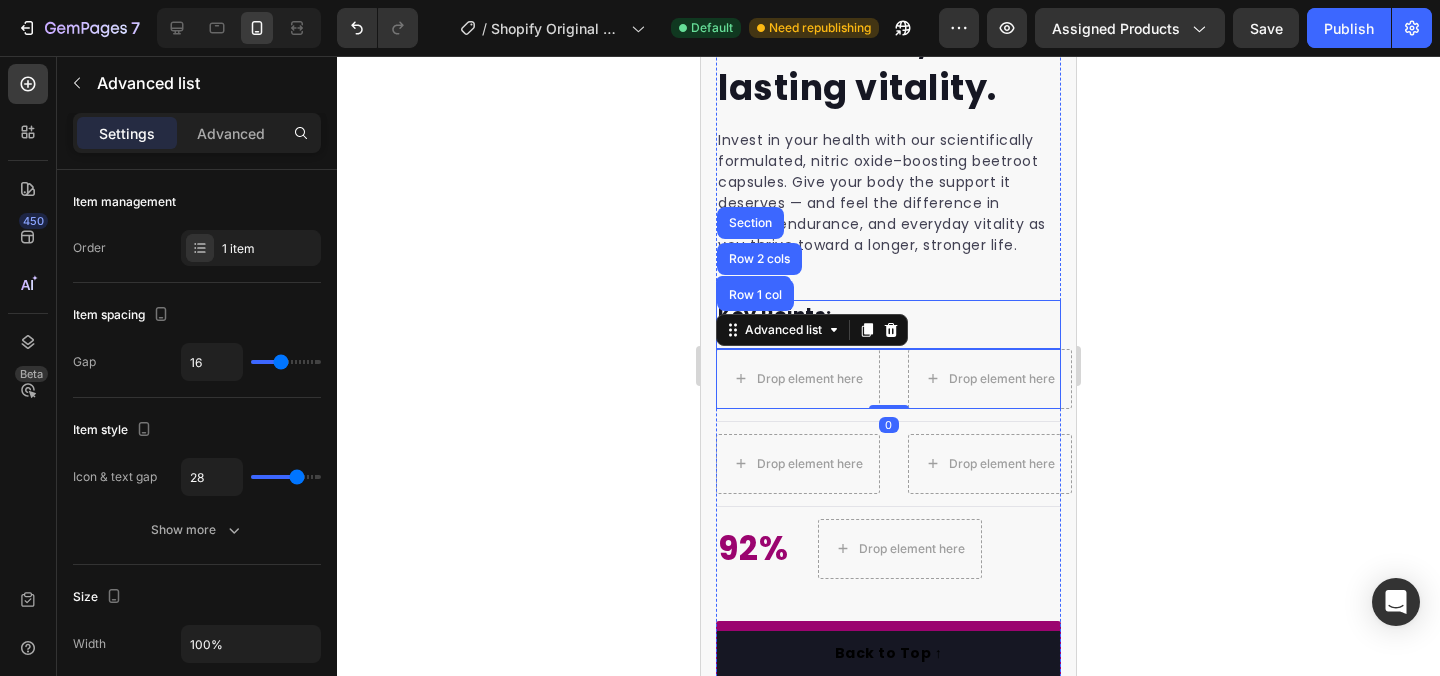 click on "Key Points:" at bounding box center [888, 316] 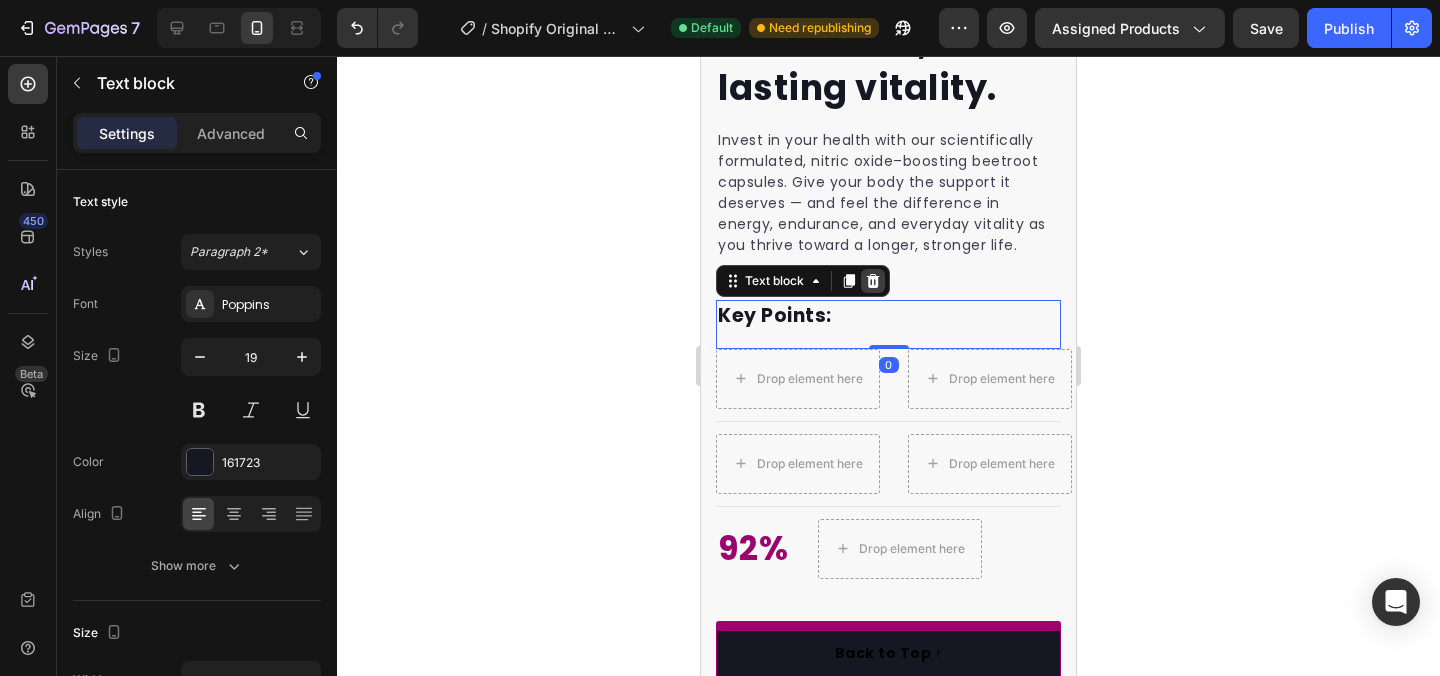 click 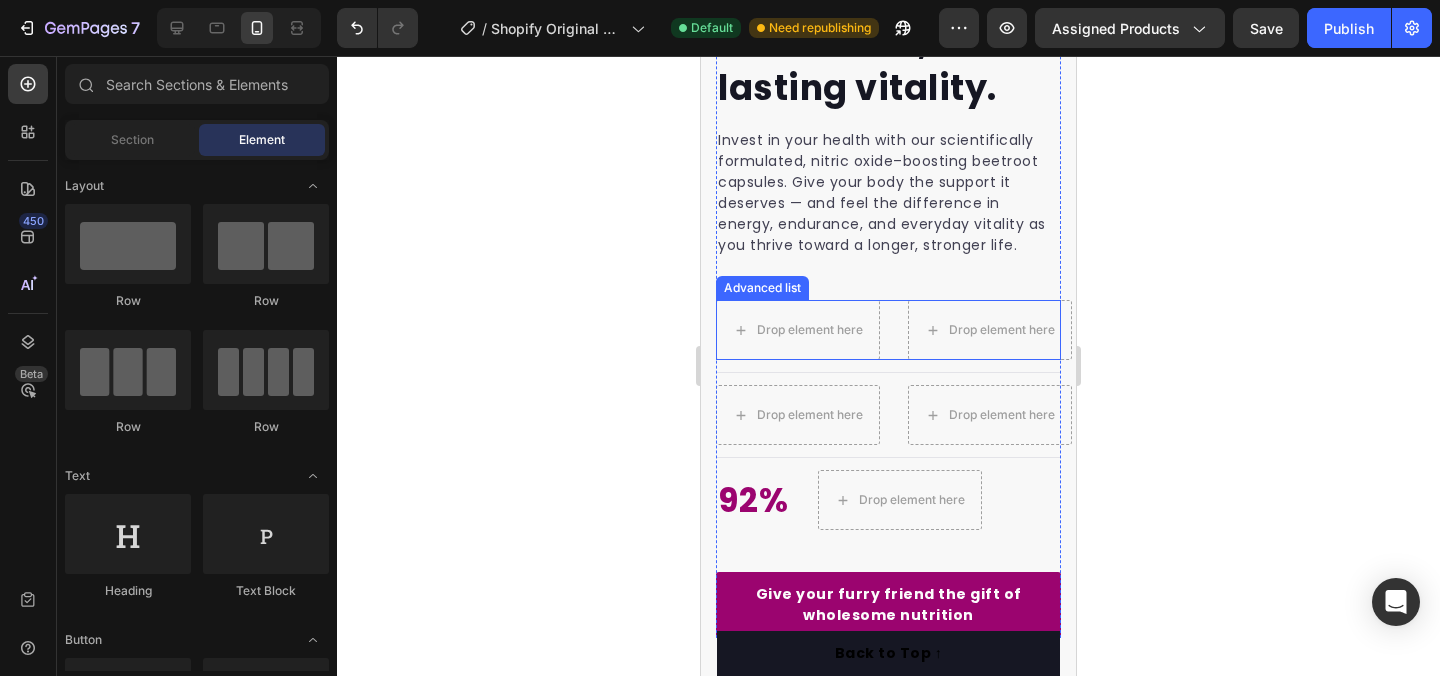 click on "Drop element here
Drop element here" at bounding box center (888, 330) 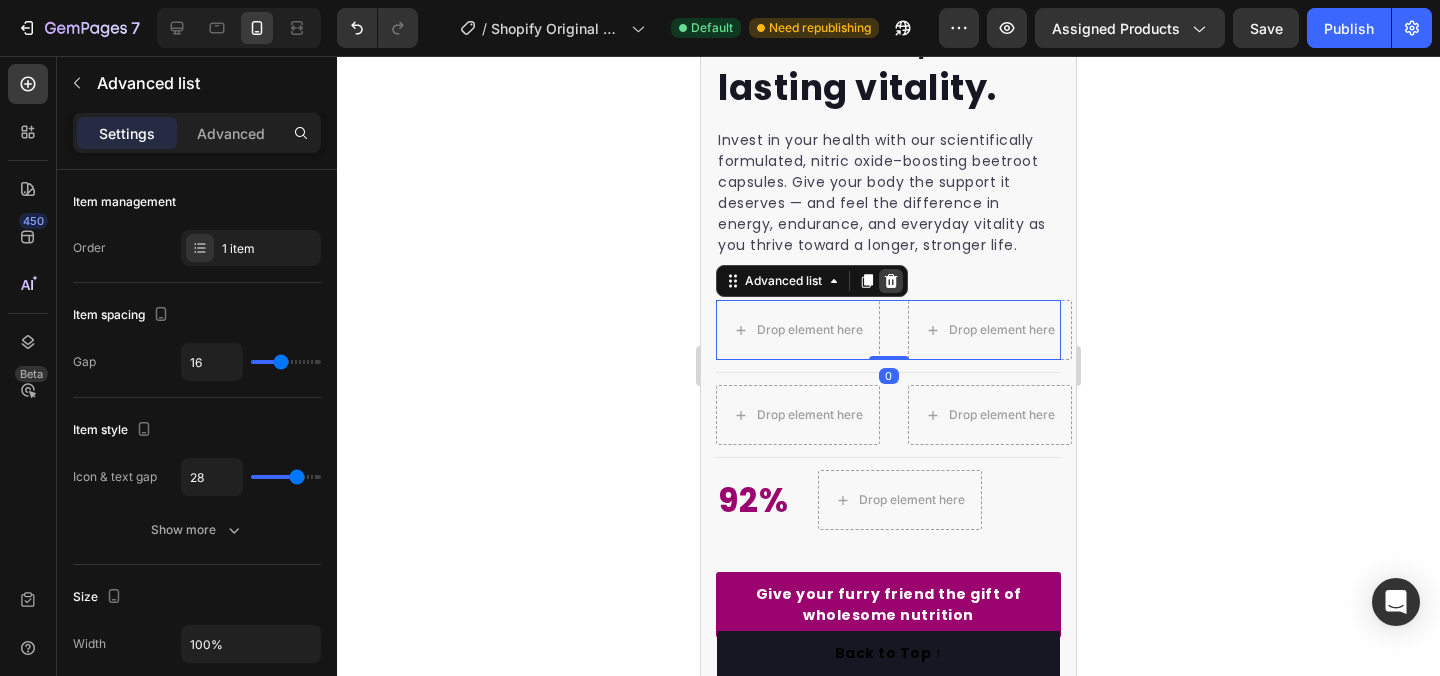 click 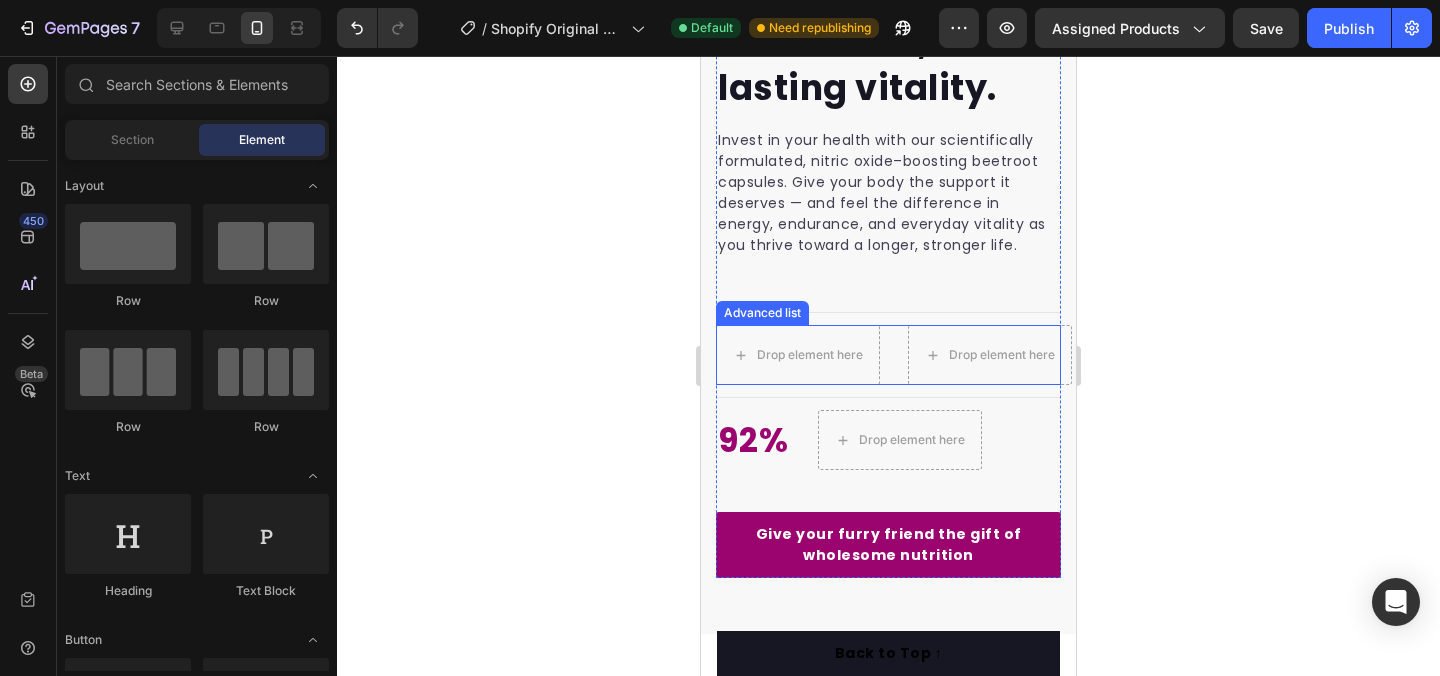 click on "Drop element here
Drop element here" at bounding box center [888, 355] 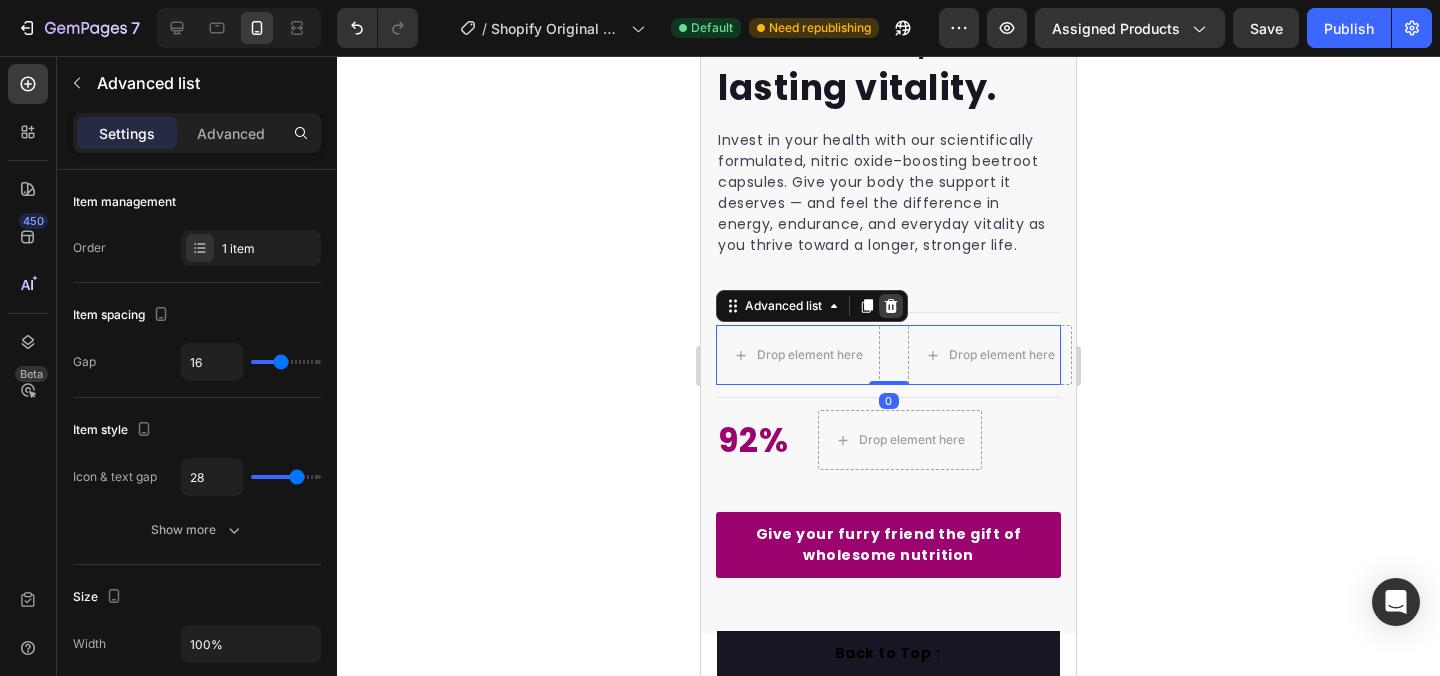 click at bounding box center [891, 306] 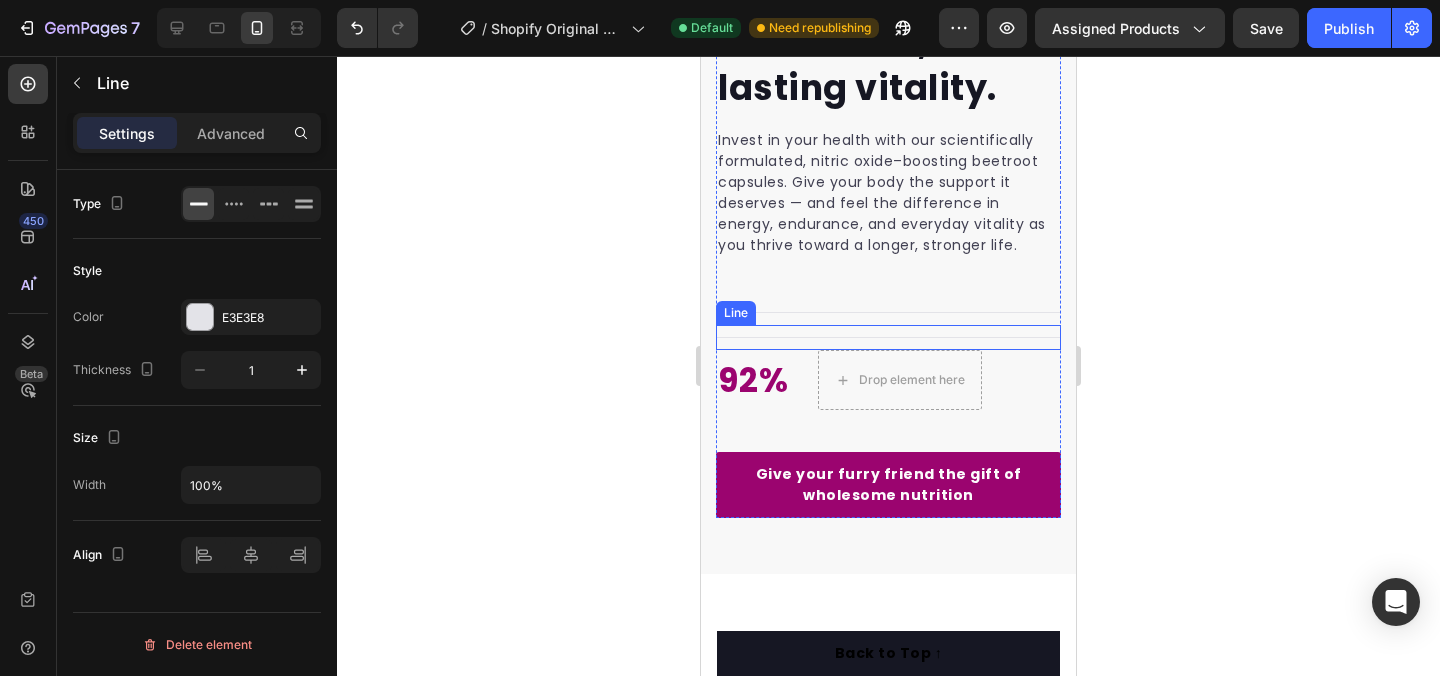 click on "Title Line" at bounding box center (888, 337) 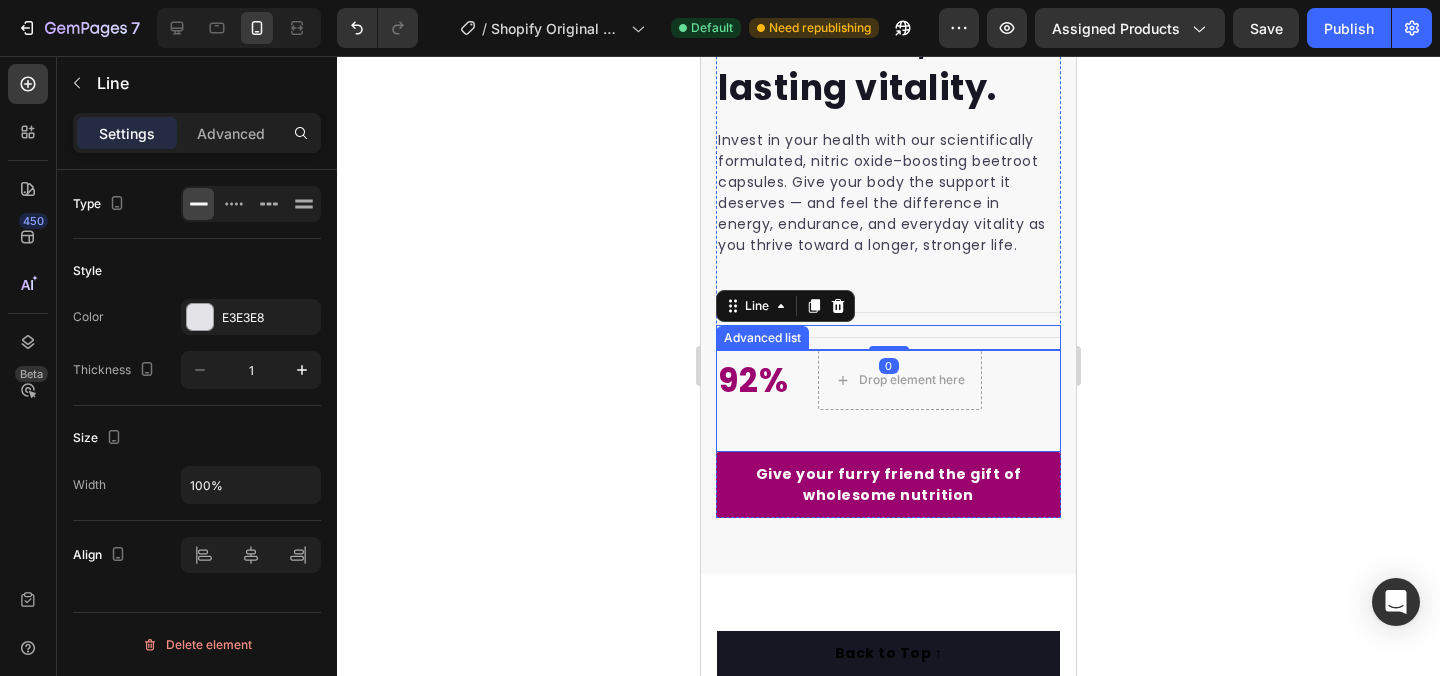 click on "92% Text block
Drop element here" at bounding box center [888, 401] 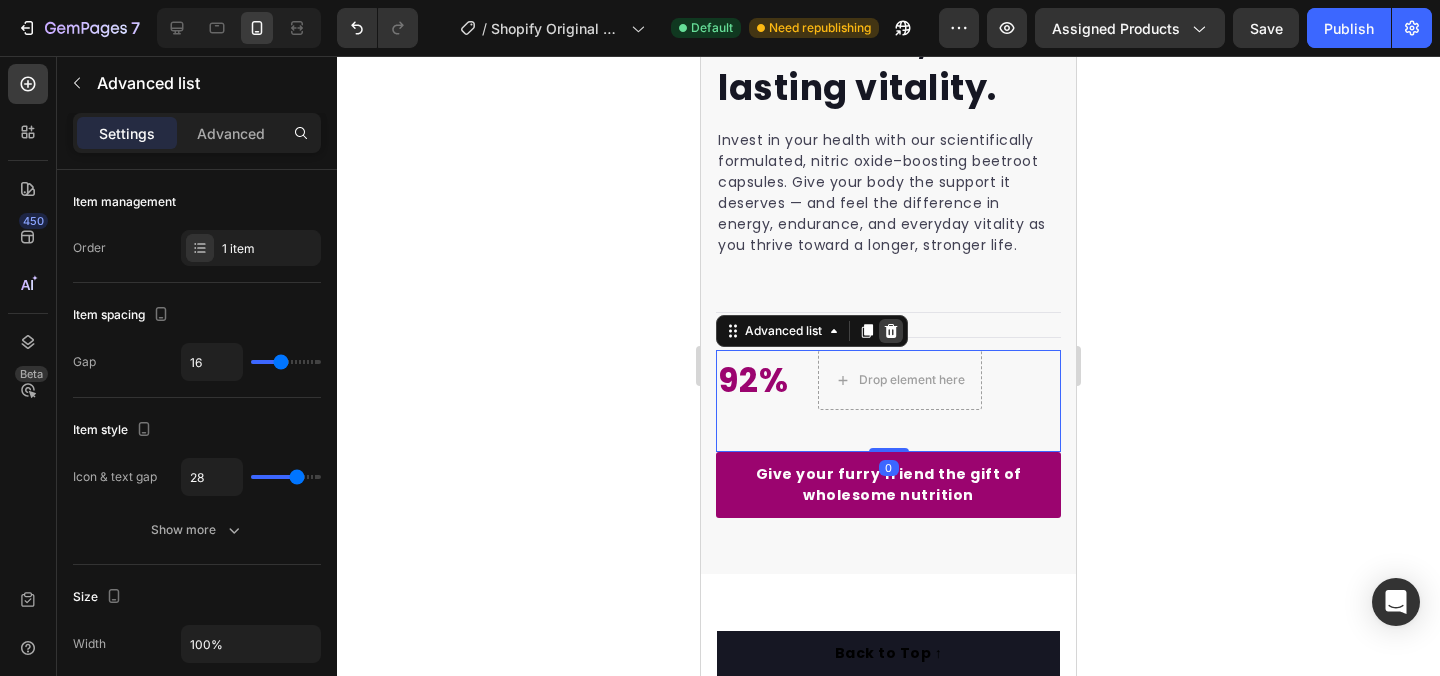 click 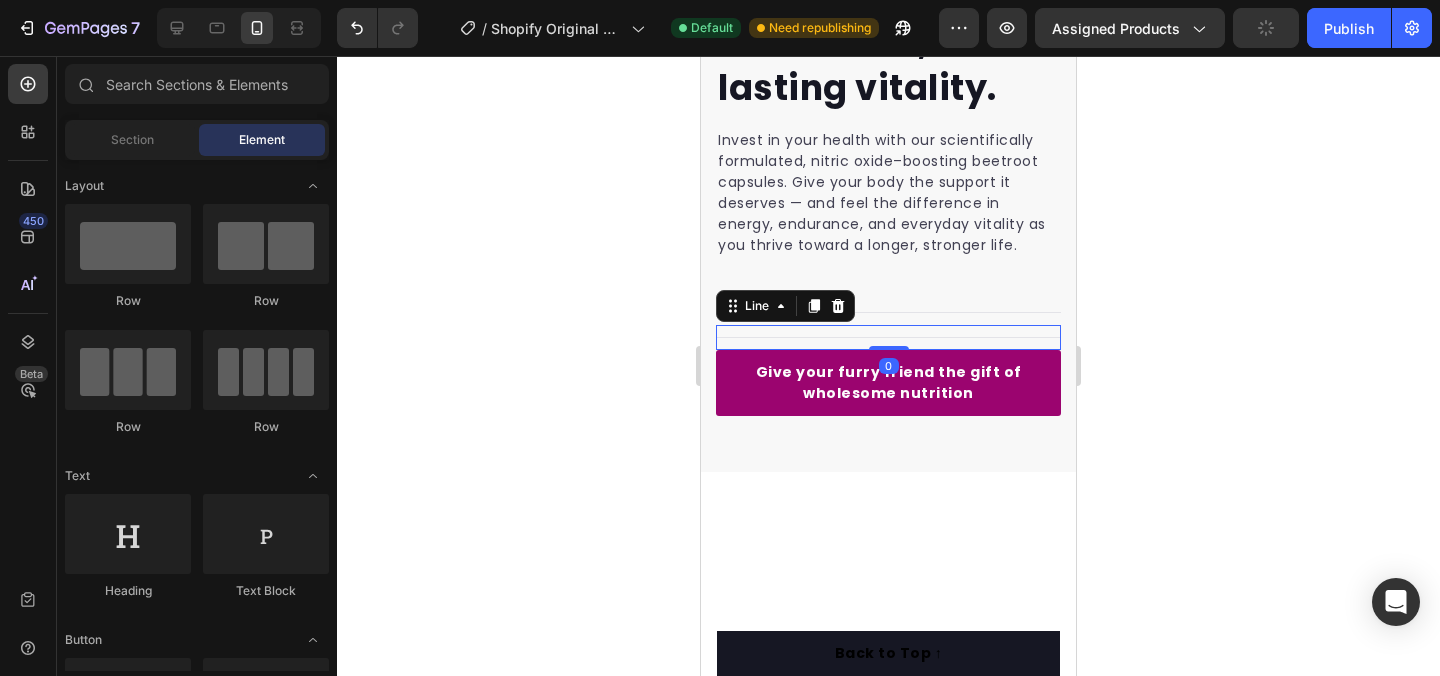 click on "Title Line   0" at bounding box center (888, 337) 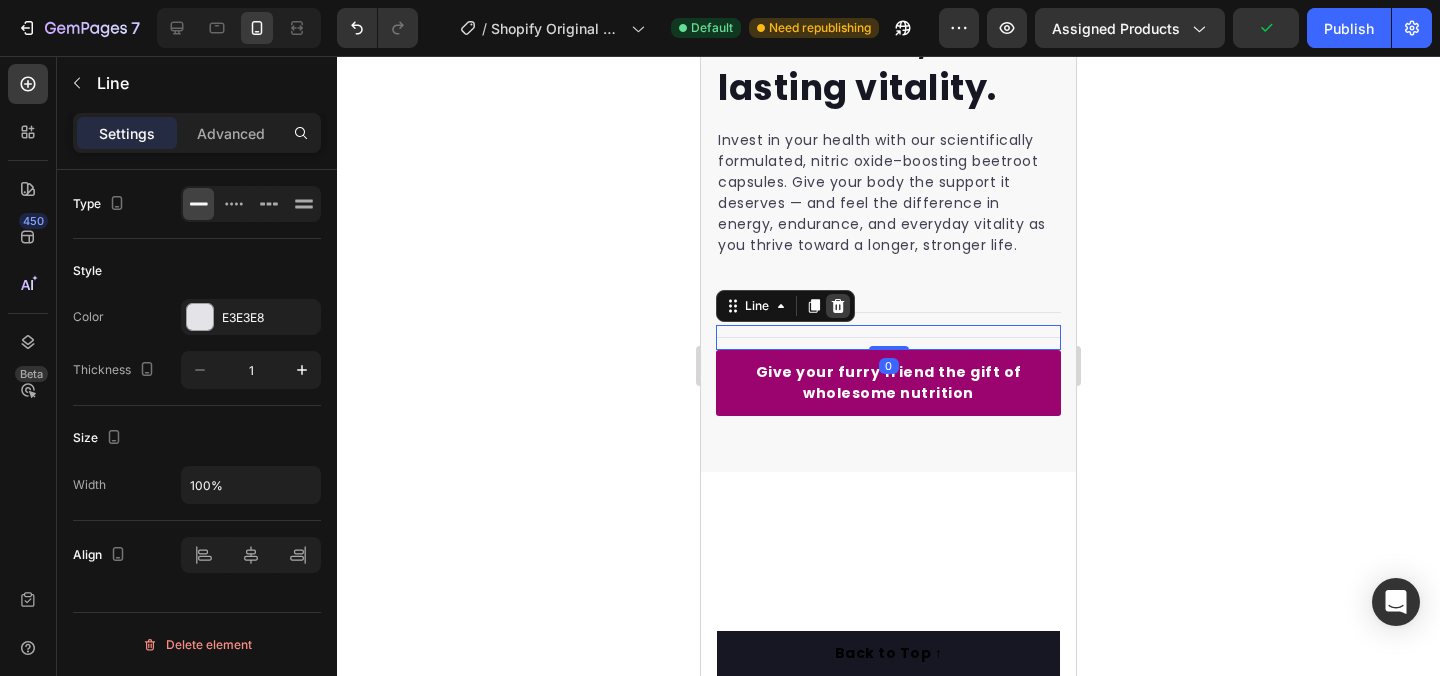 click 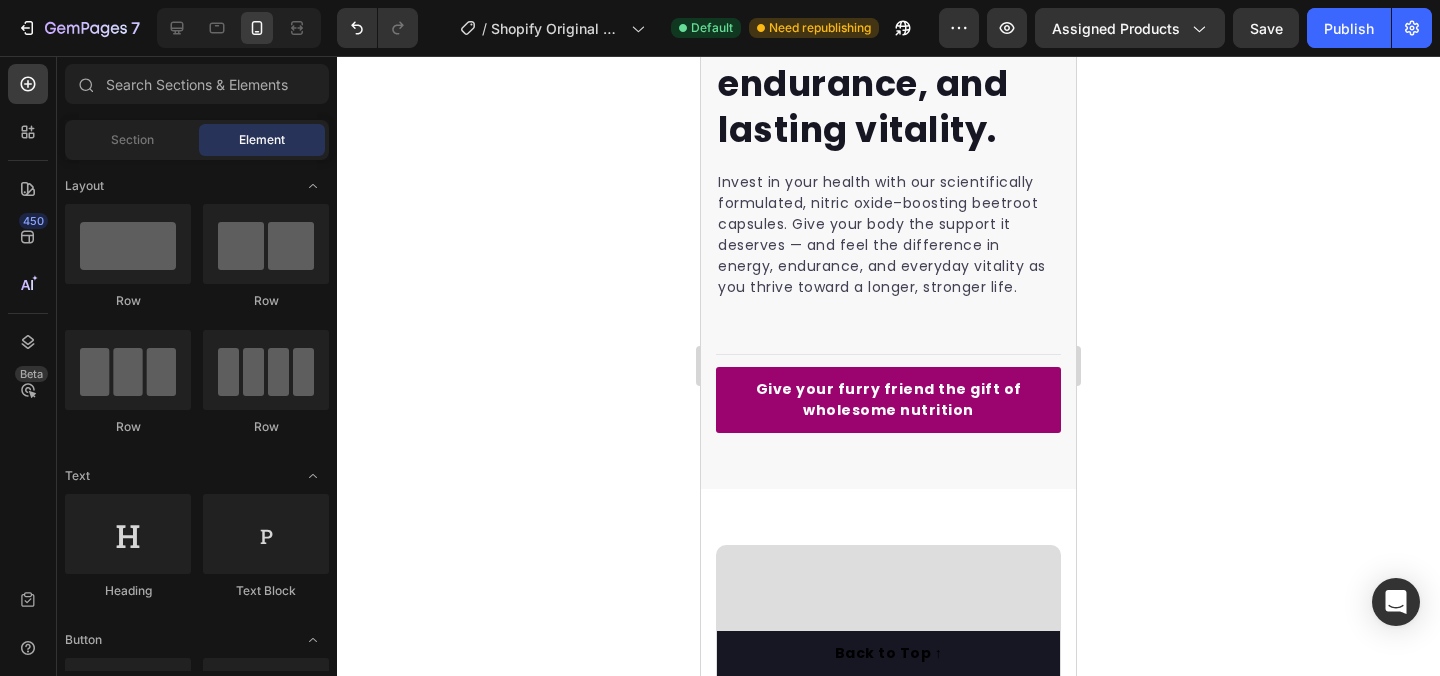 scroll, scrollTop: 2023, scrollLeft: 0, axis: vertical 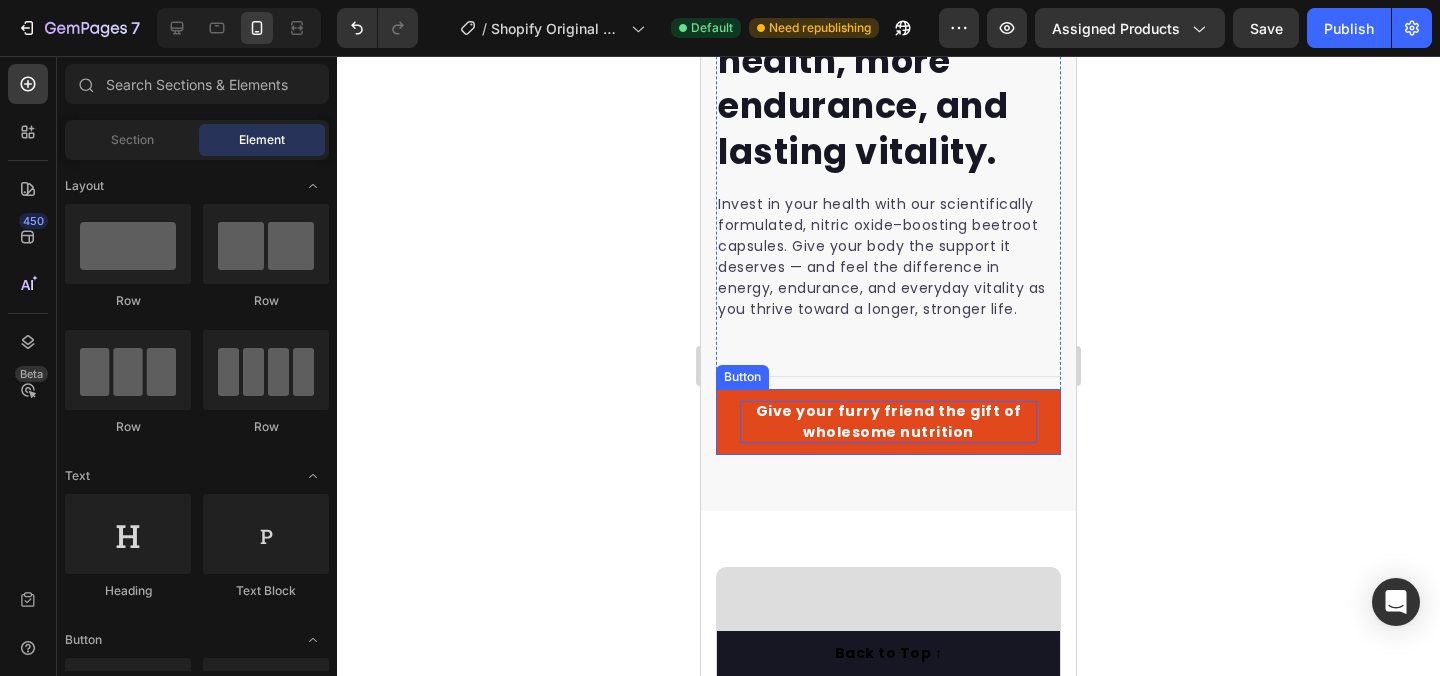 click on "Give your furry friend the gift of wholesome nutrition" at bounding box center (888, 422) 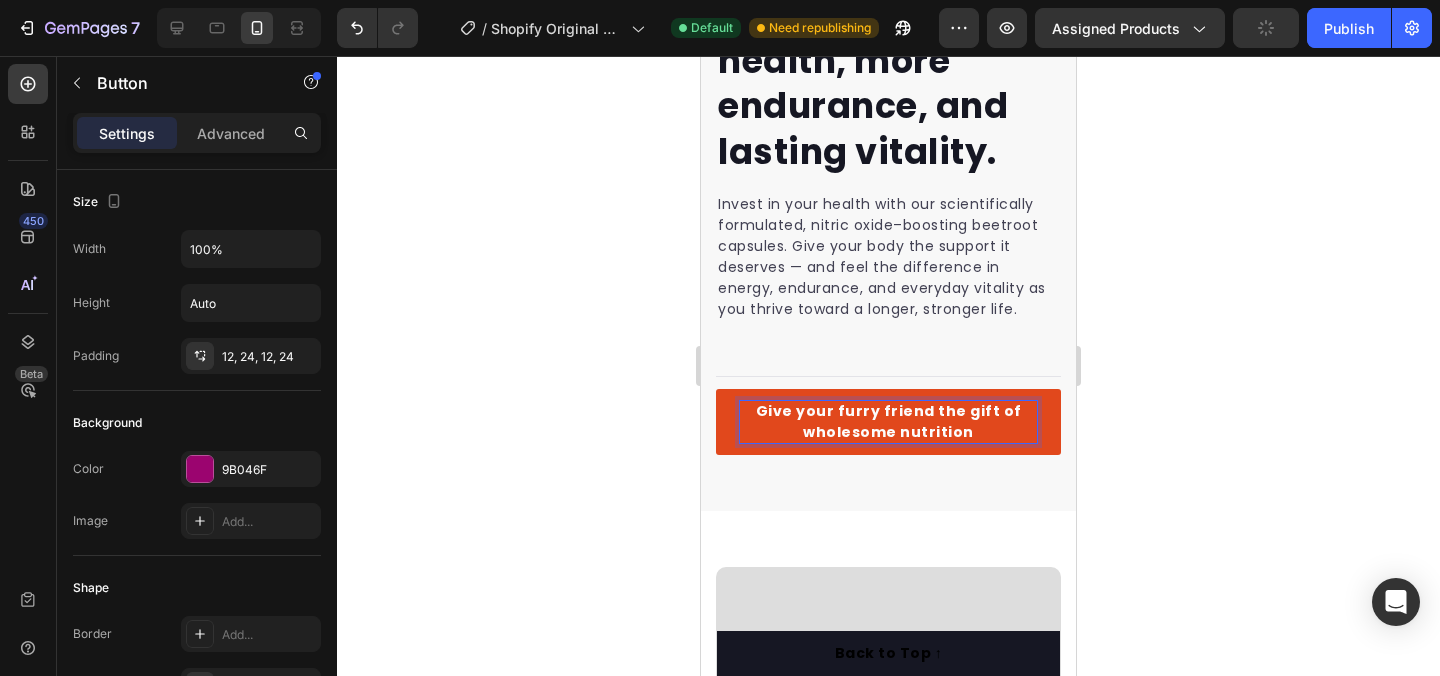 click on "Give your furry friend the gift of wholesome nutrition" at bounding box center [888, 422] 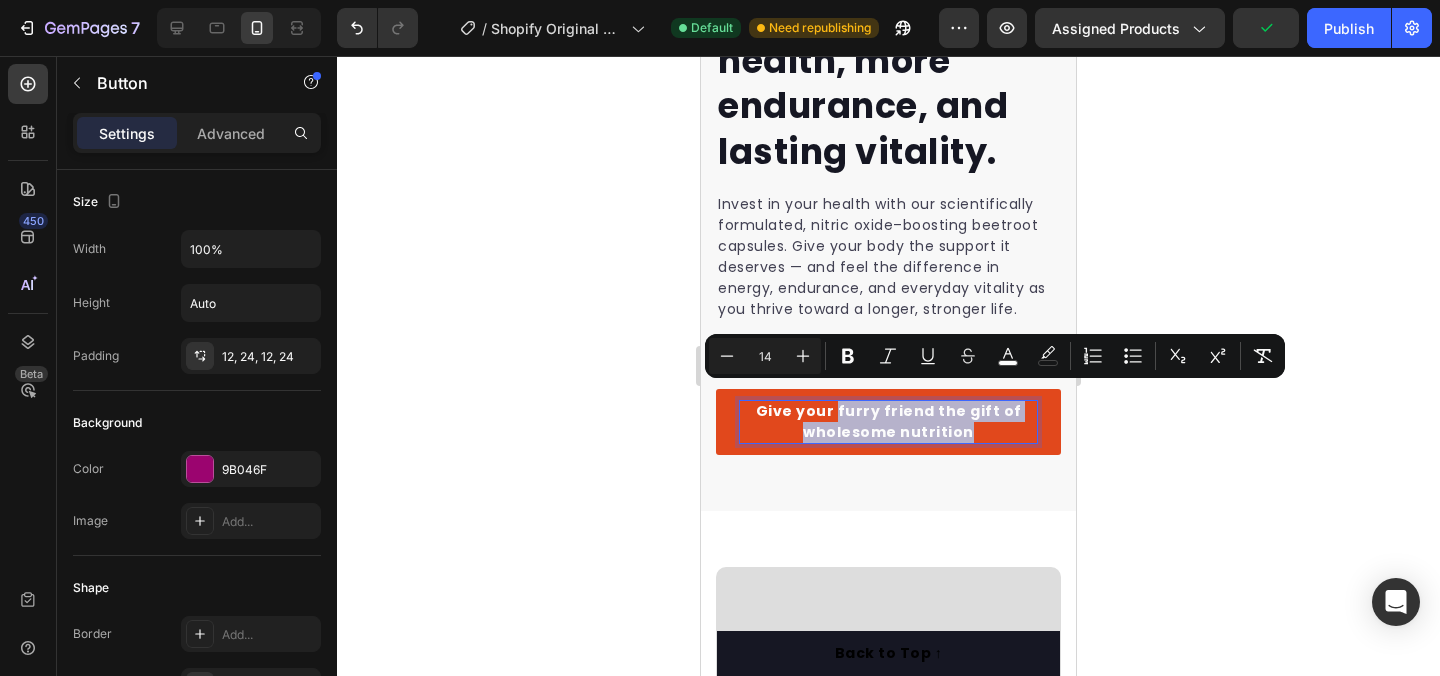 drag, startPoint x: 960, startPoint y: 419, endPoint x: 836, endPoint y: 399, distance: 125.60255 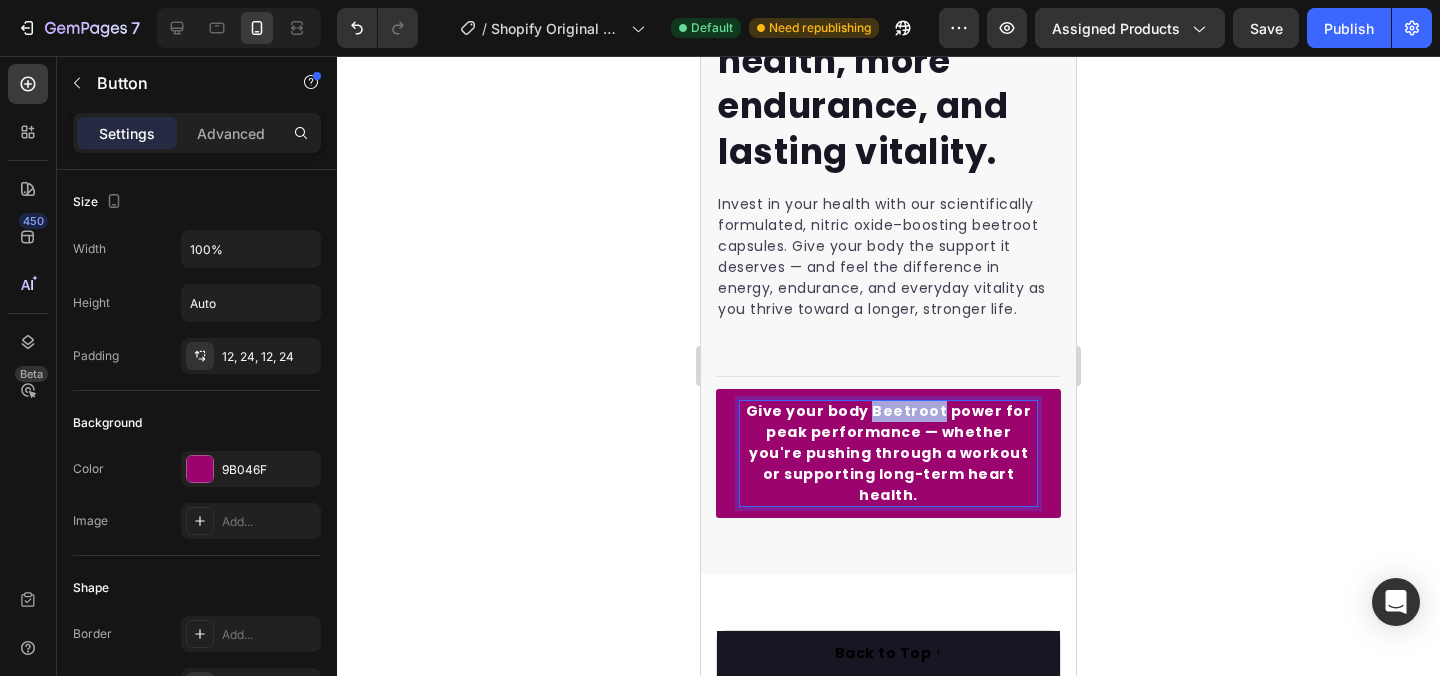 drag, startPoint x: 868, startPoint y: 398, endPoint x: 934, endPoint y: 399, distance: 66.007576 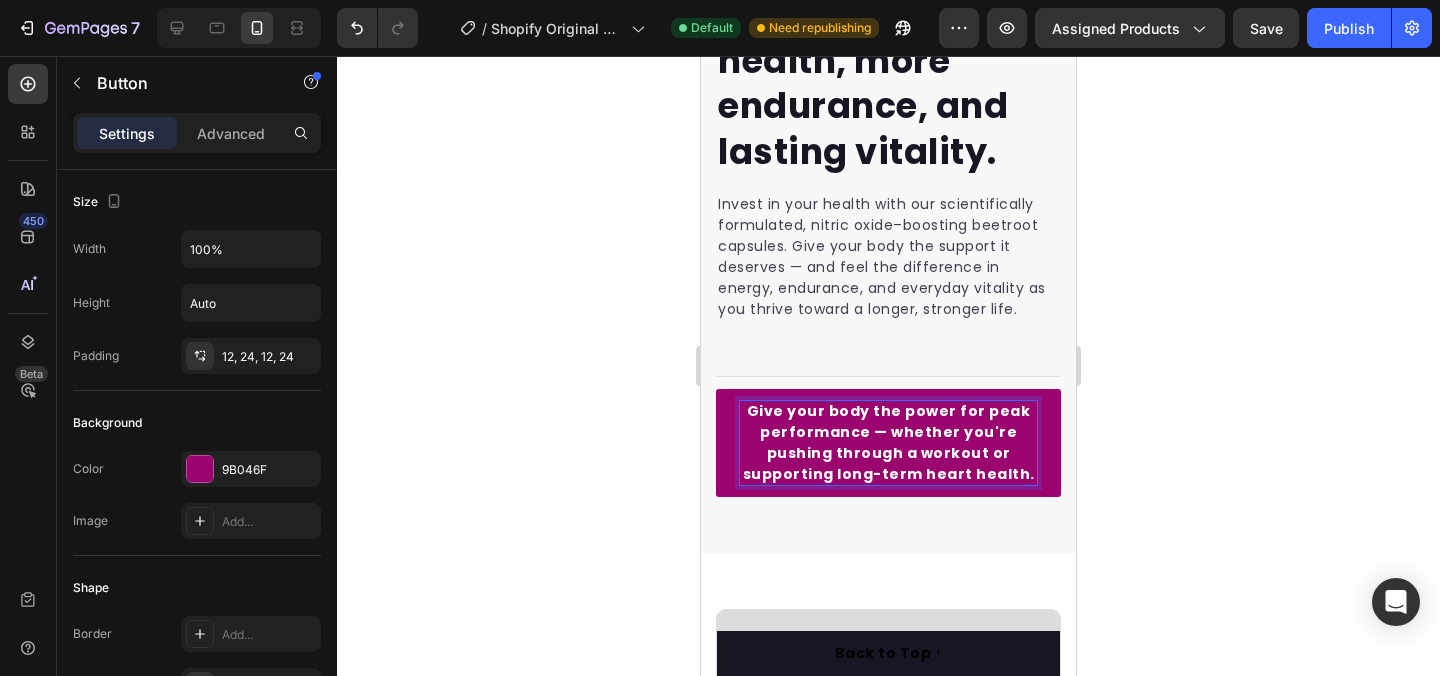 click on "Give your body the power for peak performance — whether you're pushing through a workout or supporting long-term heart health." at bounding box center [889, 442] 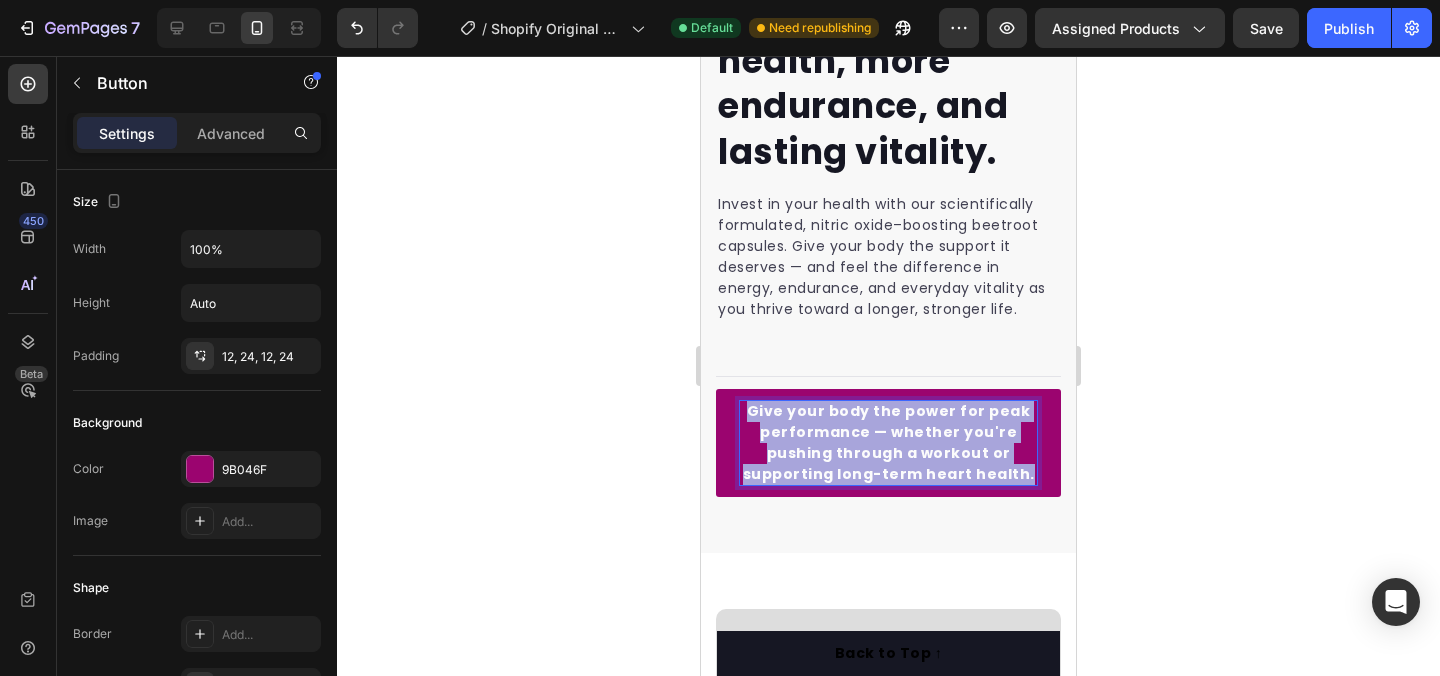 drag, startPoint x: 1018, startPoint y: 460, endPoint x: 743, endPoint y: 396, distance: 282.34906 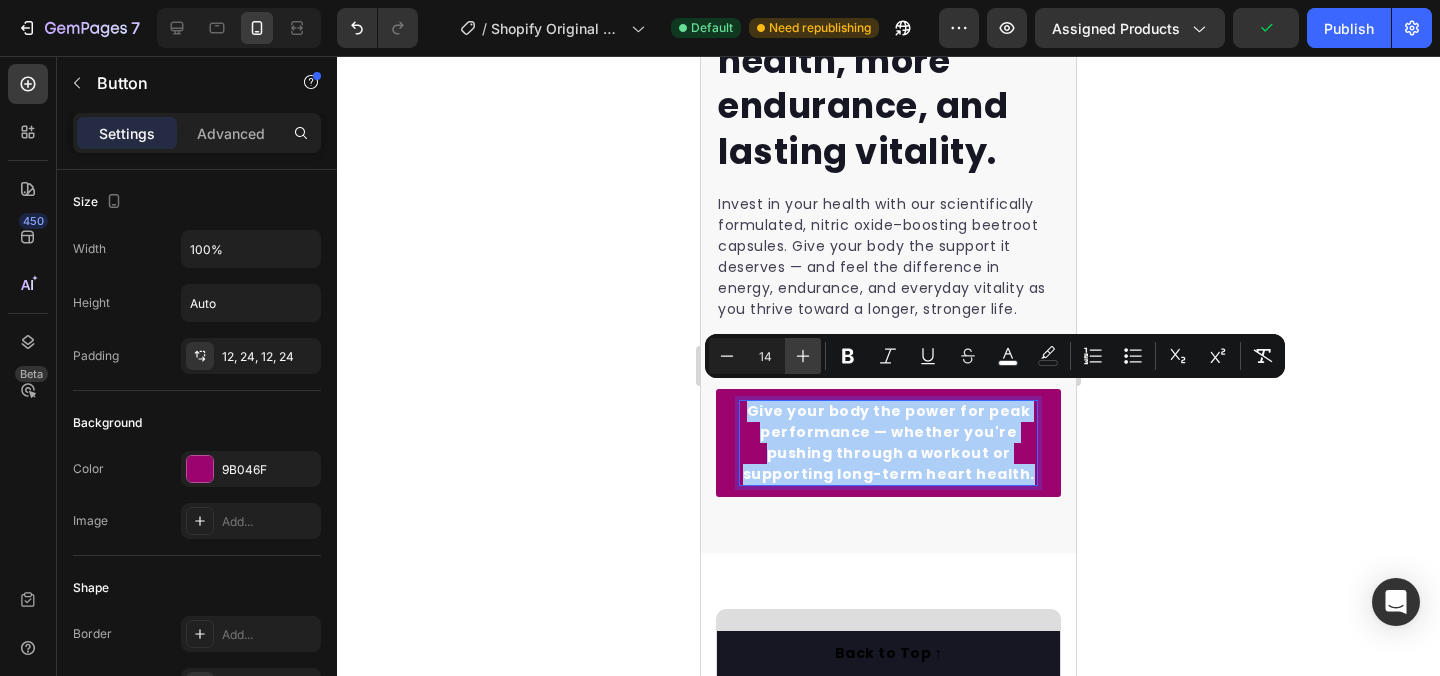 click 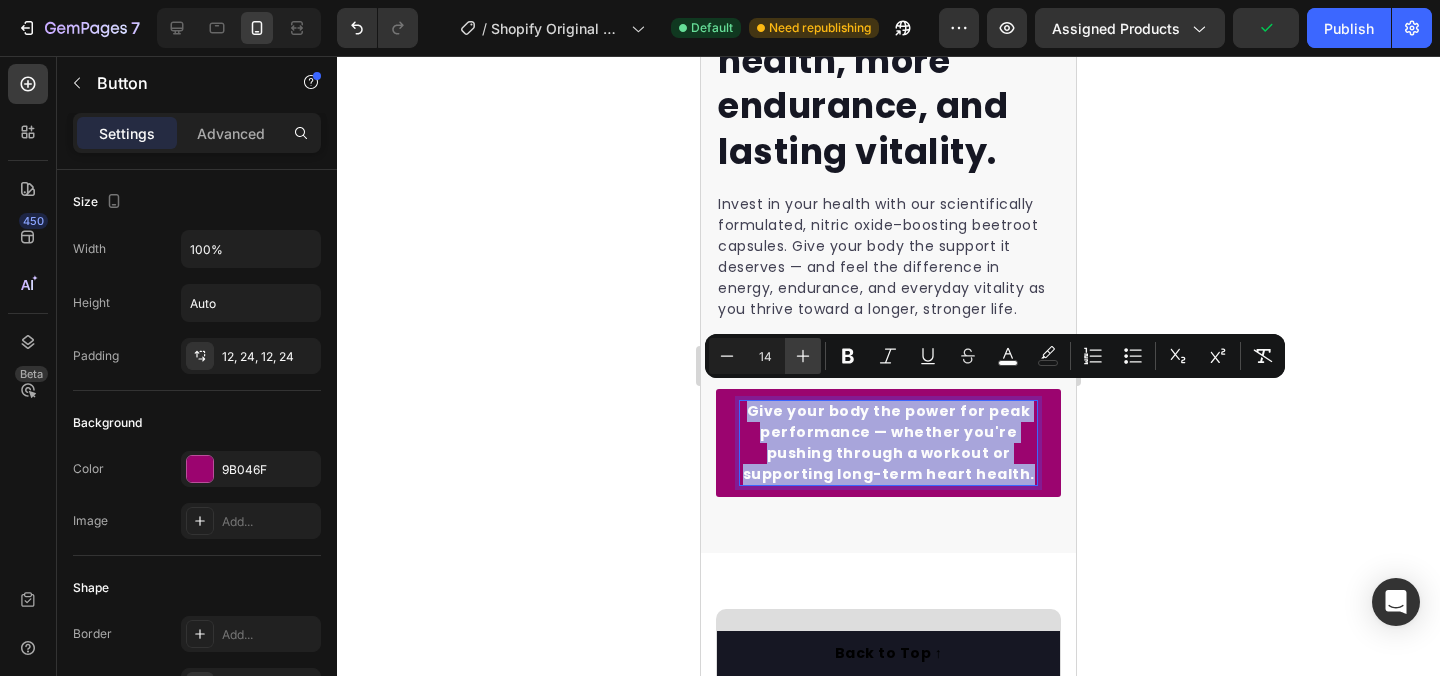 type on "15" 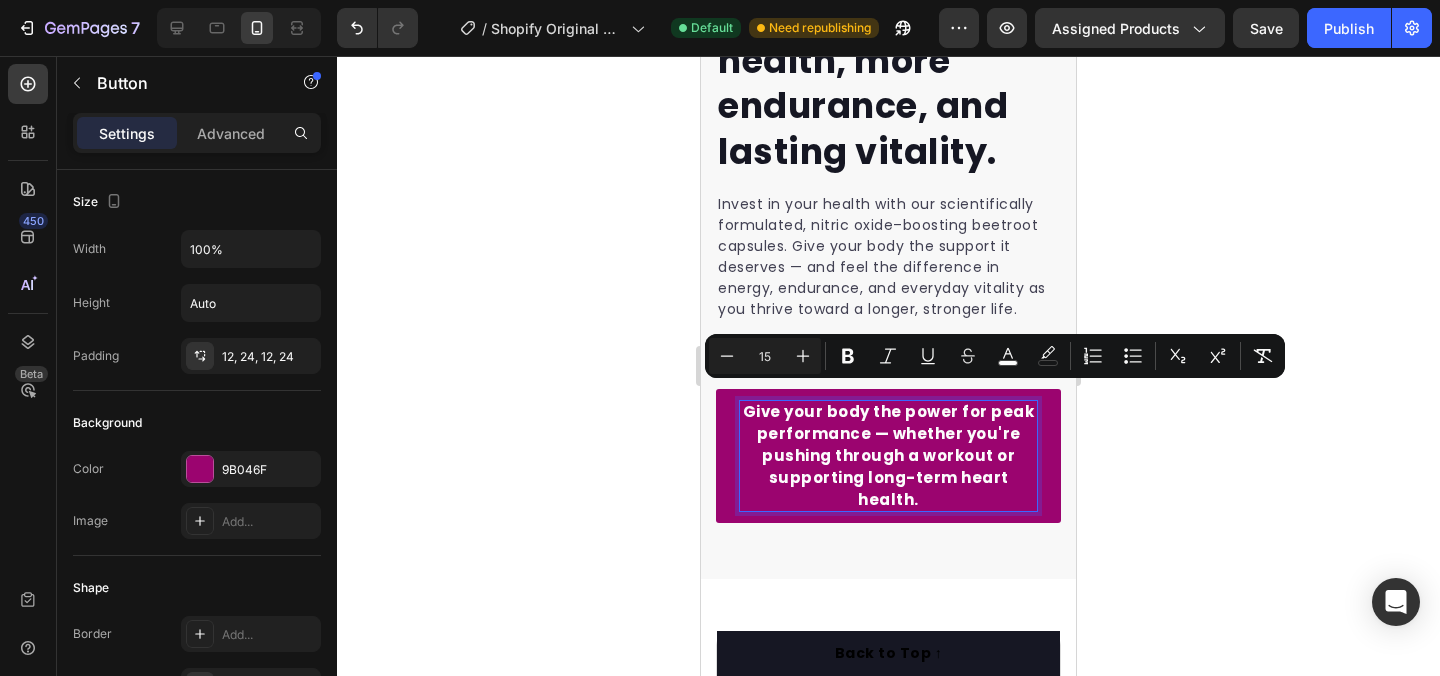 click 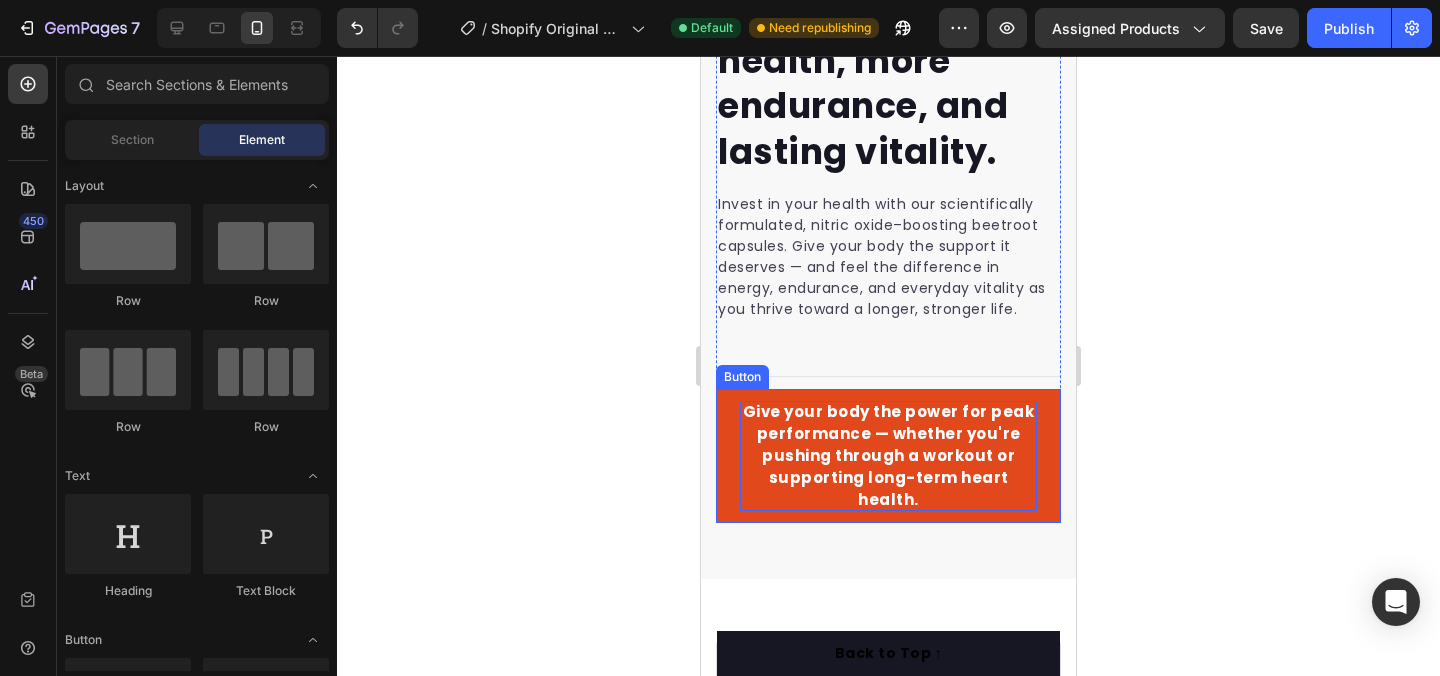 click on "Give your body the power for peak performance — whether you're pushing through a workout or supporting long-term heart health." at bounding box center [889, 455] 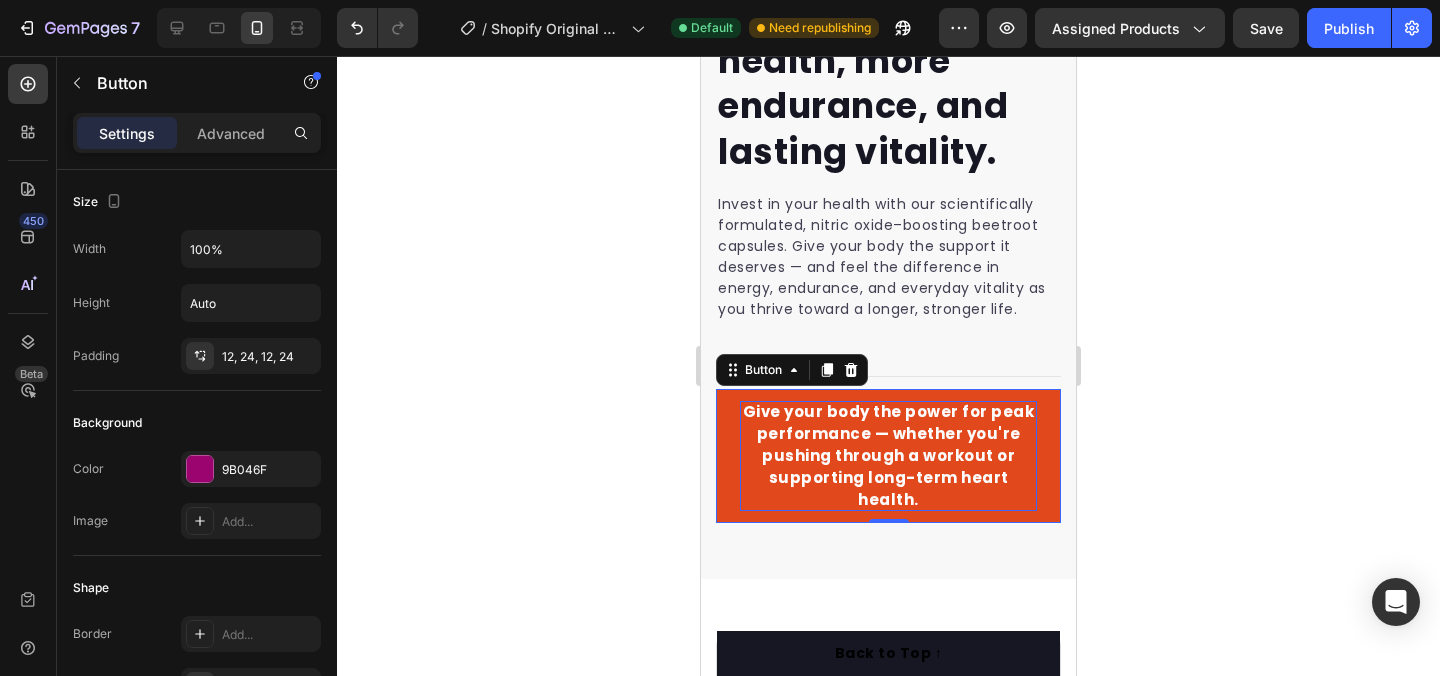 click on "Give your body the power for peak performance — whether you're pushing through a workout or supporting long-term heart health." at bounding box center (888, 456) 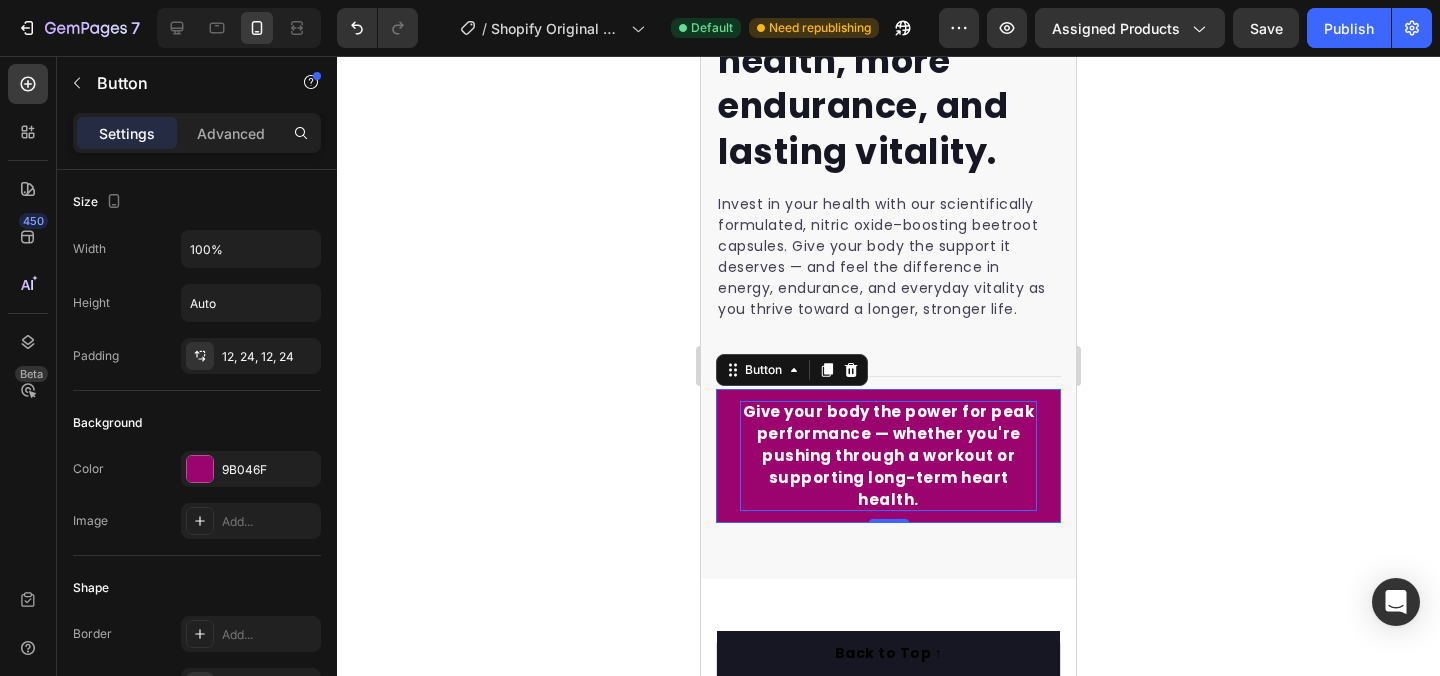 click on "Give your body the power for peak performance — whether you're pushing through a workout or supporting long-term heart health." at bounding box center [889, 455] 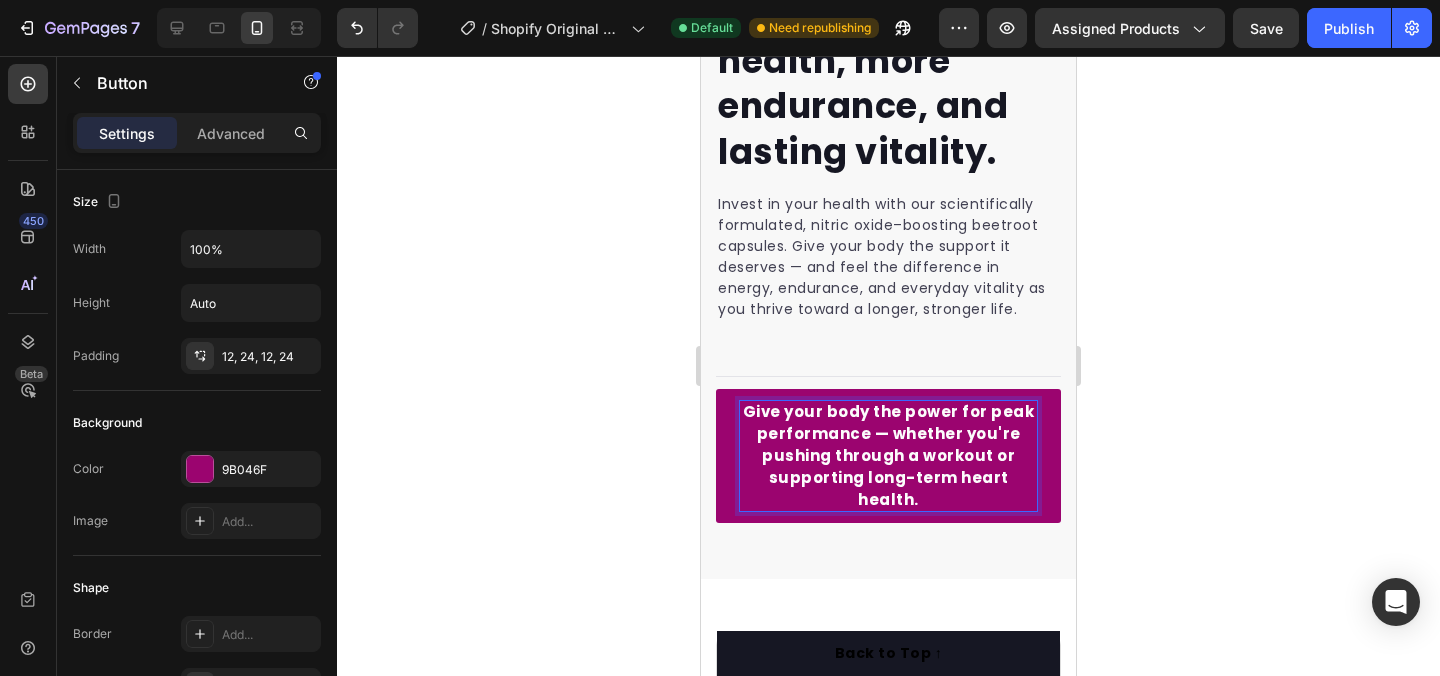 click on "Give your body the power for peak performance — whether you're pushing through a workout or supporting long-term heart health." at bounding box center [889, 455] 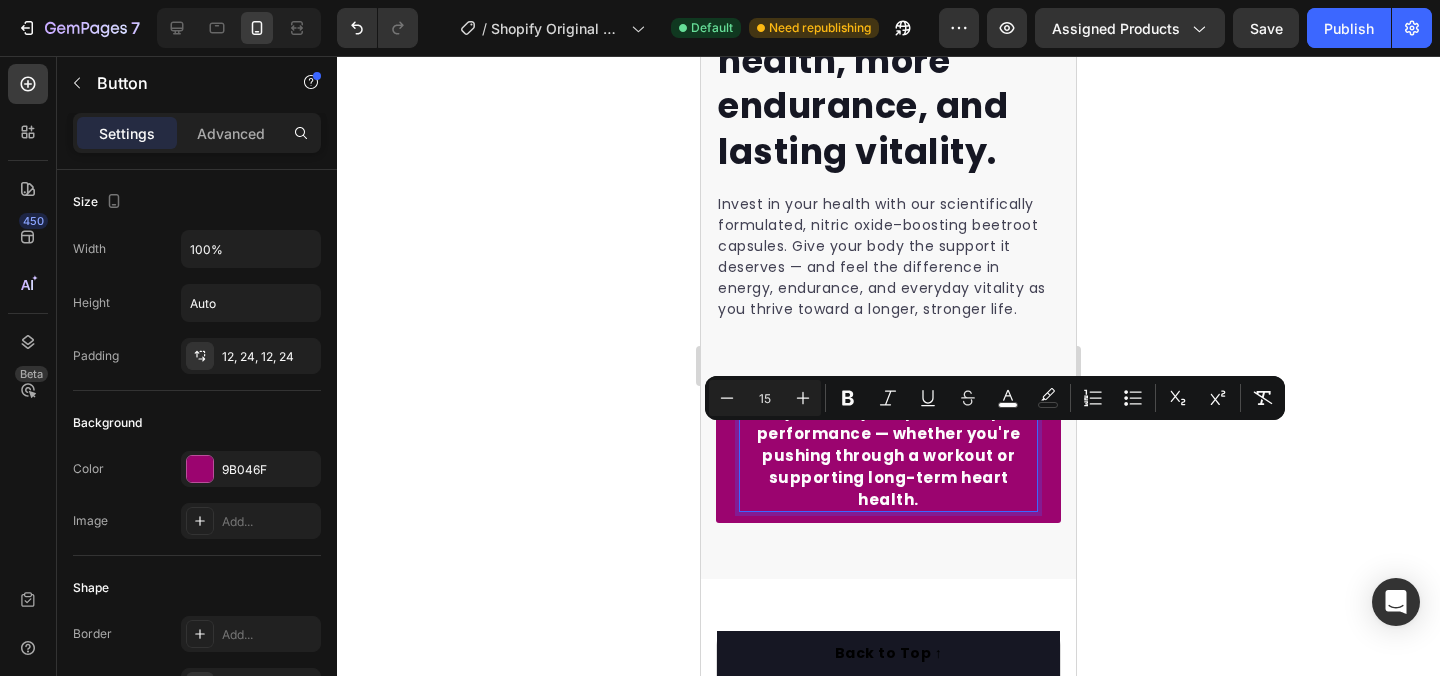 click on "Give your body the power for peak performance — whether you're pushing through a workout or supporting long-term heart health." at bounding box center (888, 456) 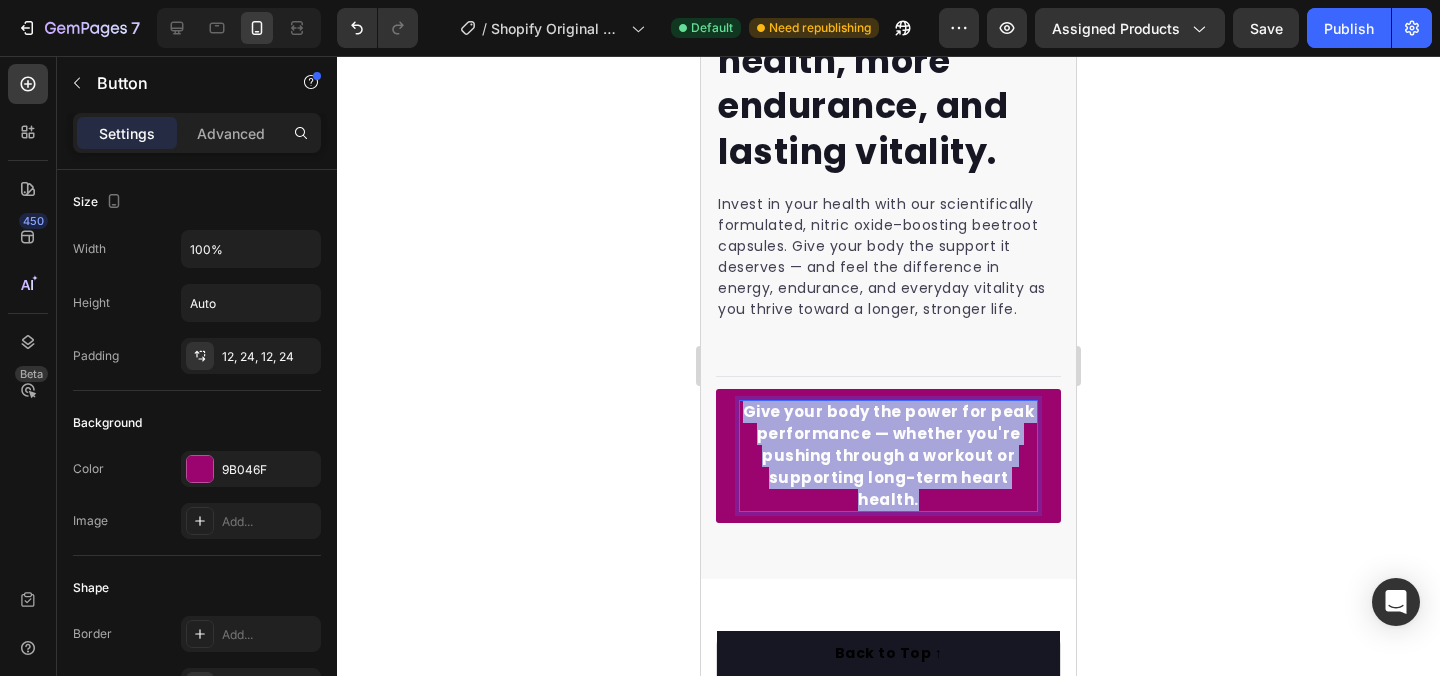 drag, startPoint x: 925, startPoint y: 484, endPoint x: 736, endPoint y: 400, distance: 206.82602 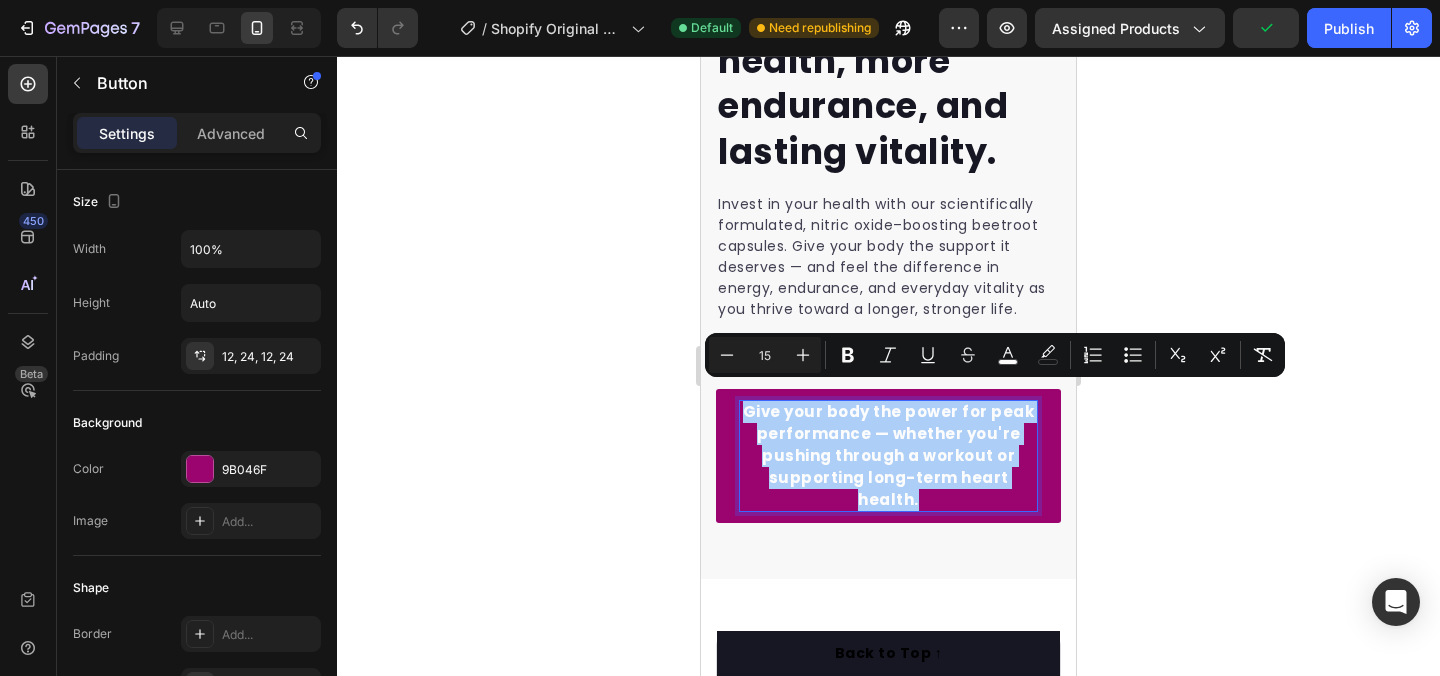 click 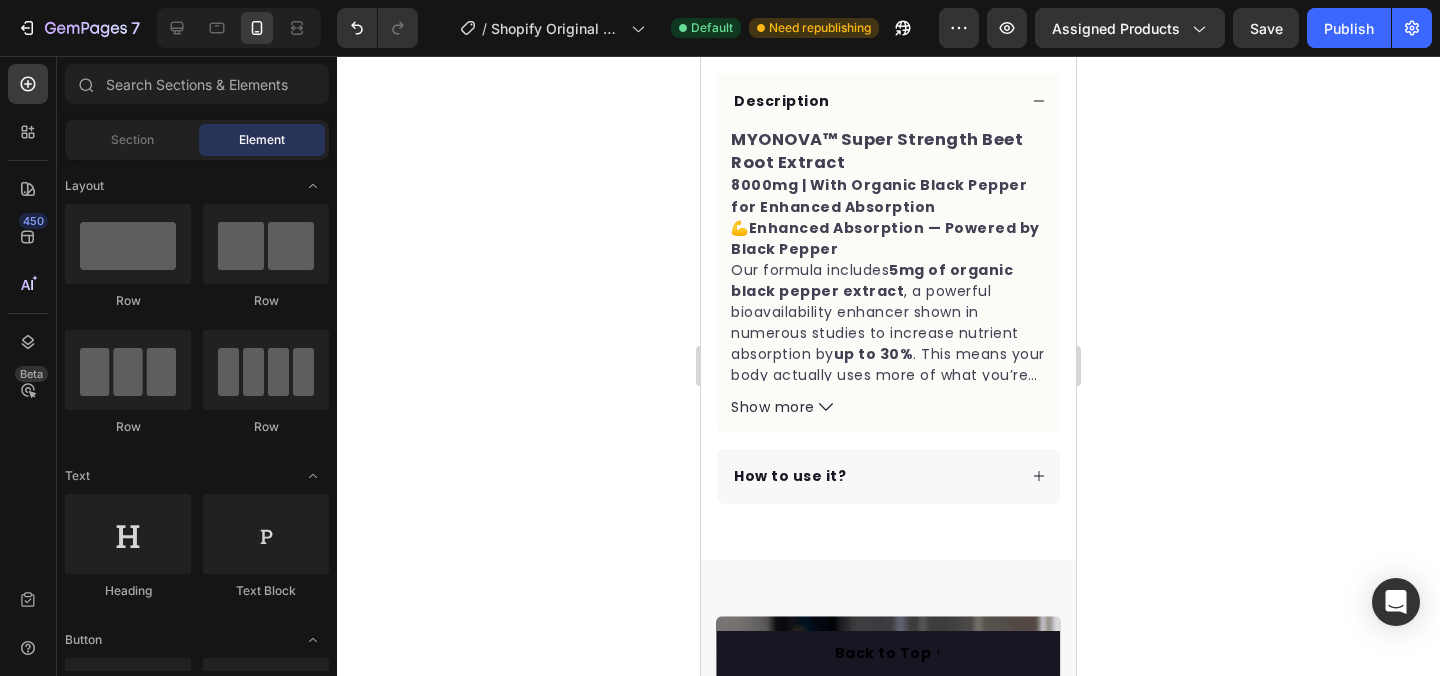 scroll, scrollTop: 825, scrollLeft: 0, axis: vertical 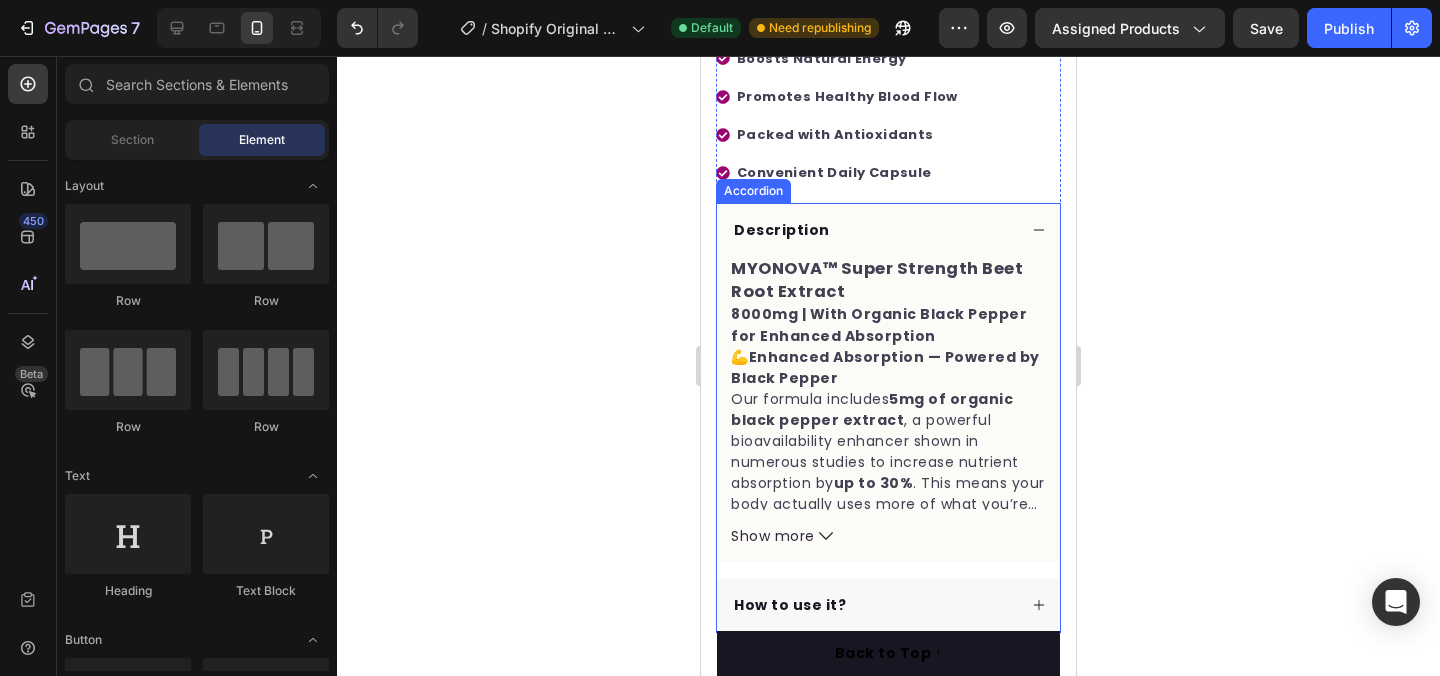 click on "Description" at bounding box center (888, 230) 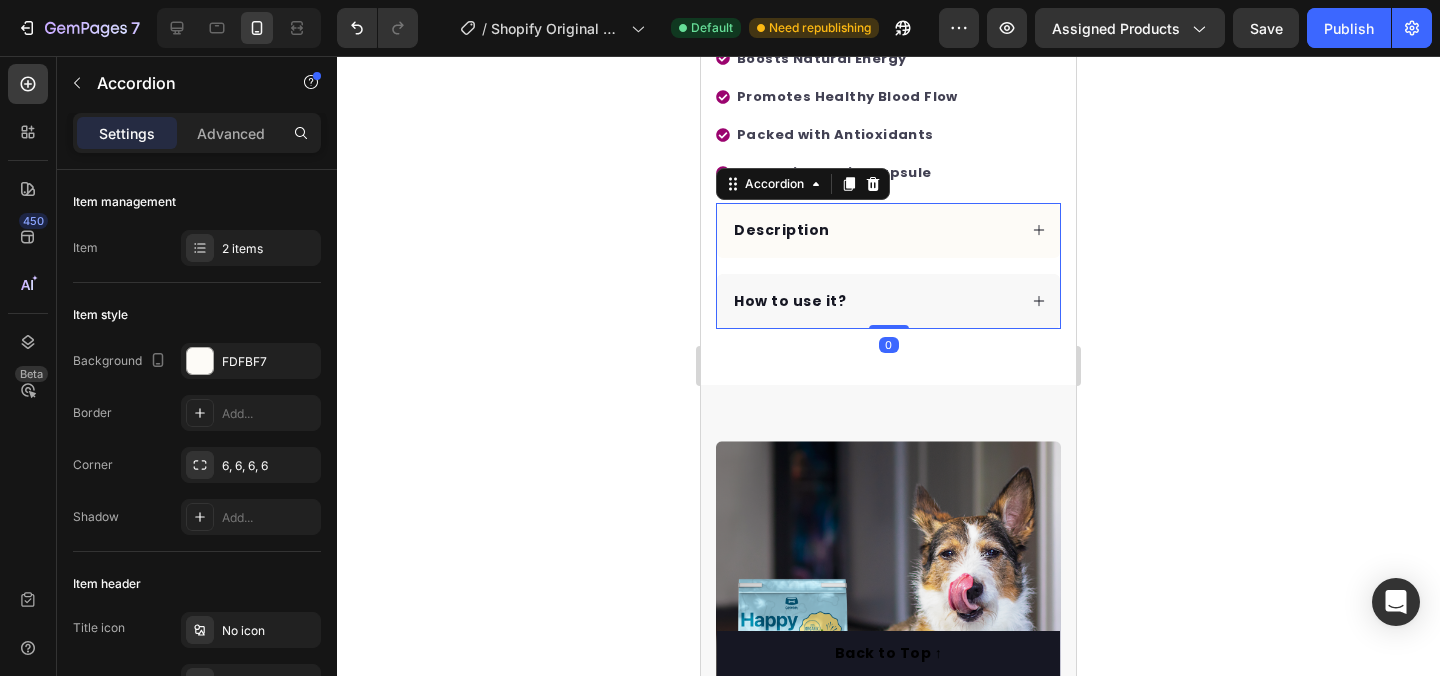 click 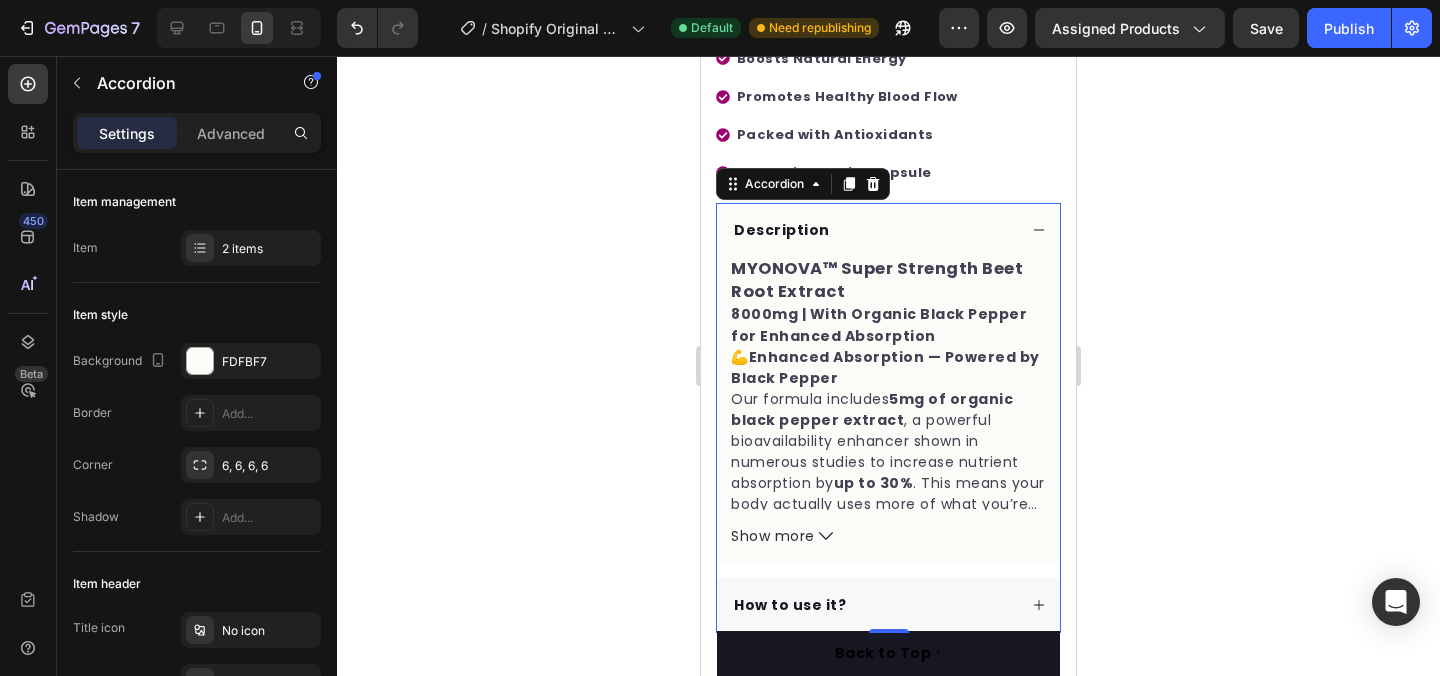 click 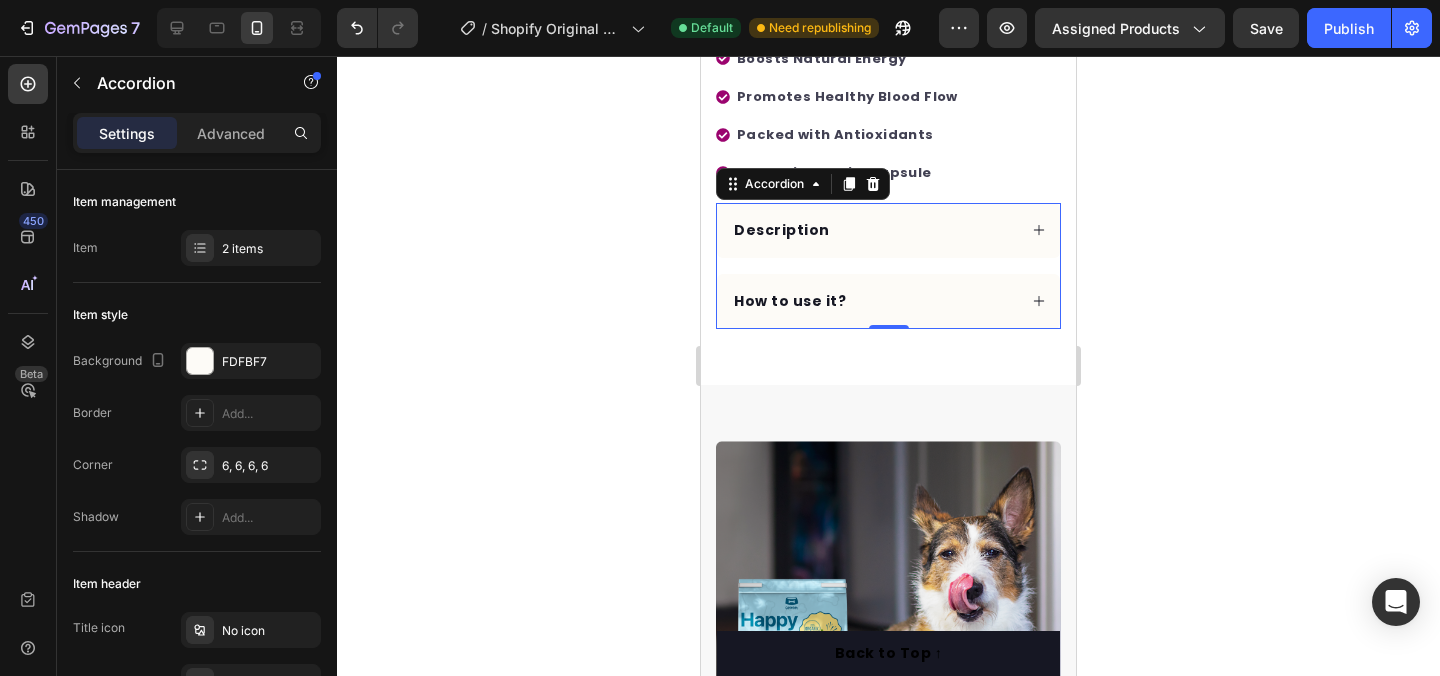 click 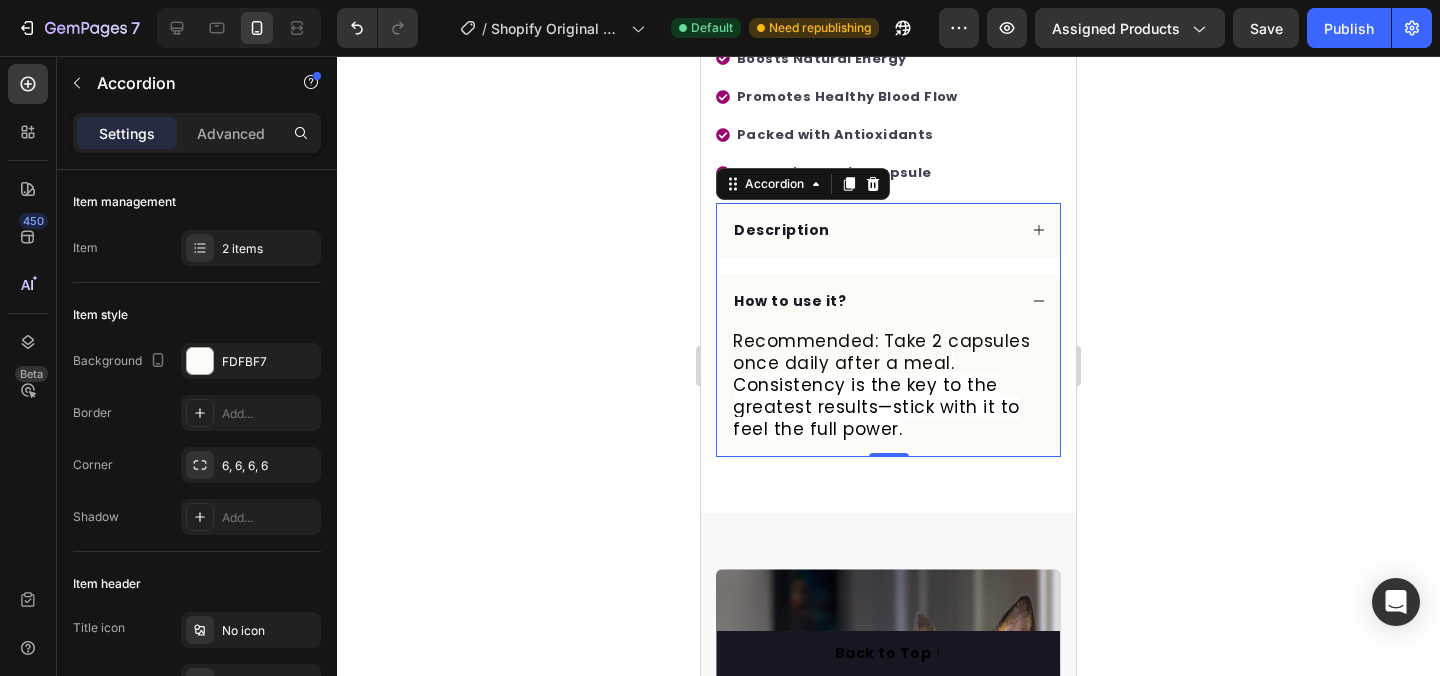 click 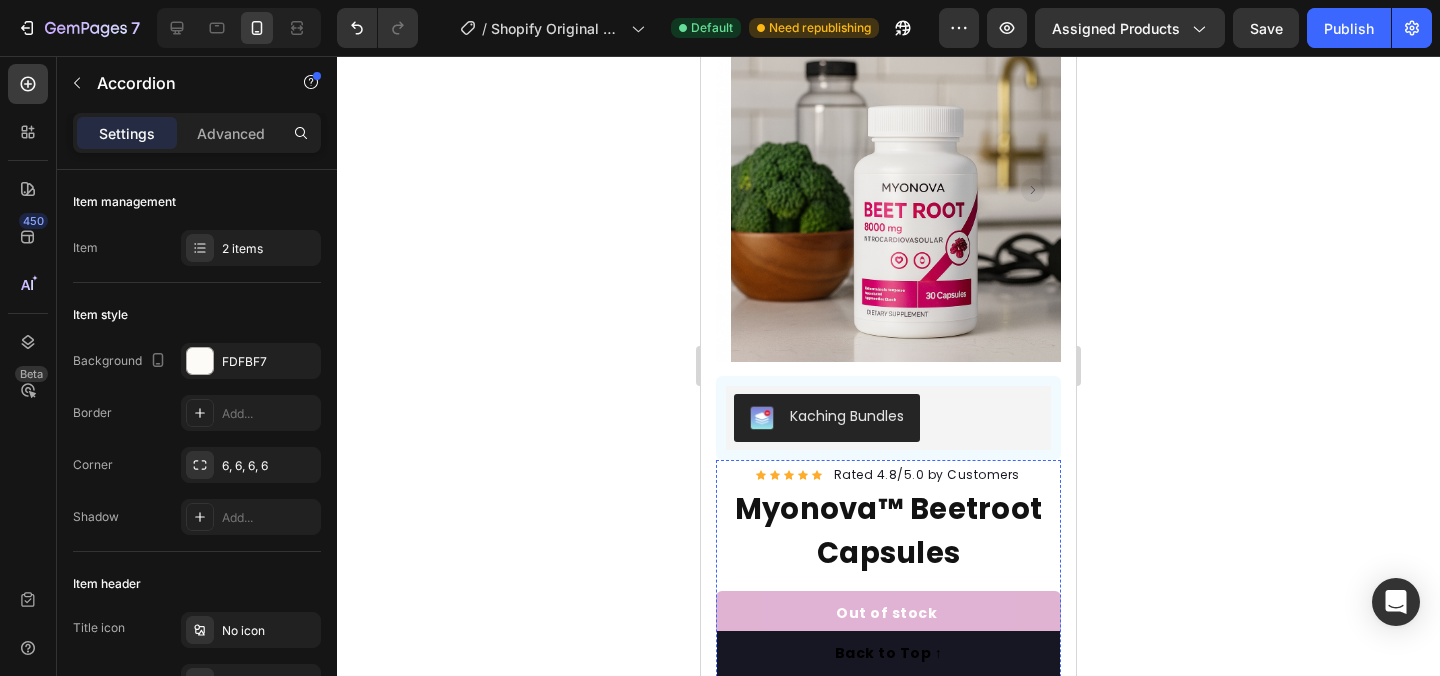 scroll, scrollTop: 0, scrollLeft: 0, axis: both 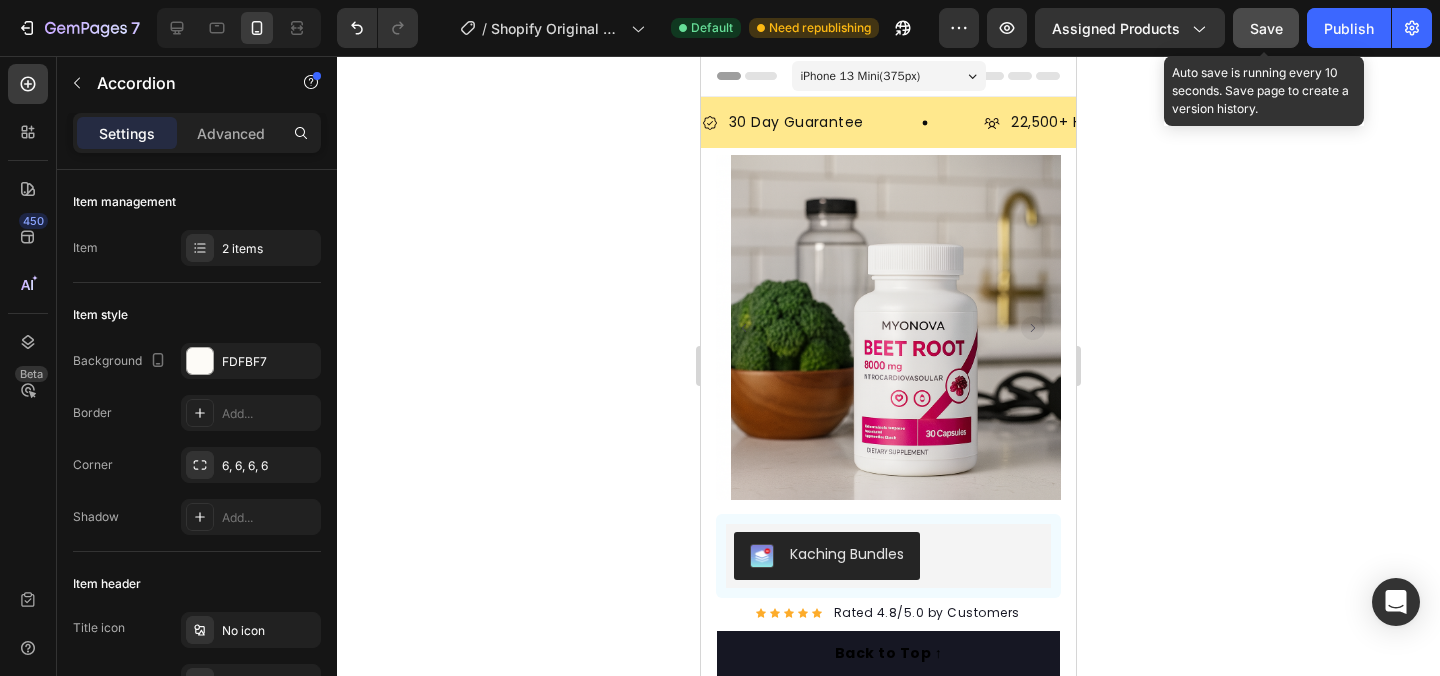 click on "Save" 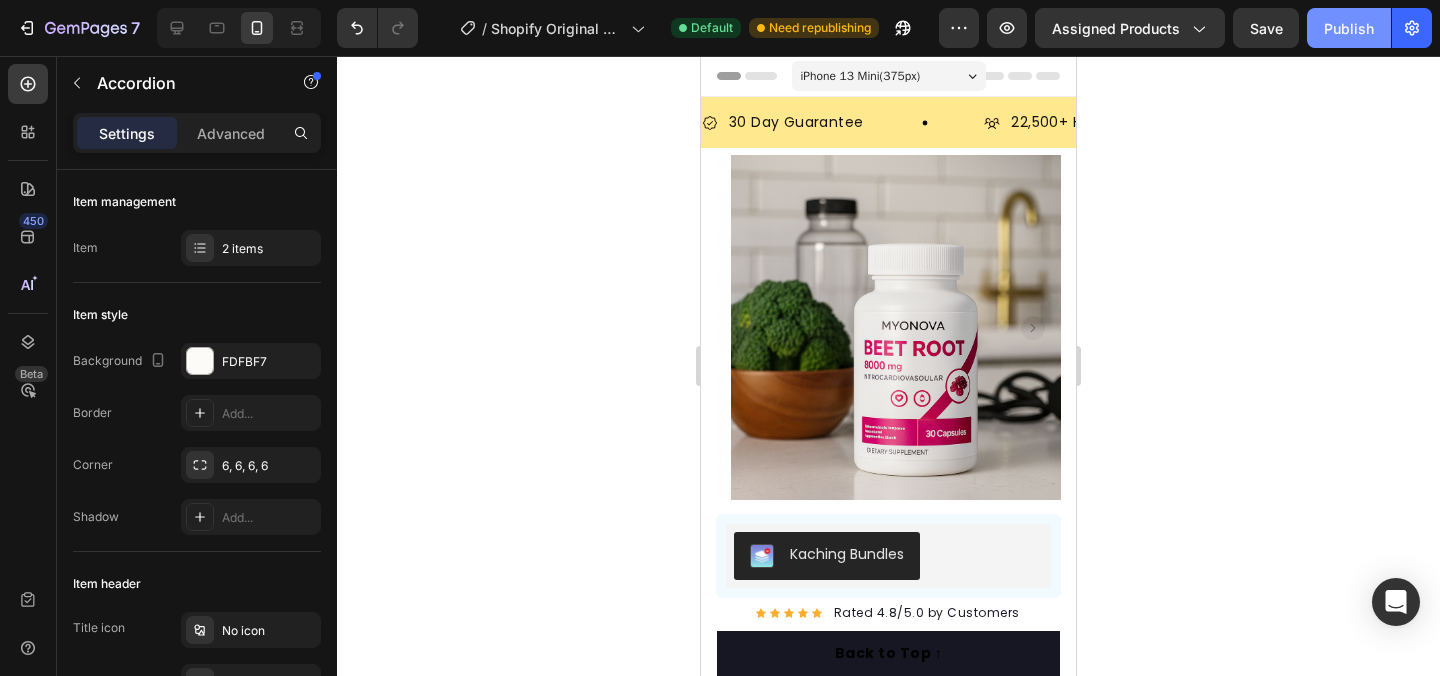 click on "Publish" 